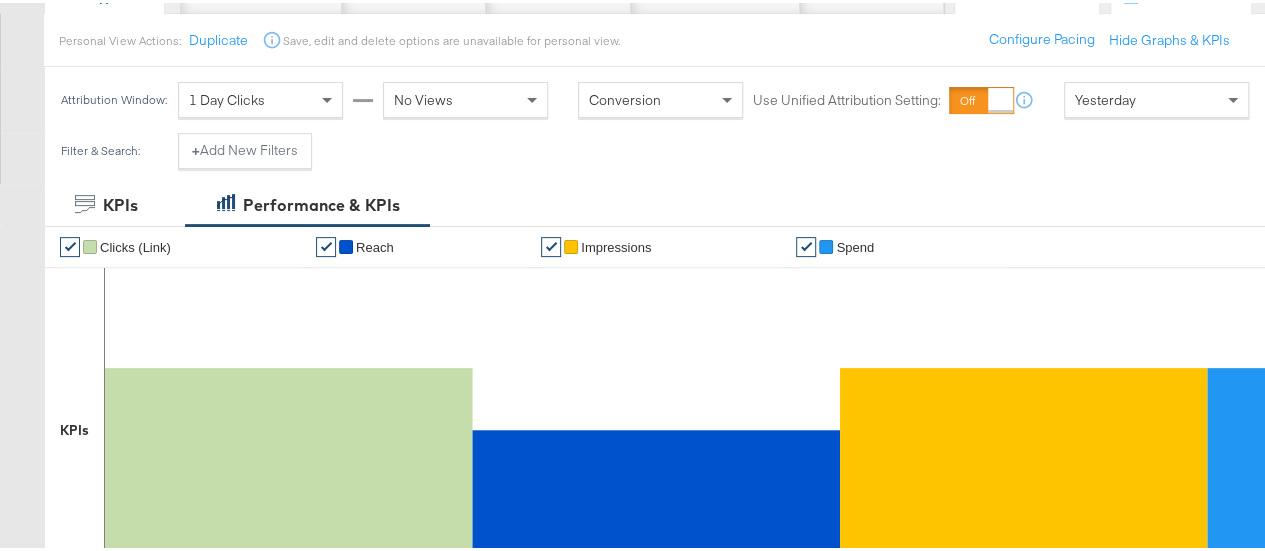 scroll, scrollTop: 222, scrollLeft: 0, axis: vertical 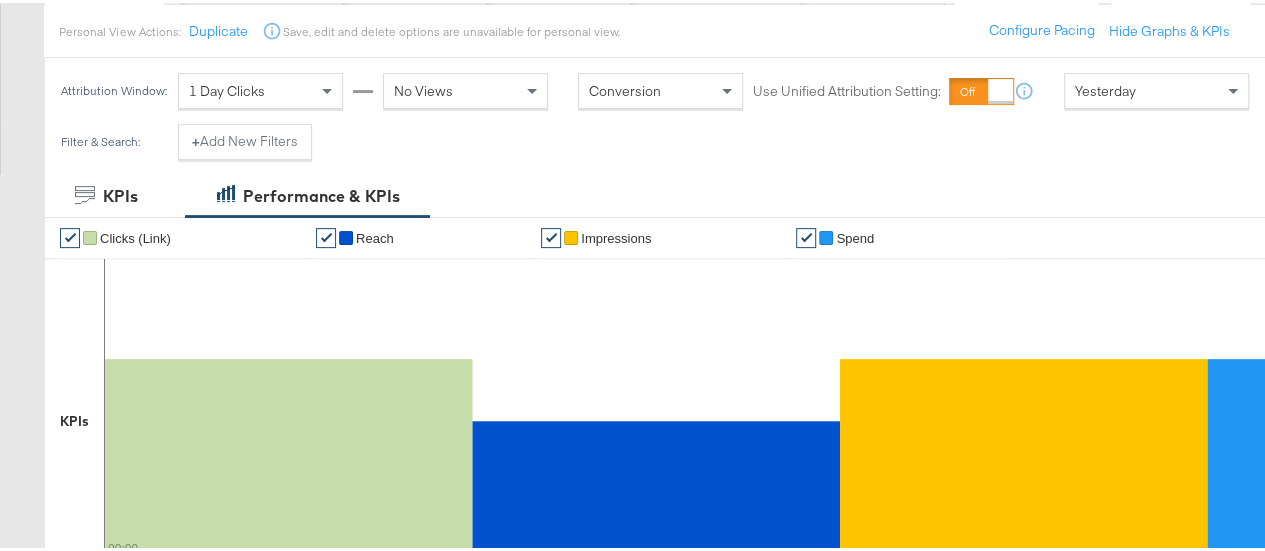 click on "Yesterday" at bounding box center (1156, 88) 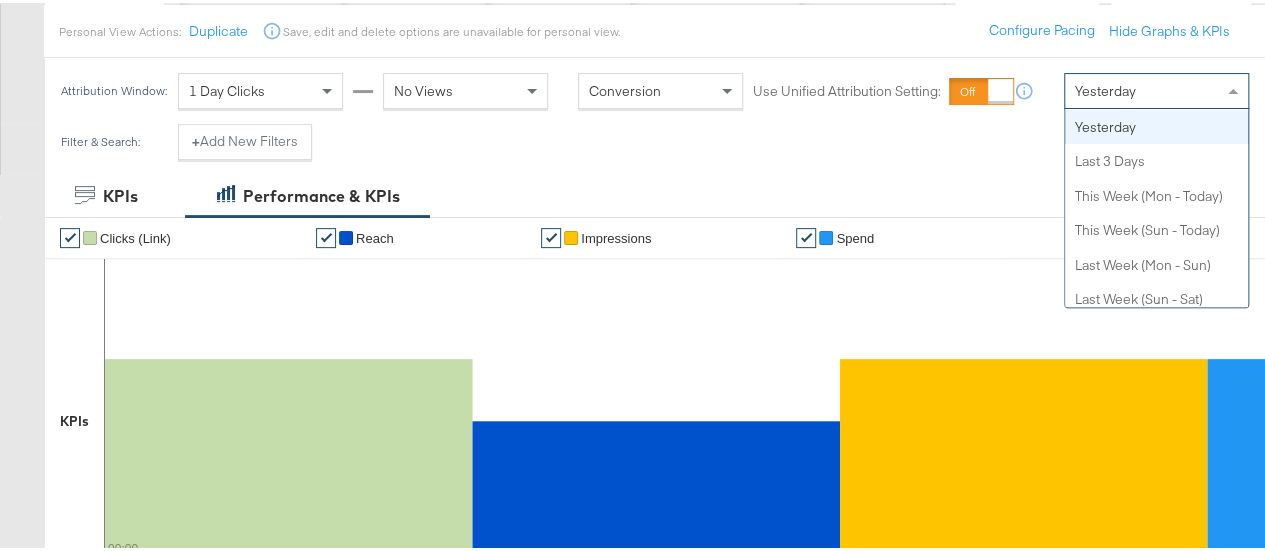 scroll, scrollTop: 0, scrollLeft: 0, axis: both 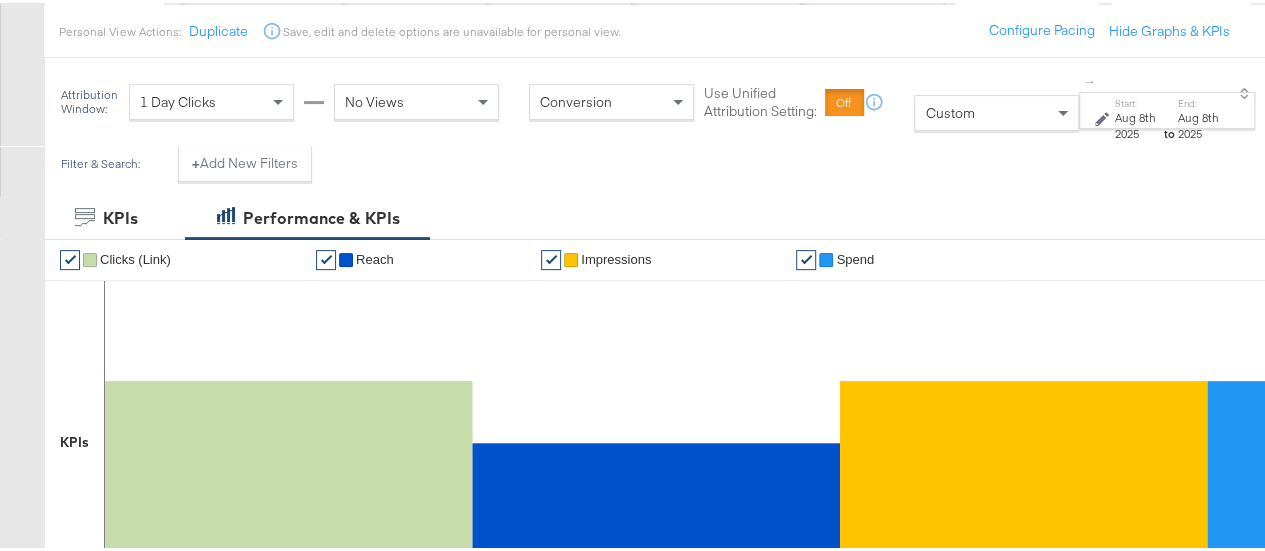 click on "Start:" at bounding box center (1138, 100) 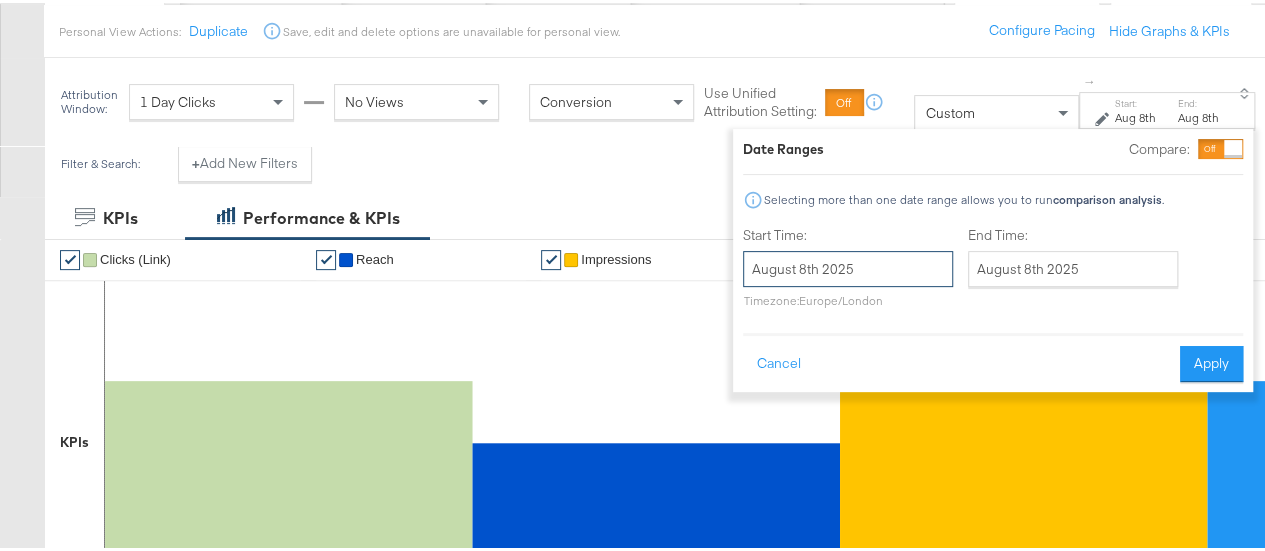 click on "August 8th 2025" at bounding box center (848, 266) 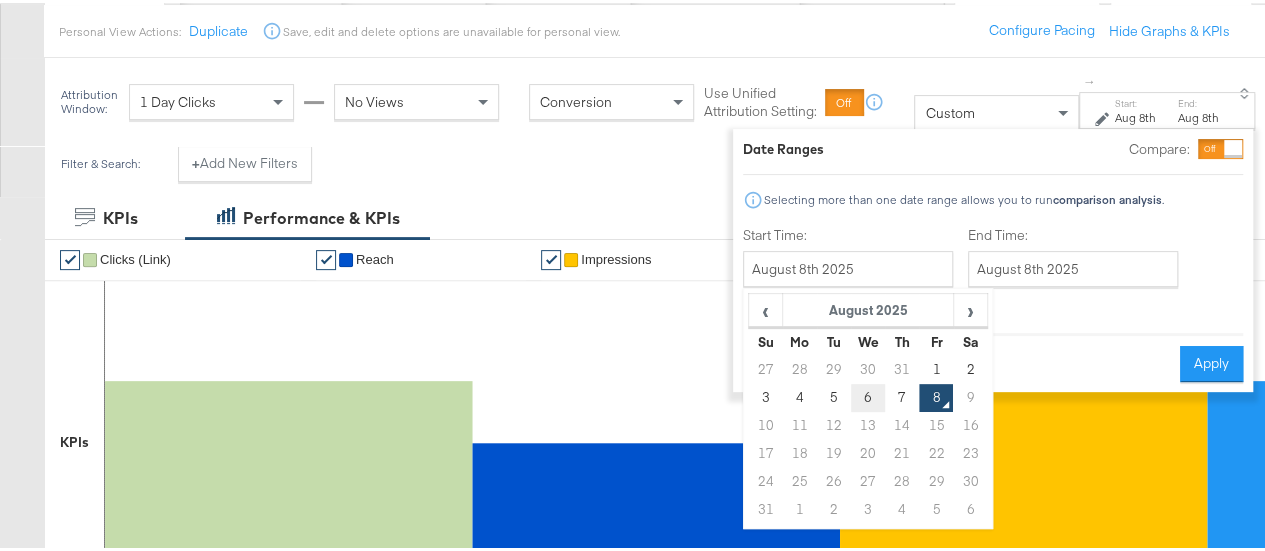 click on "6" at bounding box center (868, 395) 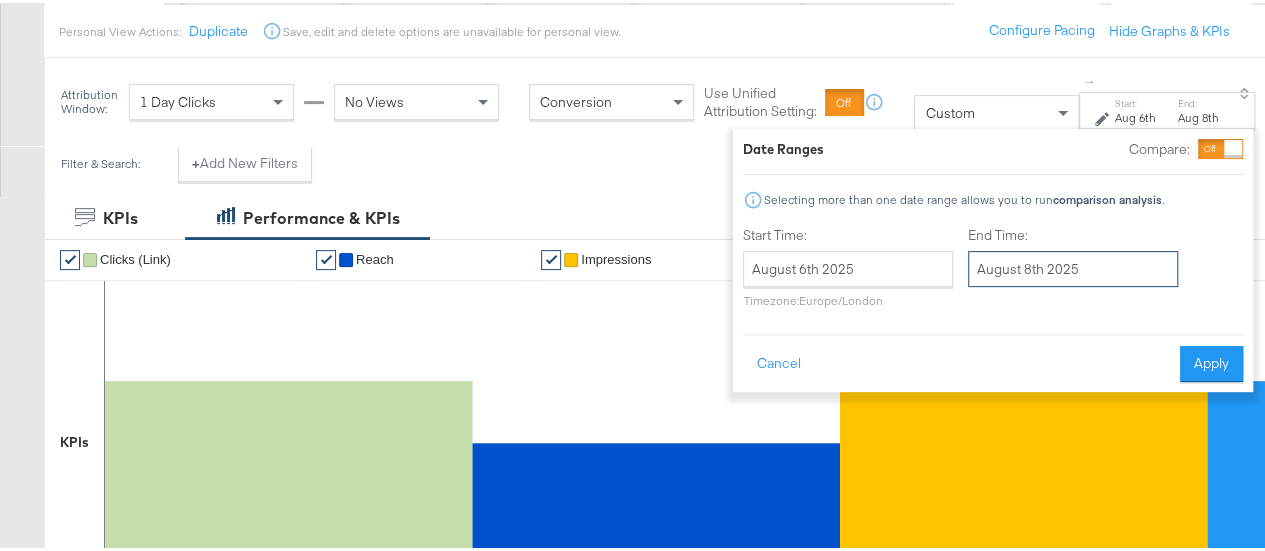 click on "August 8th 2025" at bounding box center [1073, 266] 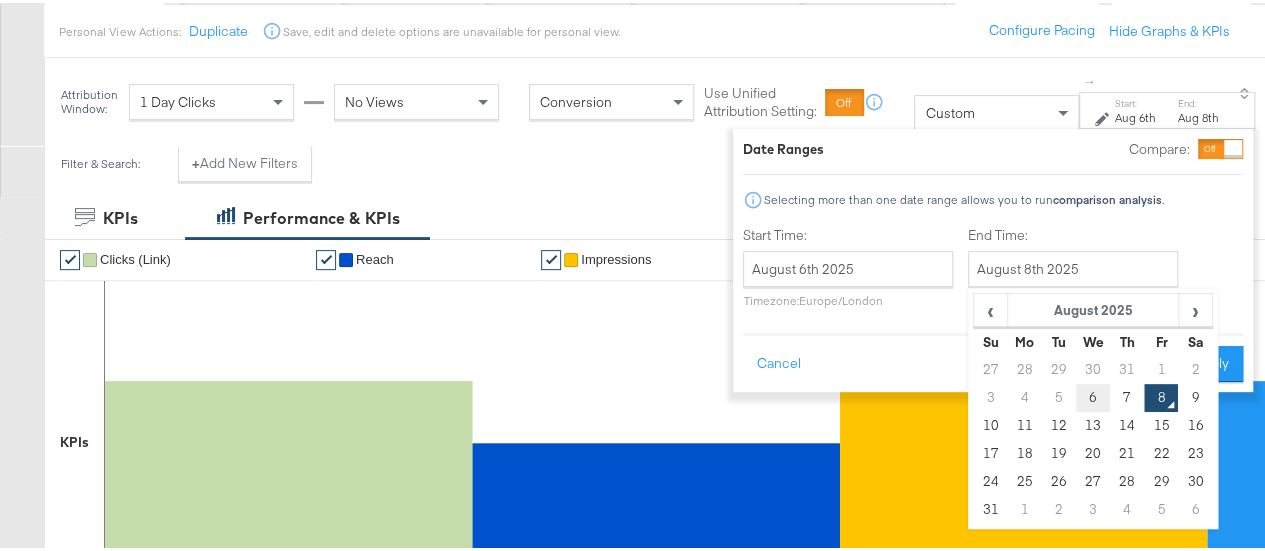 click on "6" at bounding box center (1093, 395) 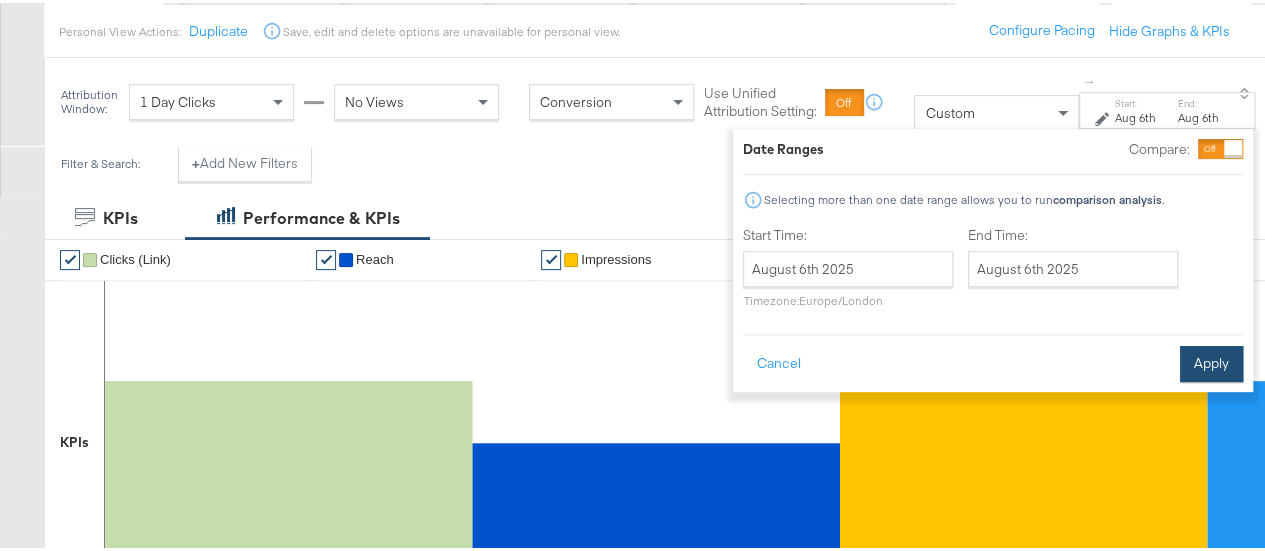 click on "Apply" at bounding box center [1211, 361] 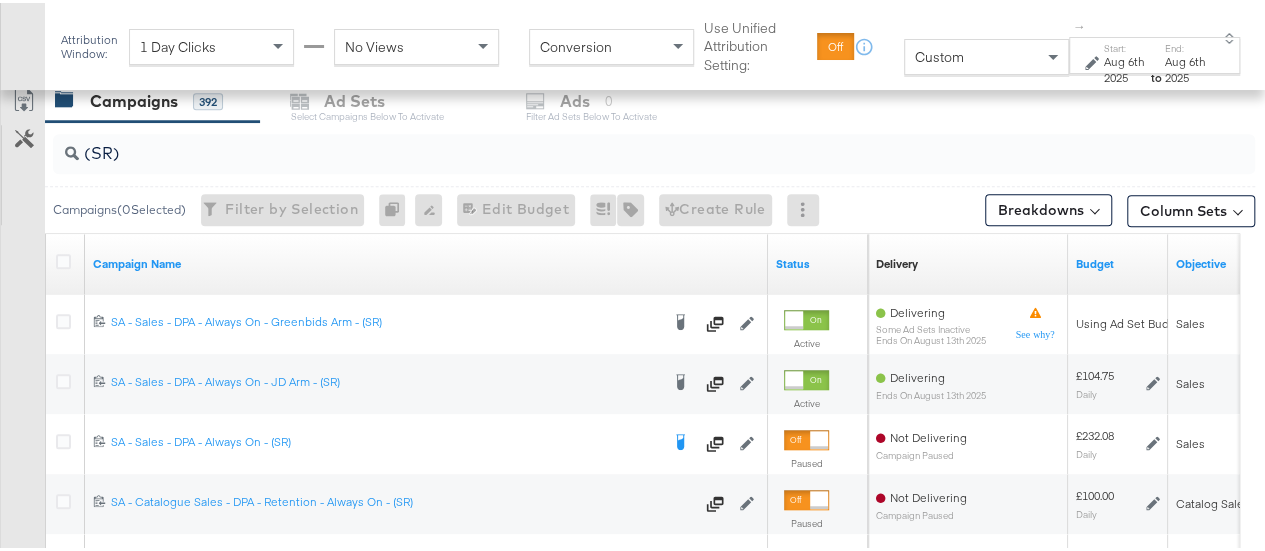 scroll, scrollTop: 854, scrollLeft: 0, axis: vertical 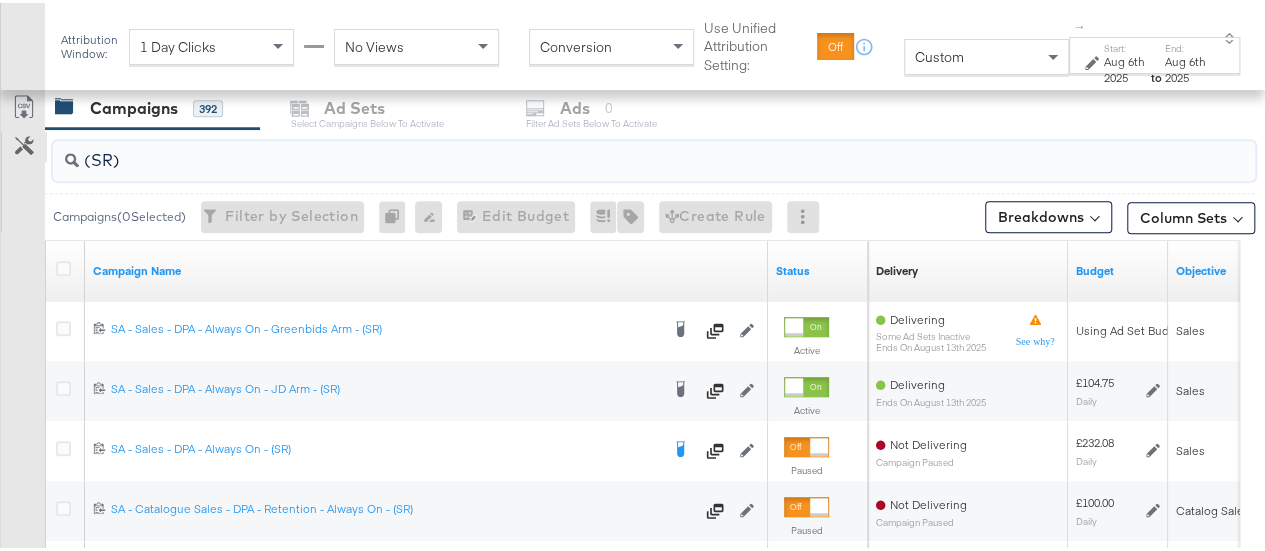 drag, startPoint x: 155, startPoint y: 157, endPoint x: 44, endPoint y: 143, distance: 111.8794 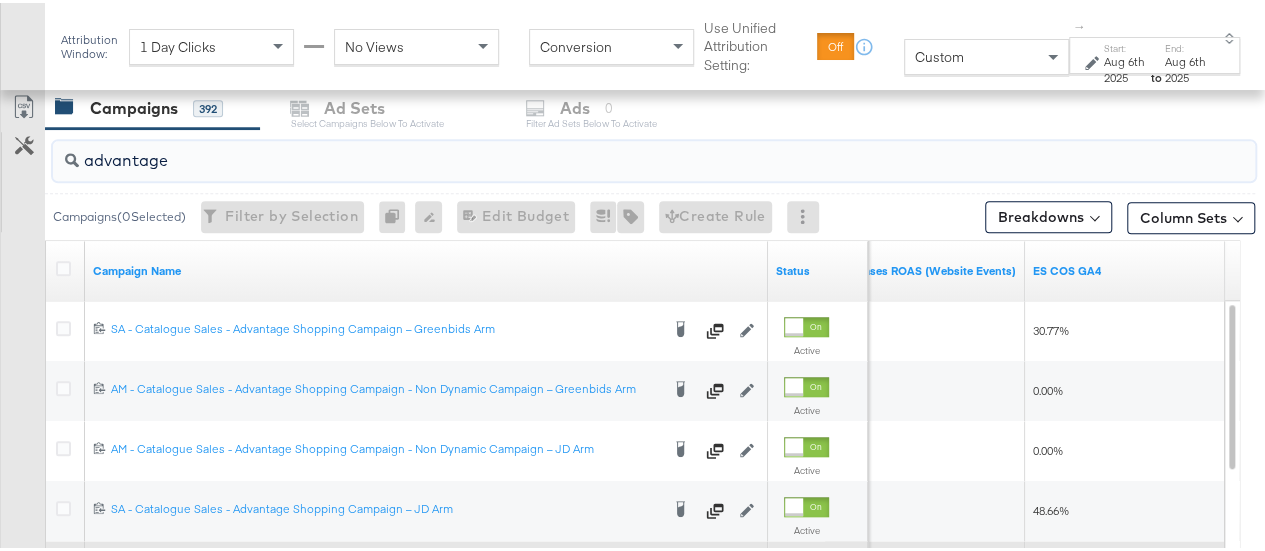 type on "advantage" 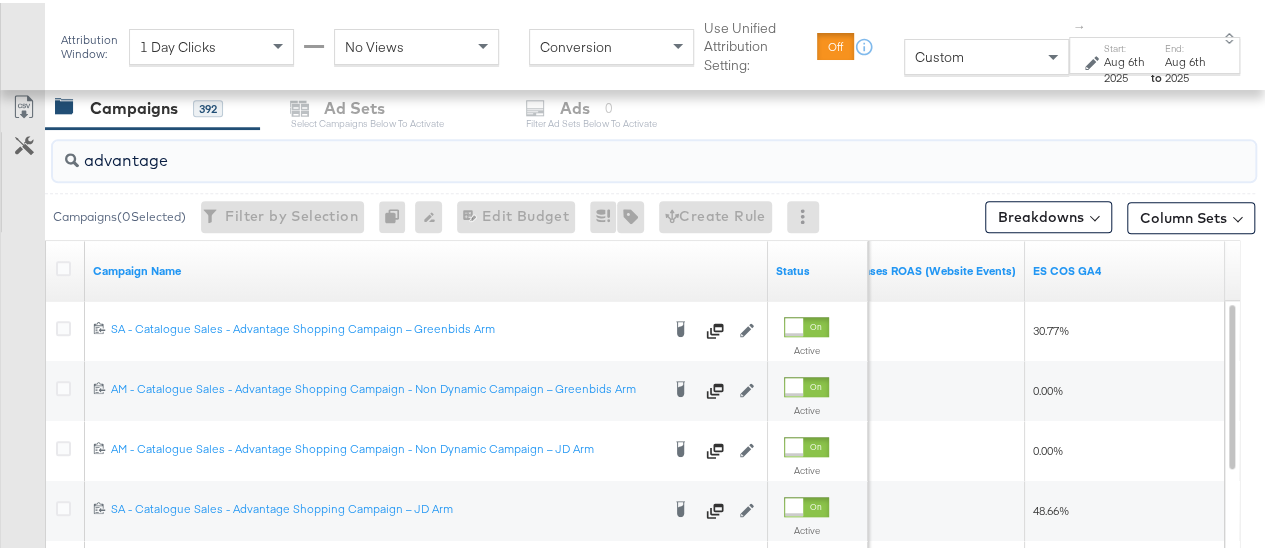 click on "Aug 6th 2025" at bounding box center [1126, 66] 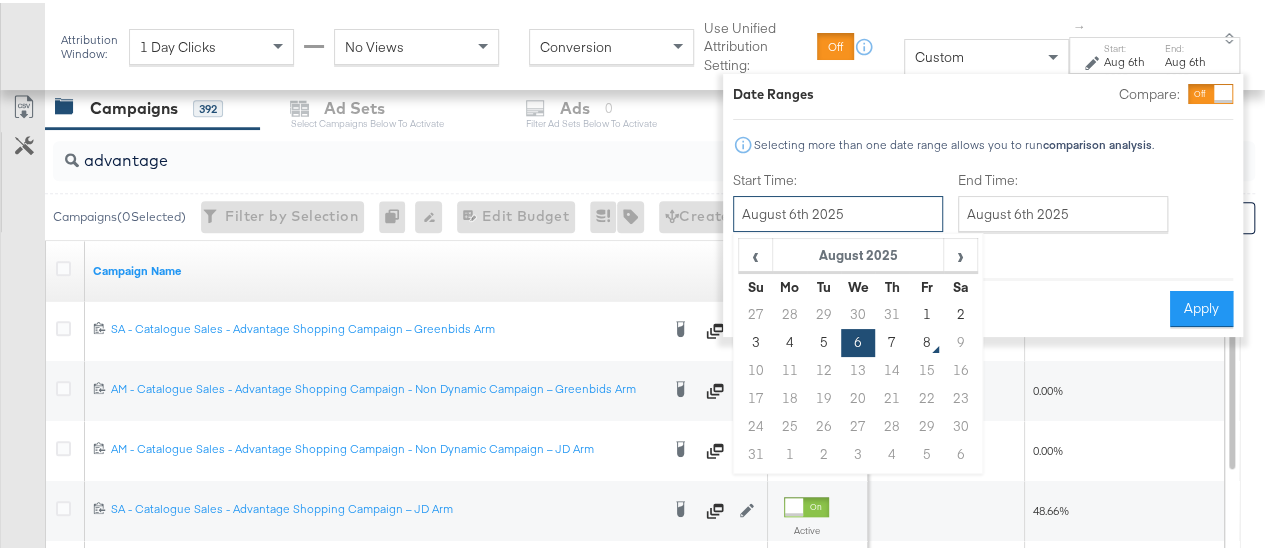 click on "August 6th 2025" at bounding box center [838, 211] 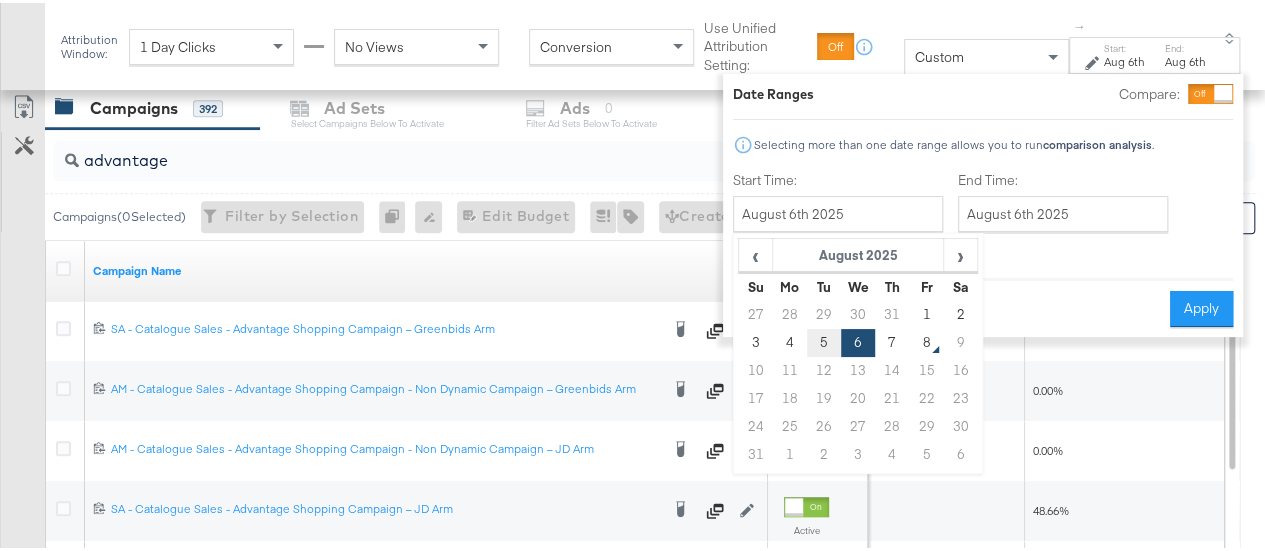 click on "5" at bounding box center (824, 340) 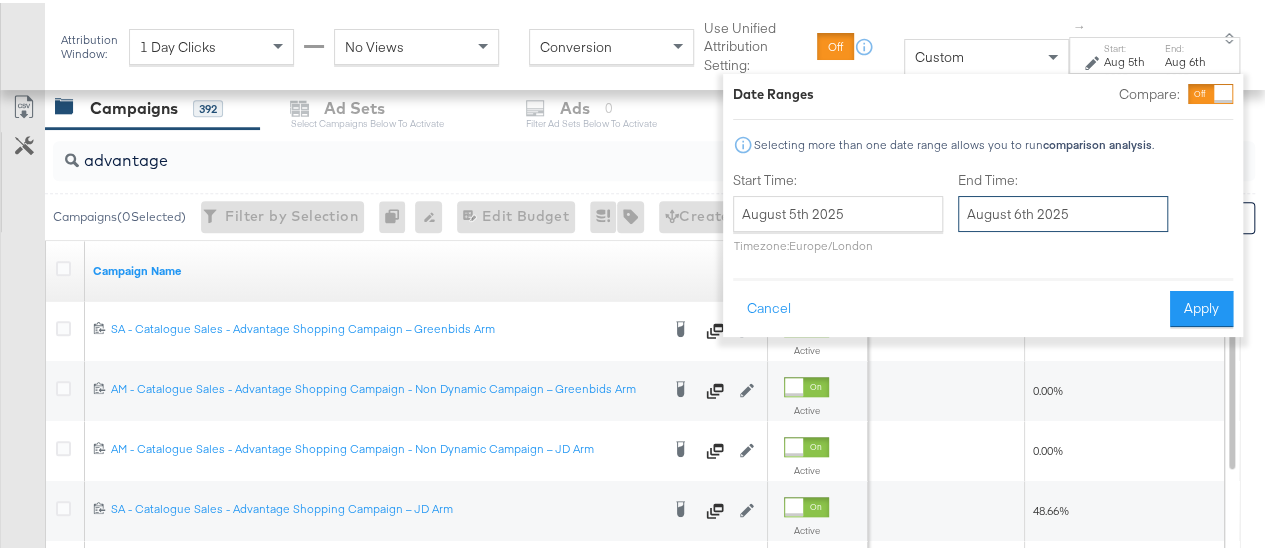 click on "August 6th 2025" at bounding box center (1063, 211) 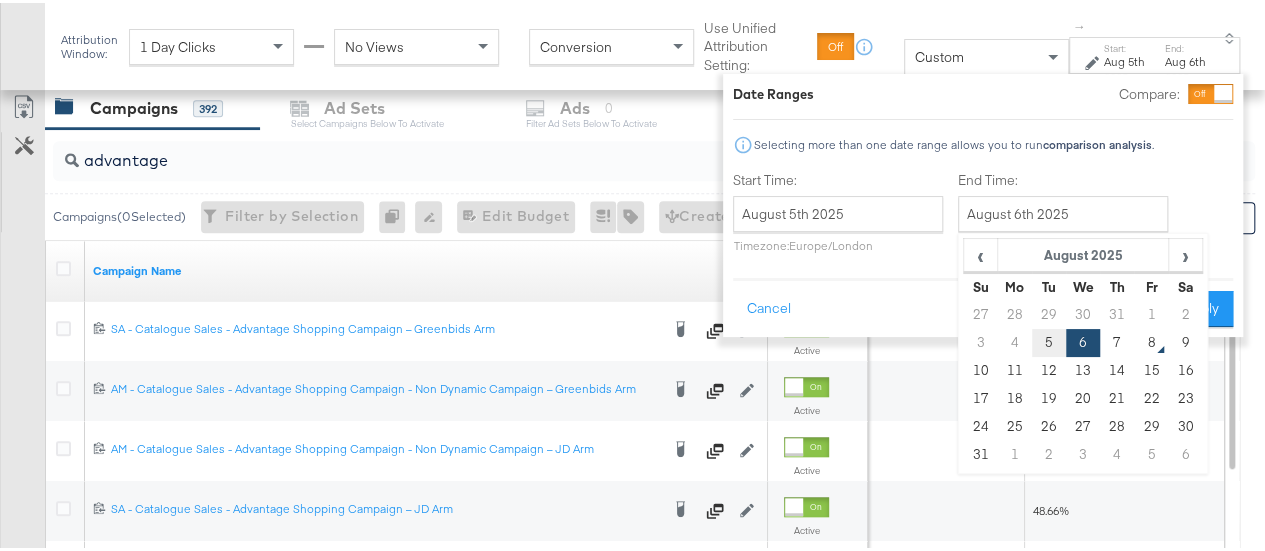 click on "5" at bounding box center (1049, 340) 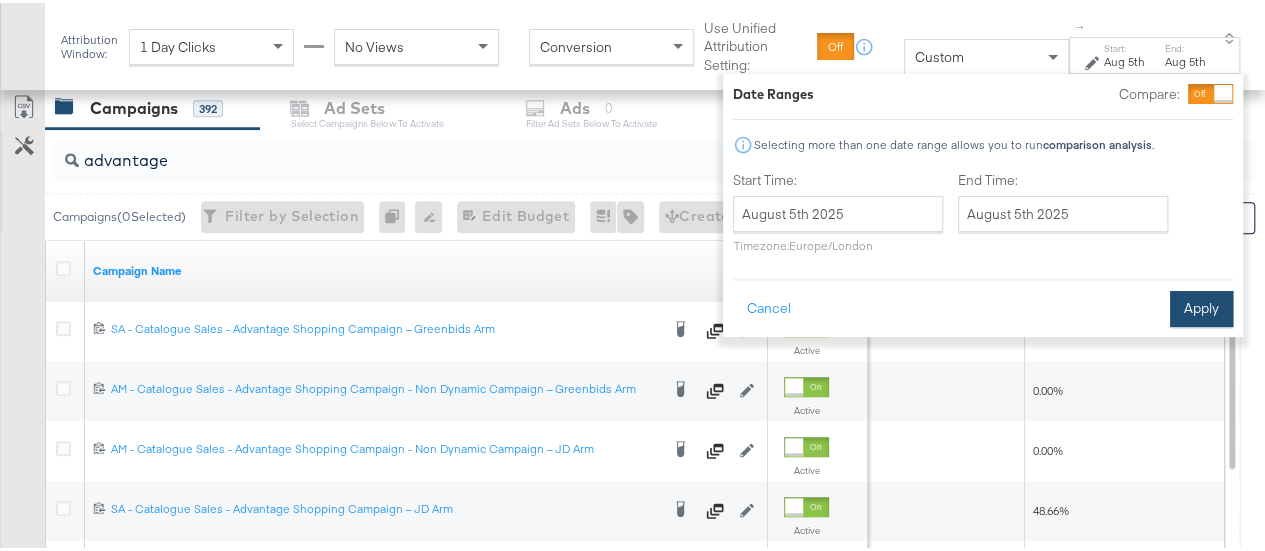 click on "Apply" at bounding box center (1201, 306) 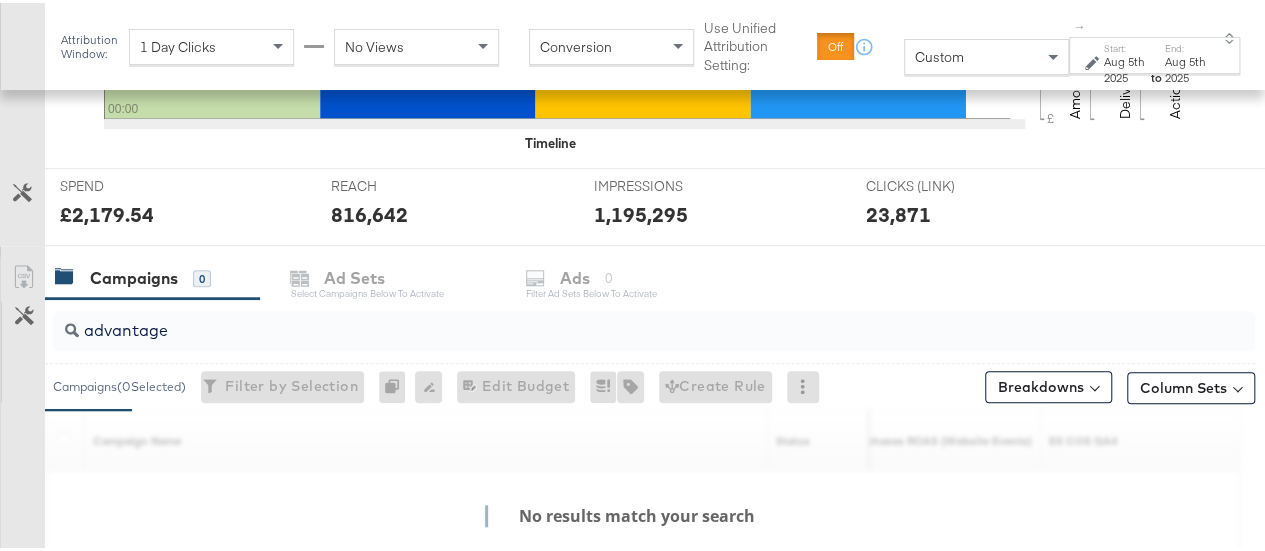 scroll, scrollTop: 854, scrollLeft: 0, axis: vertical 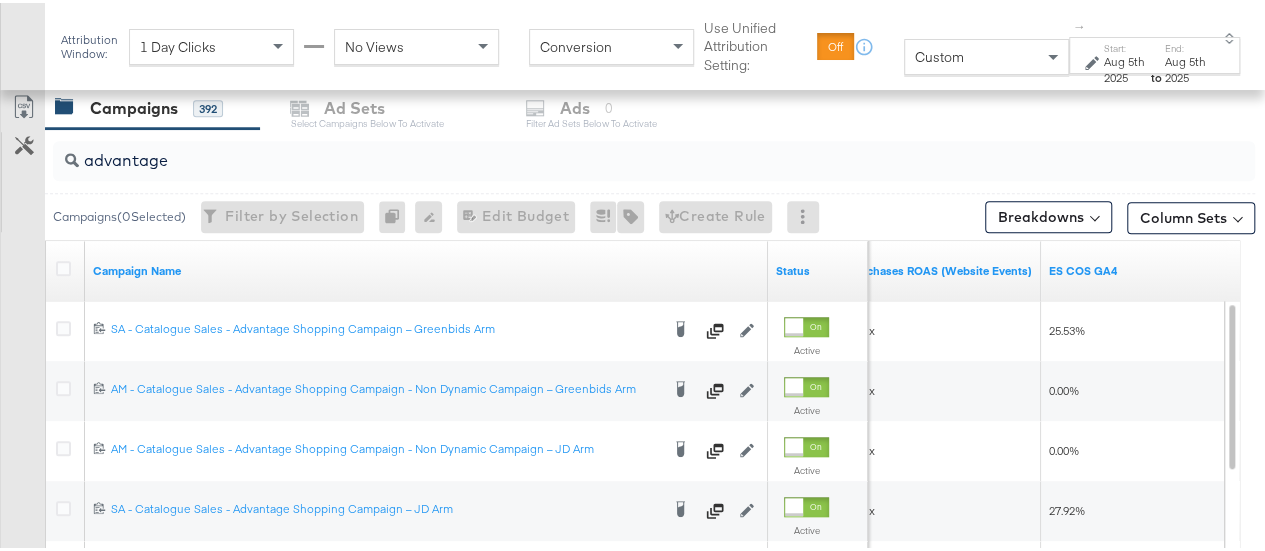 click on "Aug 5th 2025" at bounding box center (1126, 66) 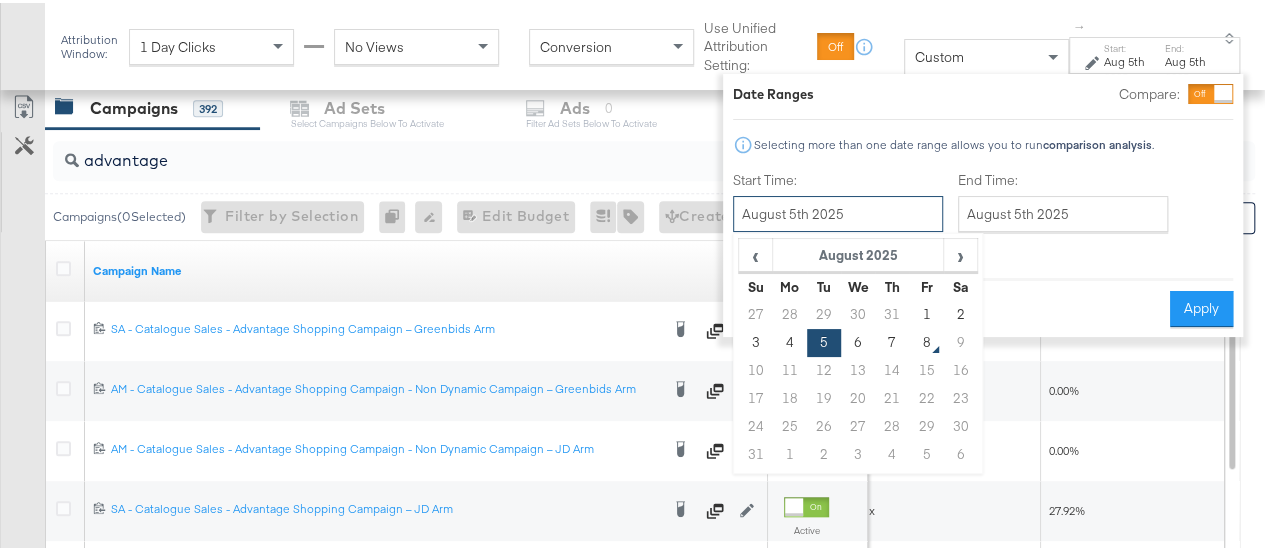 click on "August 5th 2025" at bounding box center (838, 211) 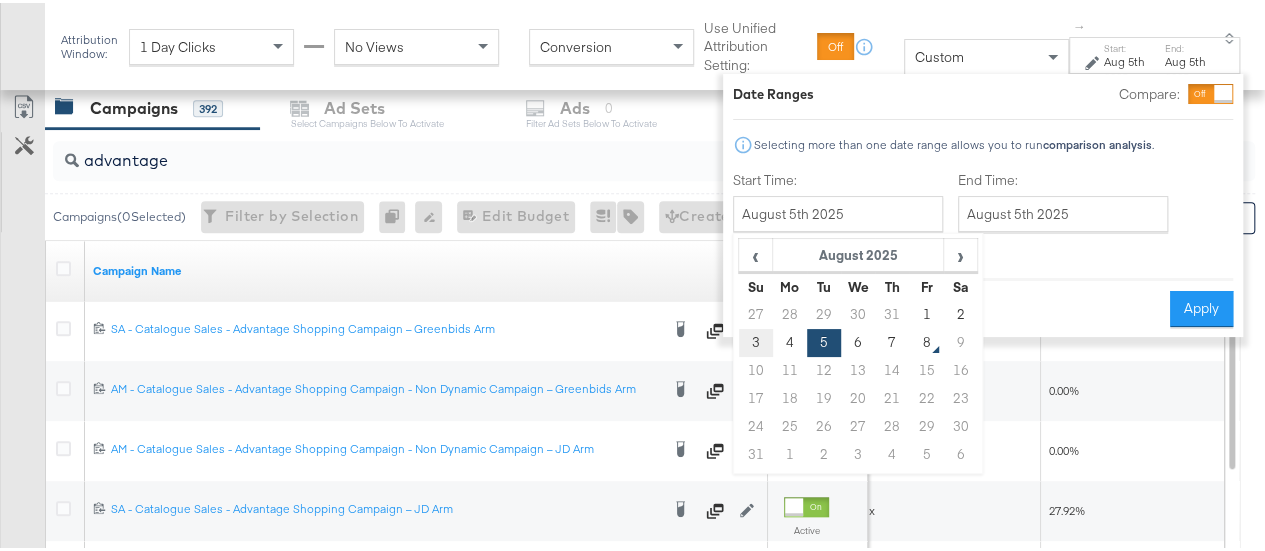 click on "3" at bounding box center [755, 340] 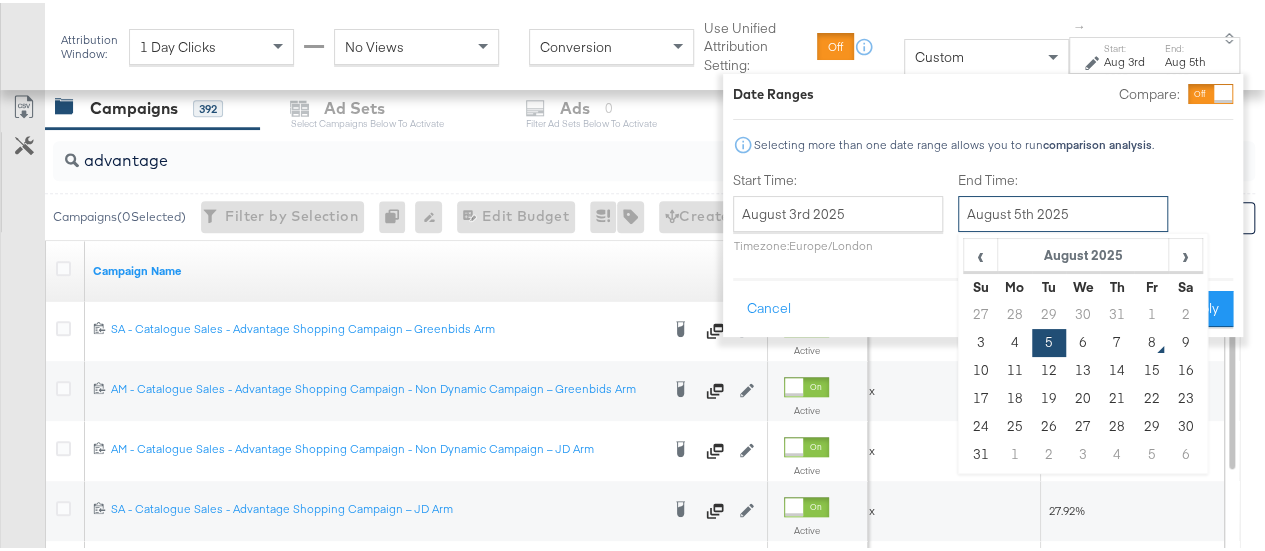 click on "August 5th 2025" at bounding box center (1063, 211) 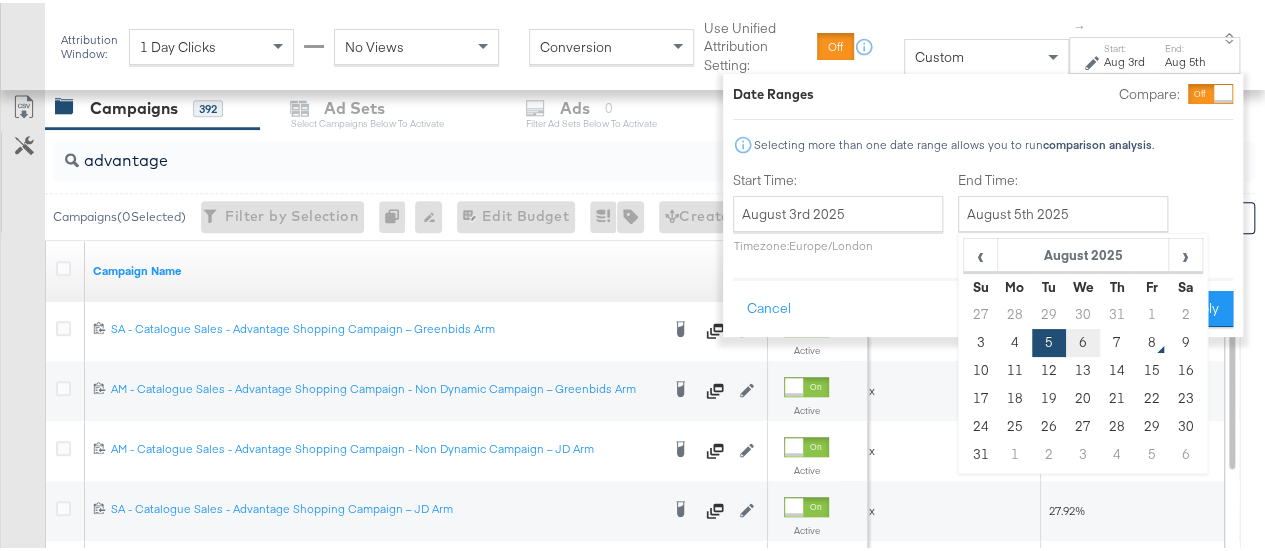 click on "6" at bounding box center [1083, 340] 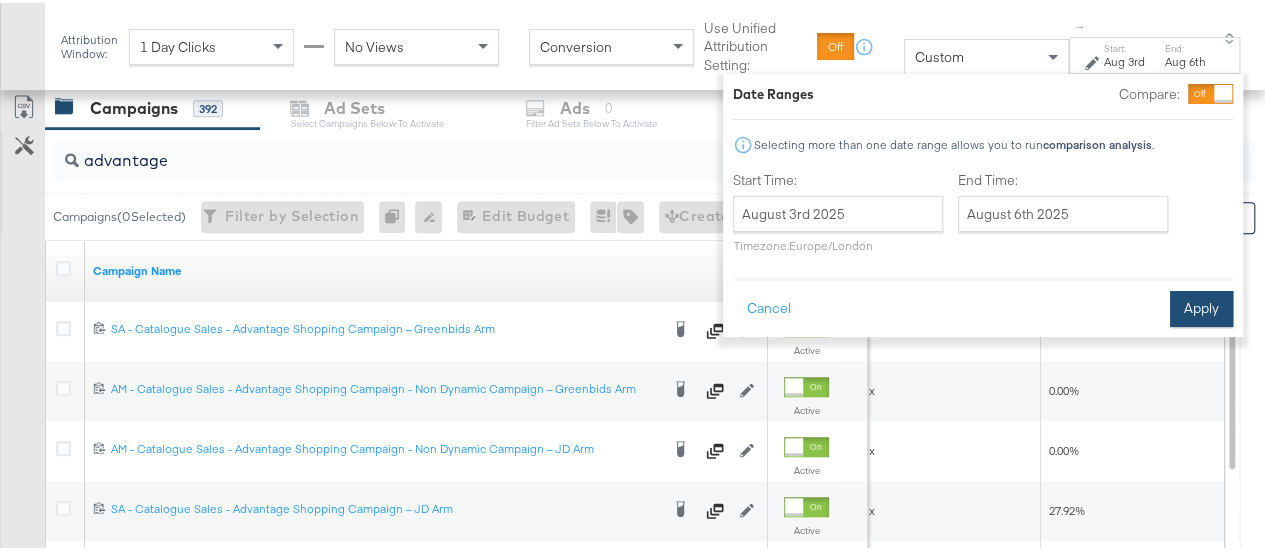 click on "Apply" at bounding box center [1201, 306] 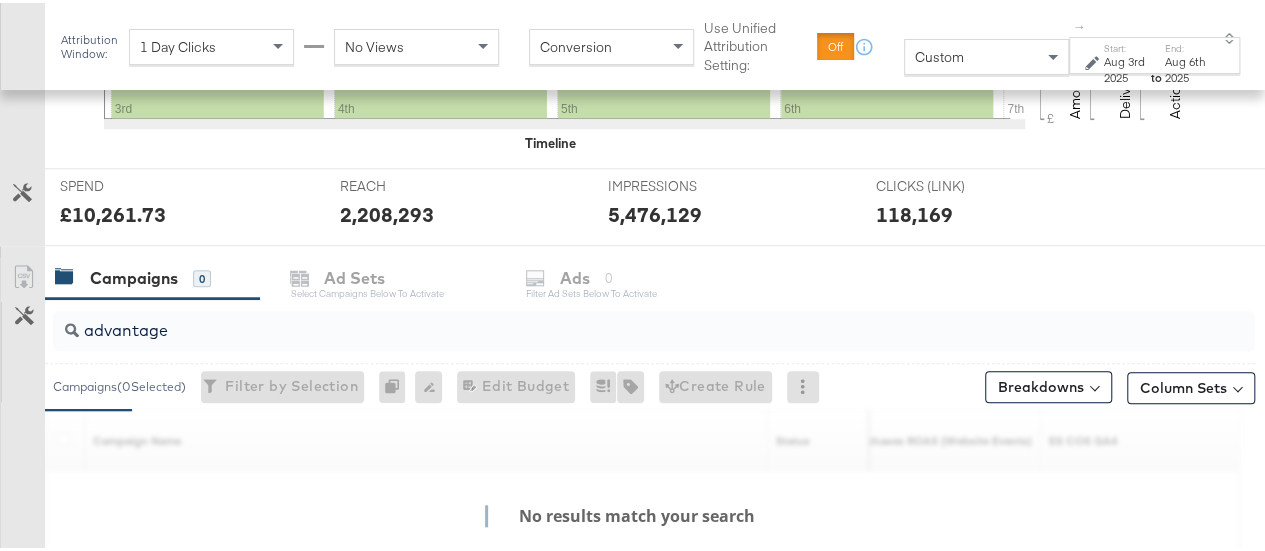 scroll, scrollTop: 854, scrollLeft: 0, axis: vertical 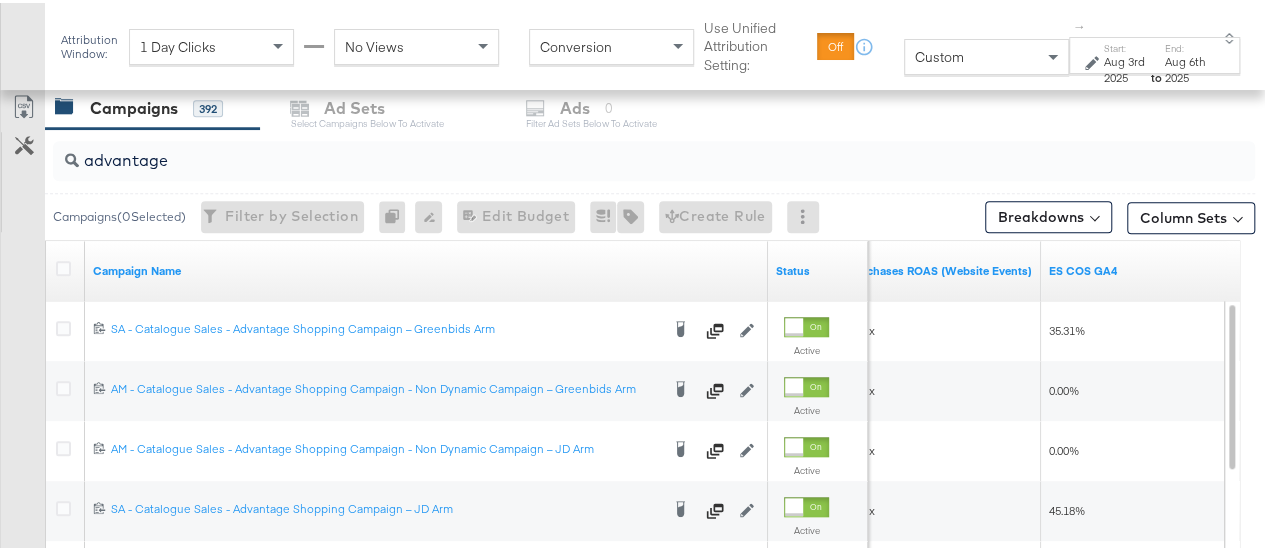 click on "Aug 3rd 2025" at bounding box center (1126, 66) 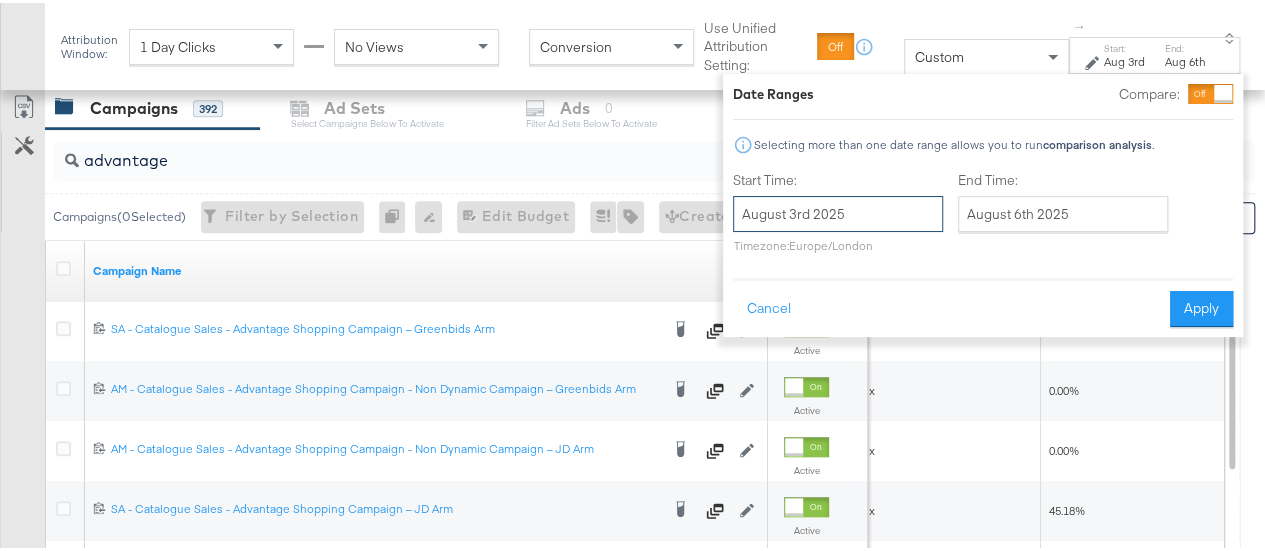 click on "August 3rd 2025" at bounding box center [838, 211] 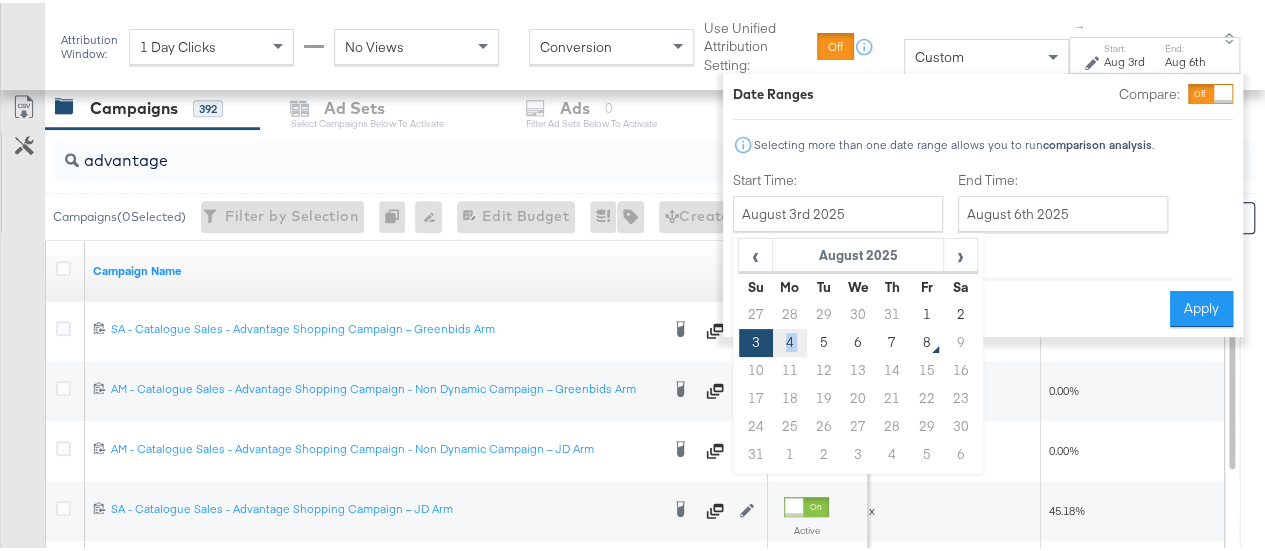 drag, startPoint x: 812, startPoint y: 341, endPoint x: 783, endPoint y: 341, distance: 29 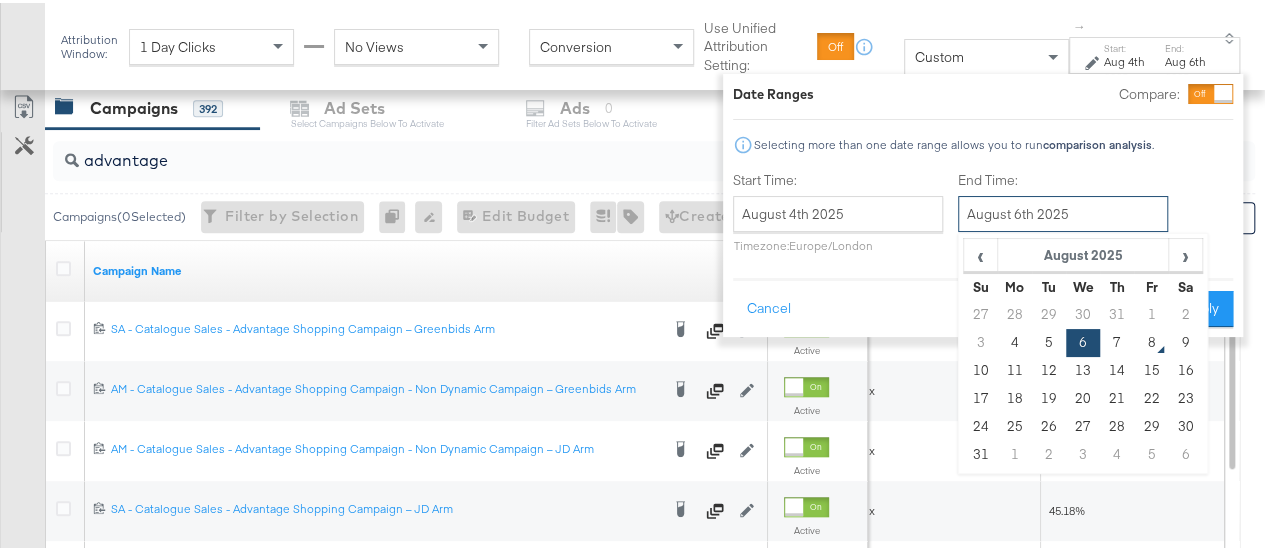 click on "August 6th 2025" at bounding box center [1063, 211] 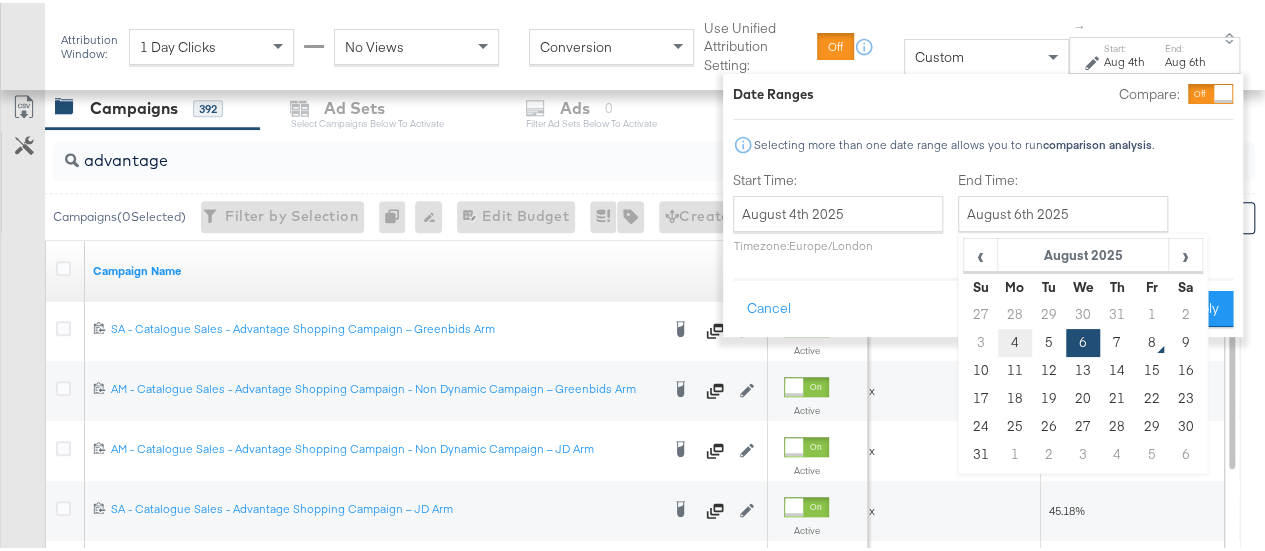 click on "4" at bounding box center [1014, 340] 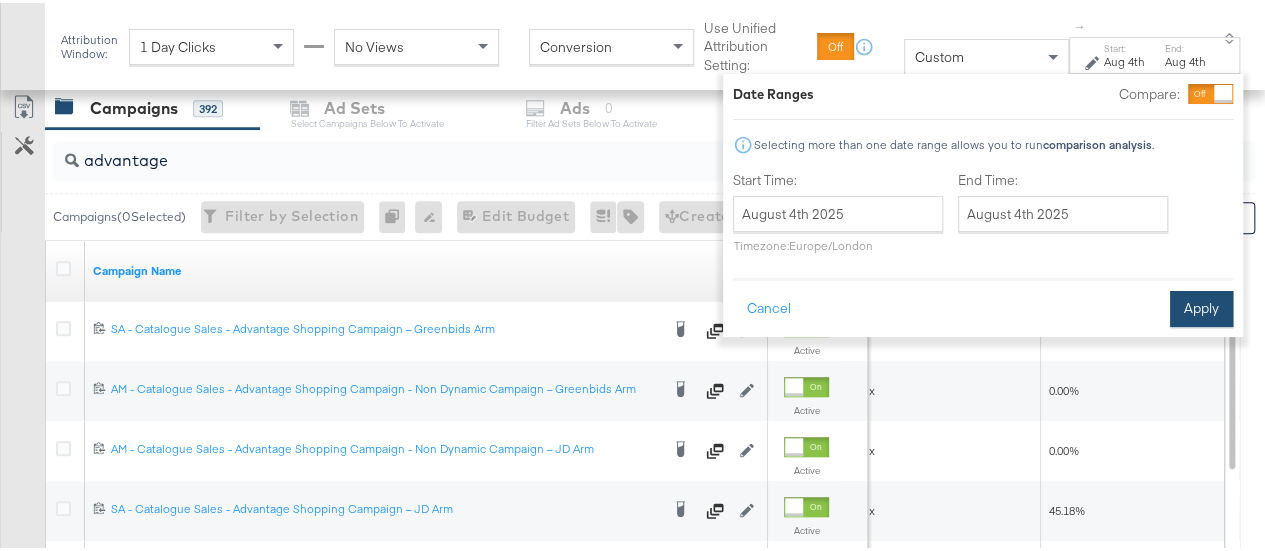 click on "Apply" at bounding box center (1201, 306) 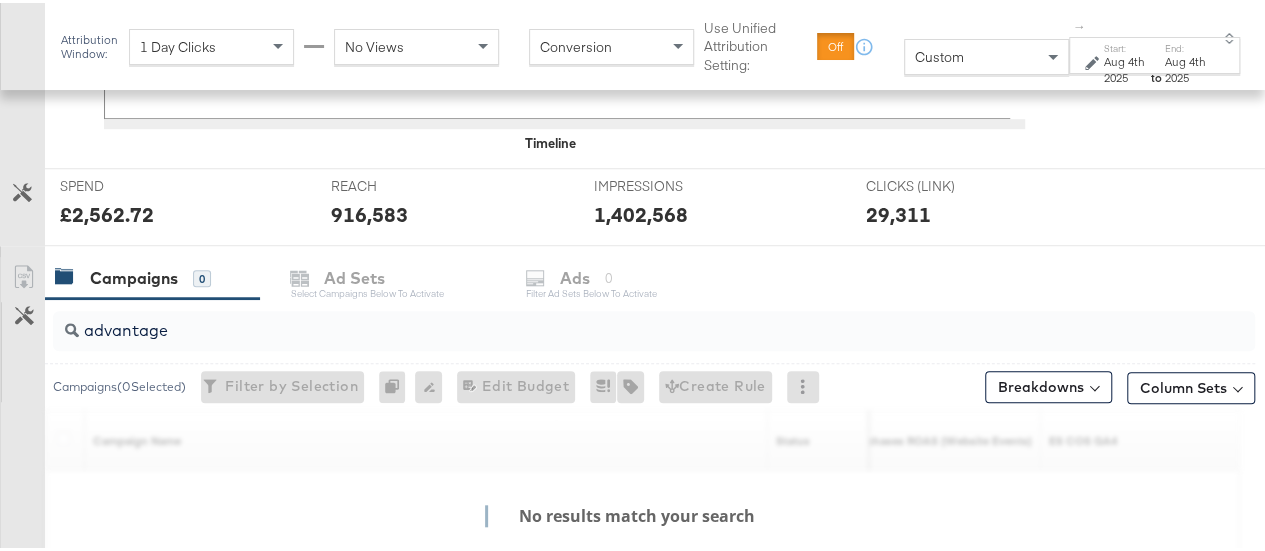 scroll, scrollTop: 854, scrollLeft: 0, axis: vertical 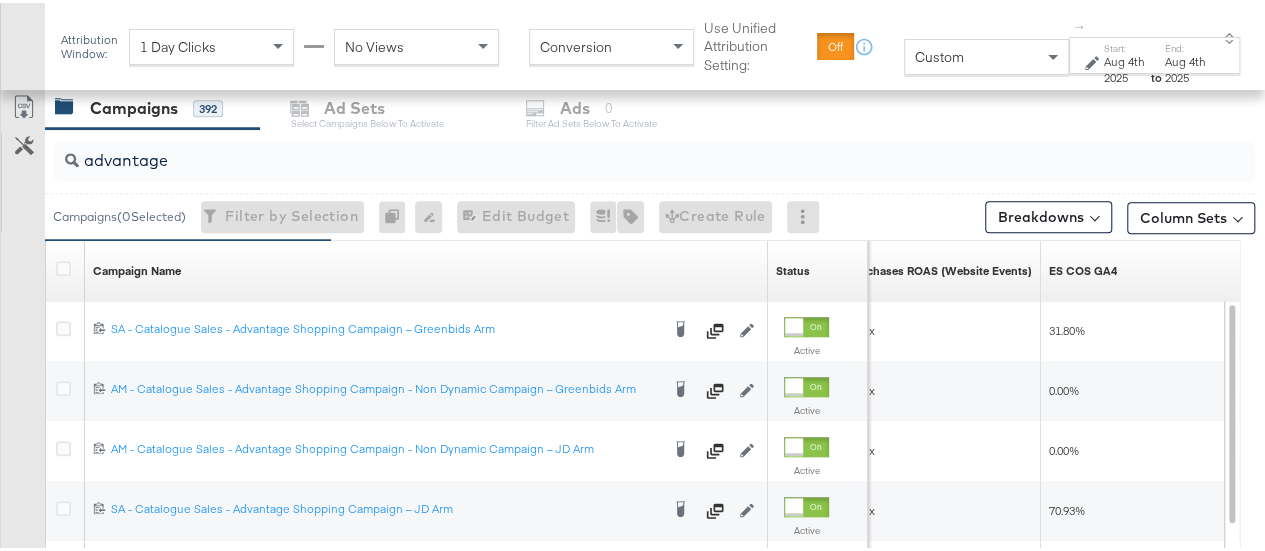 click on "Aug 4th 2025" at bounding box center (1126, 66) 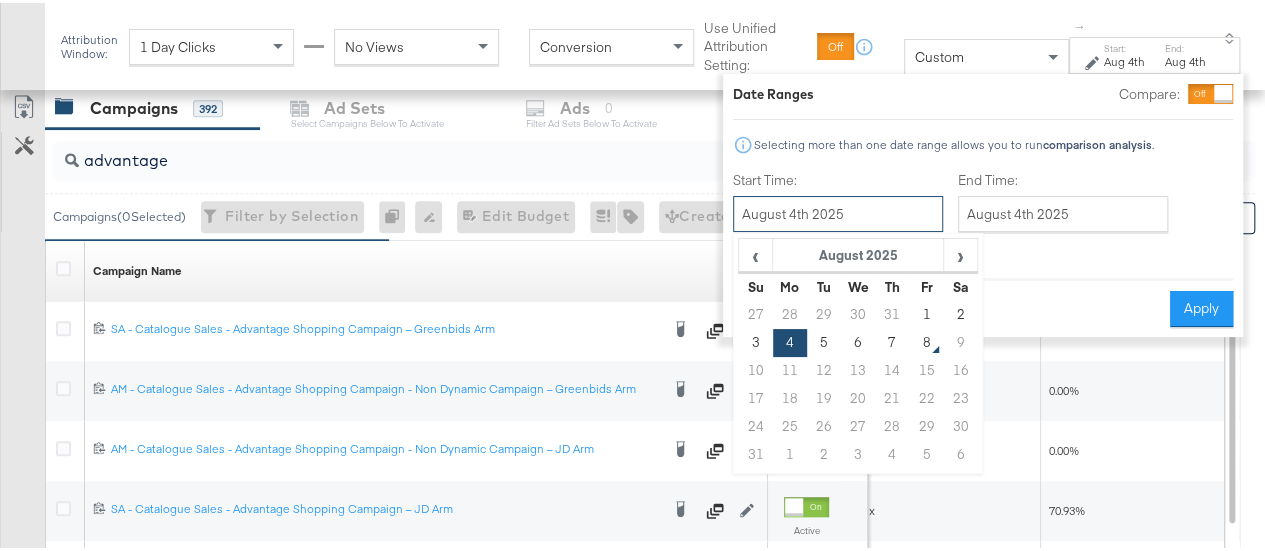 click on "August 4th 2025" at bounding box center [838, 211] 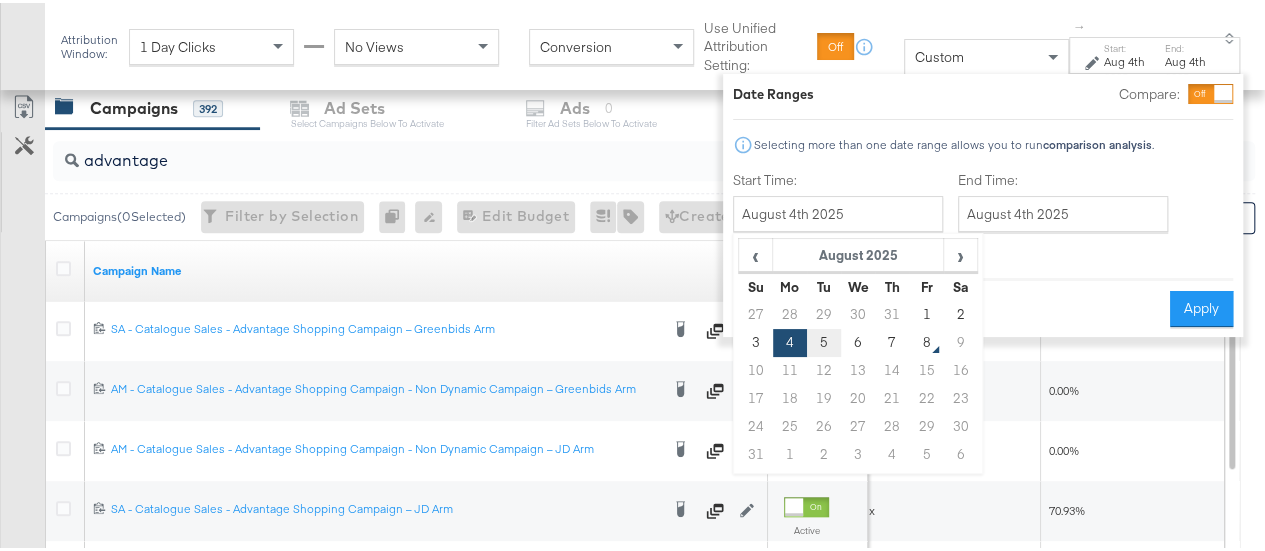click on "5" at bounding box center [824, 340] 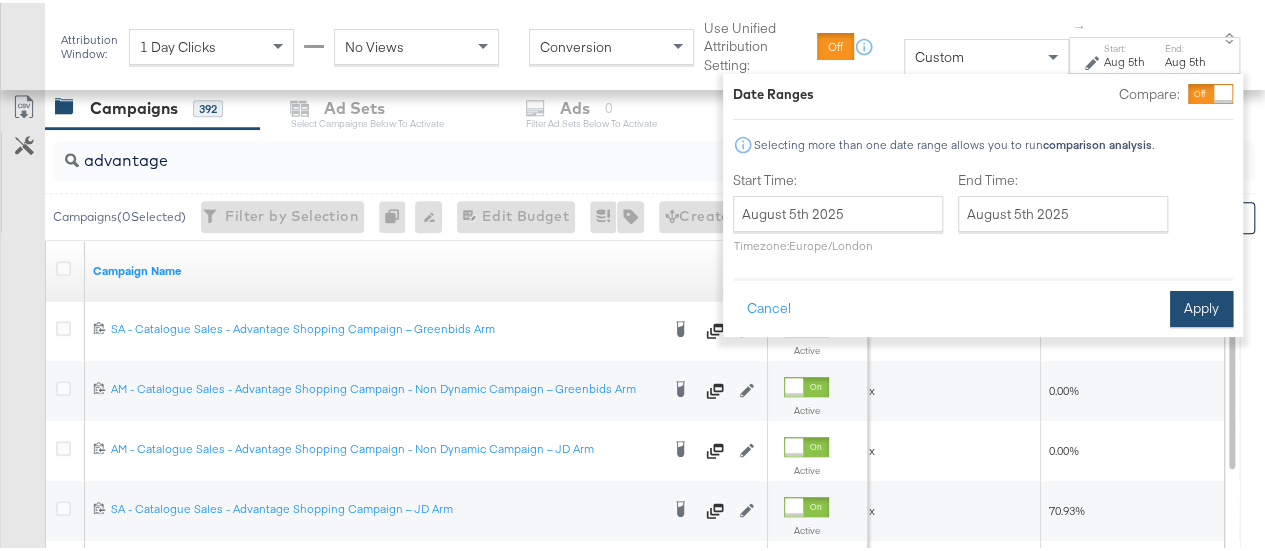click on "Apply" at bounding box center (1201, 306) 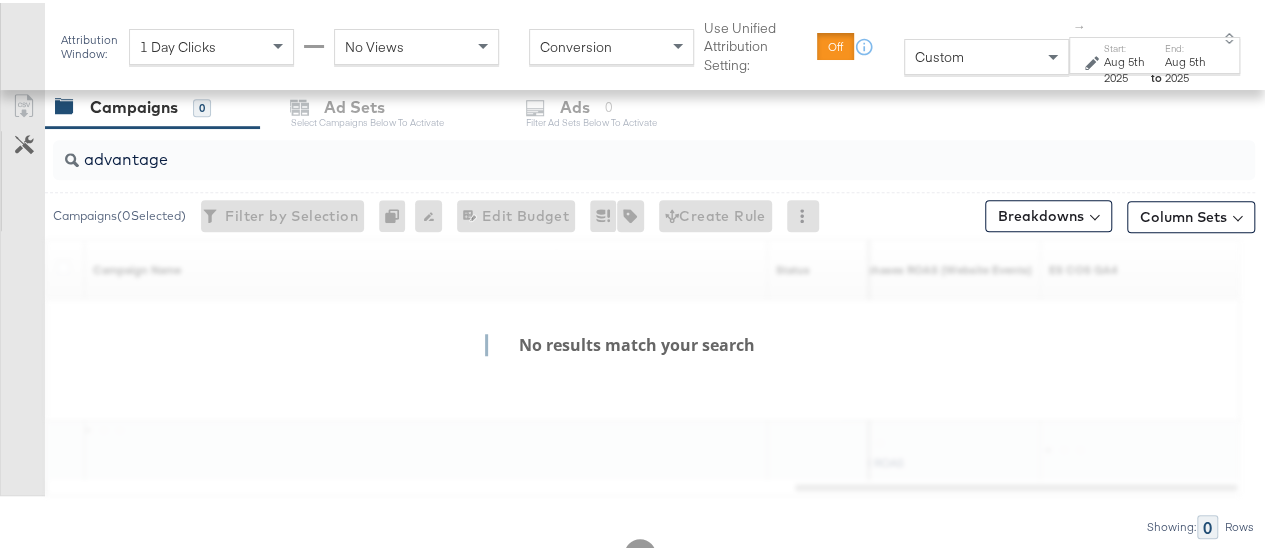 scroll, scrollTop: 854, scrollLeft: 0, axis: vertical 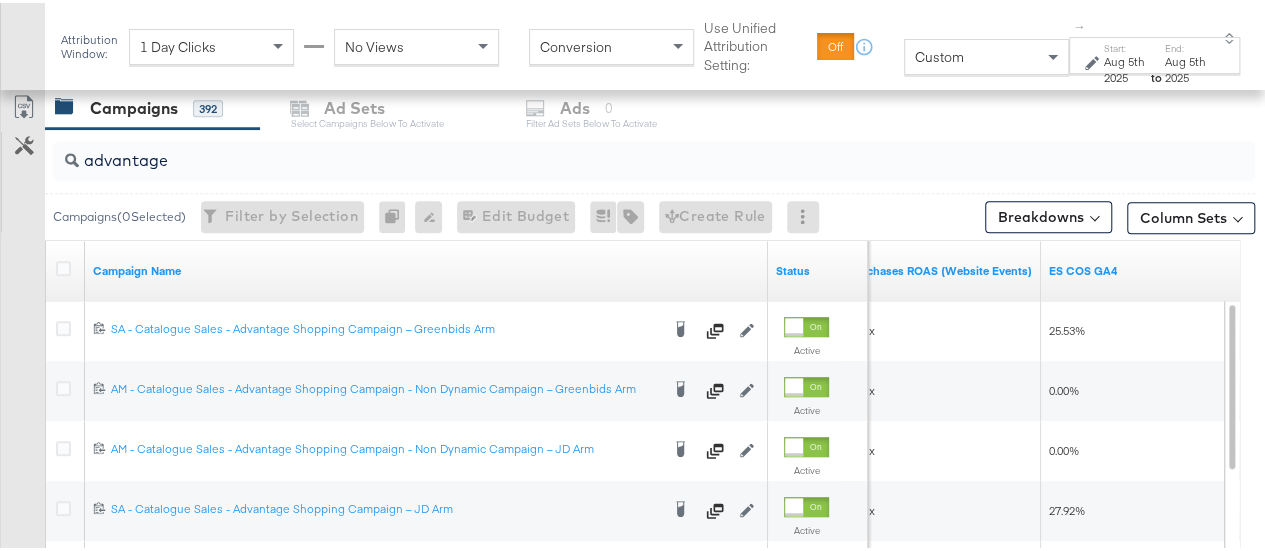 click on "Start:" at bounding box center (1126, 45) 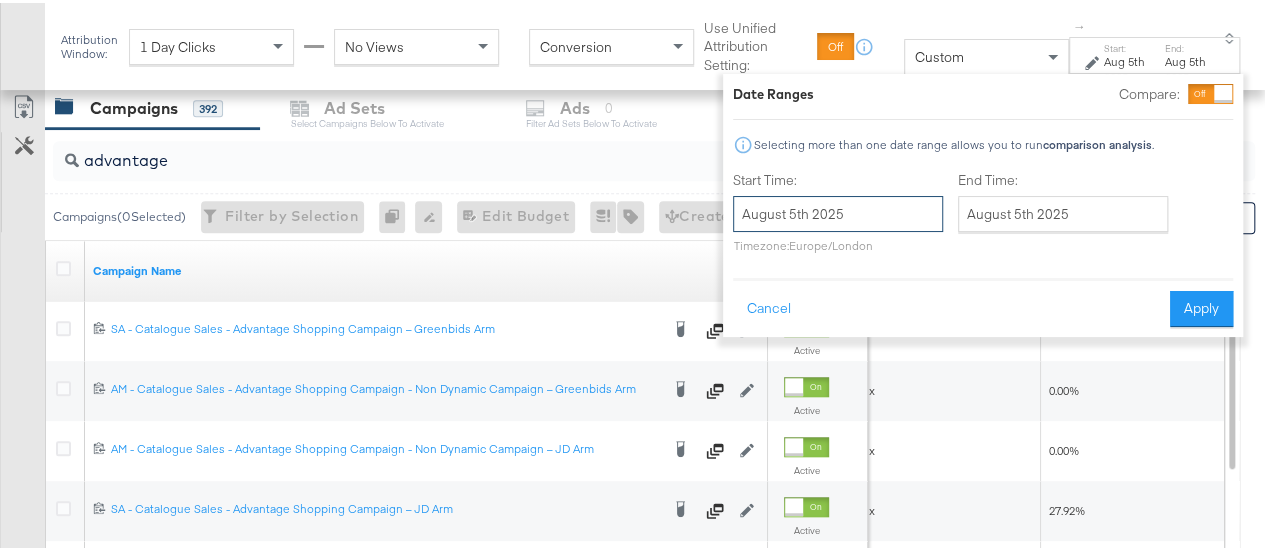 click on "August 5th 2025" at bounding box center (838, 211) 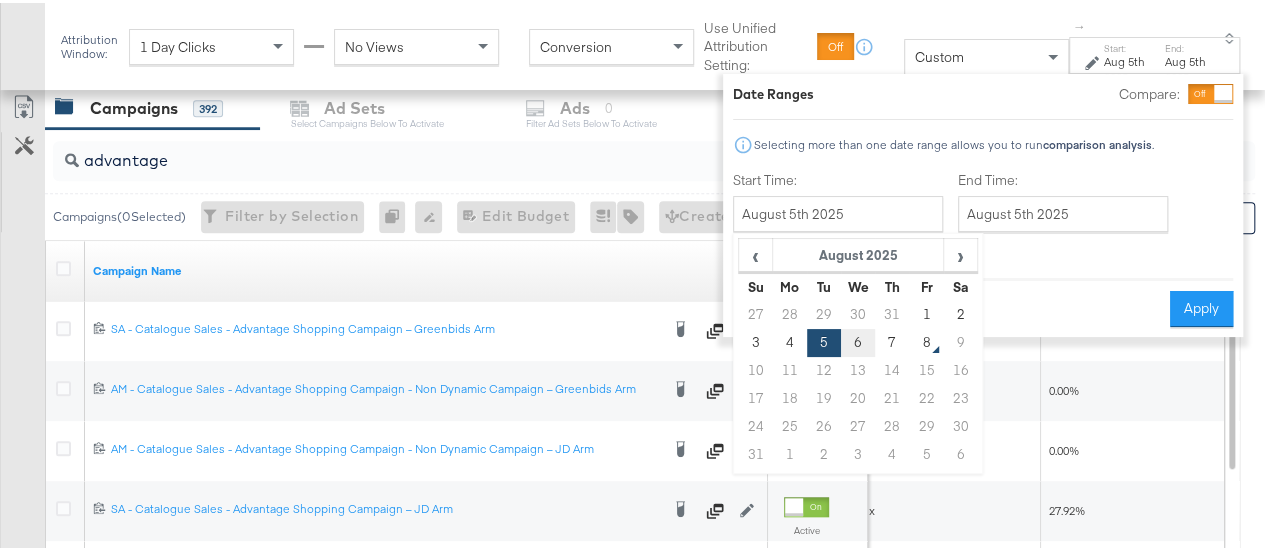 click on "6" at bounding box center [858, 340] 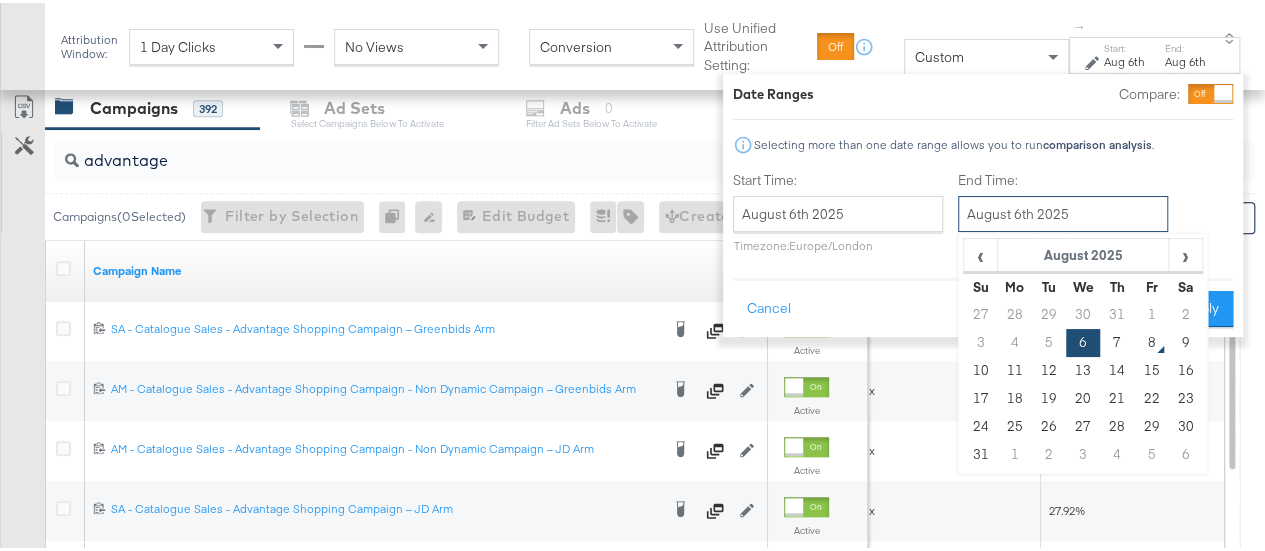 click on "August 6th 2025" at bounding box center [1063, 211] 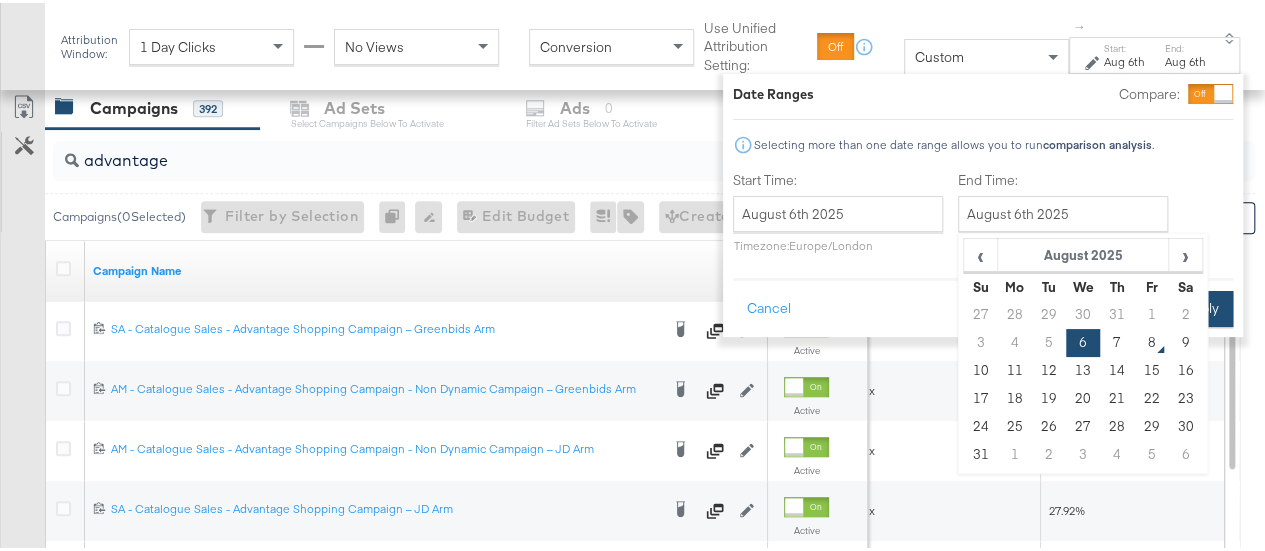 click on "Apply" at bounding box center (1201, 306) 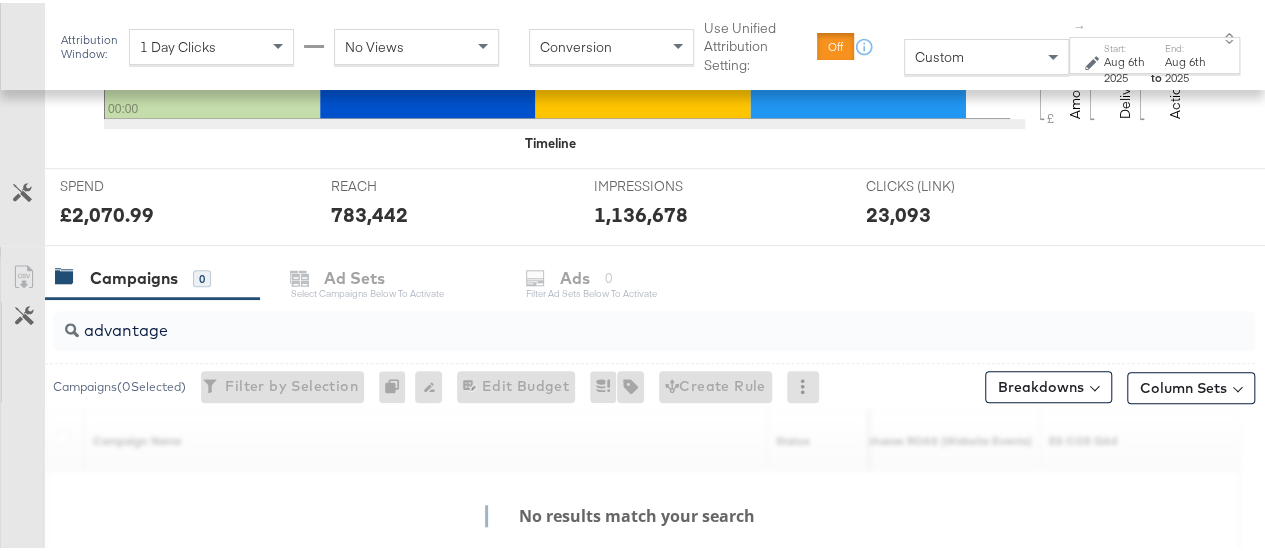 scroll, scrollTop: 854, scrollLeft: 0, axis: vertical 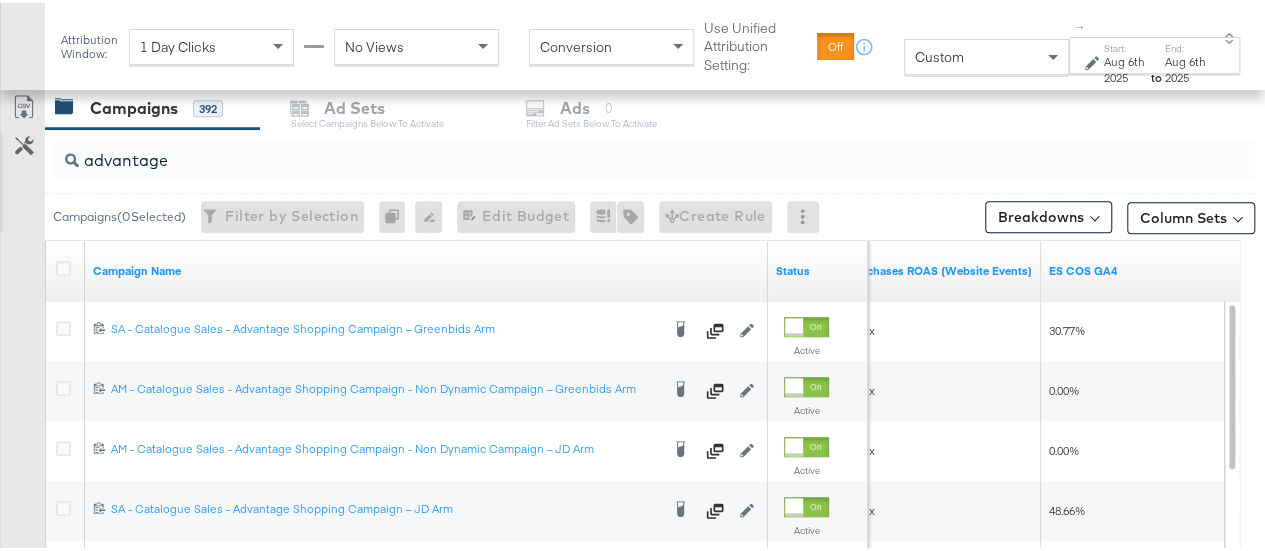 click on "to" at bounding box center [1156, 74] 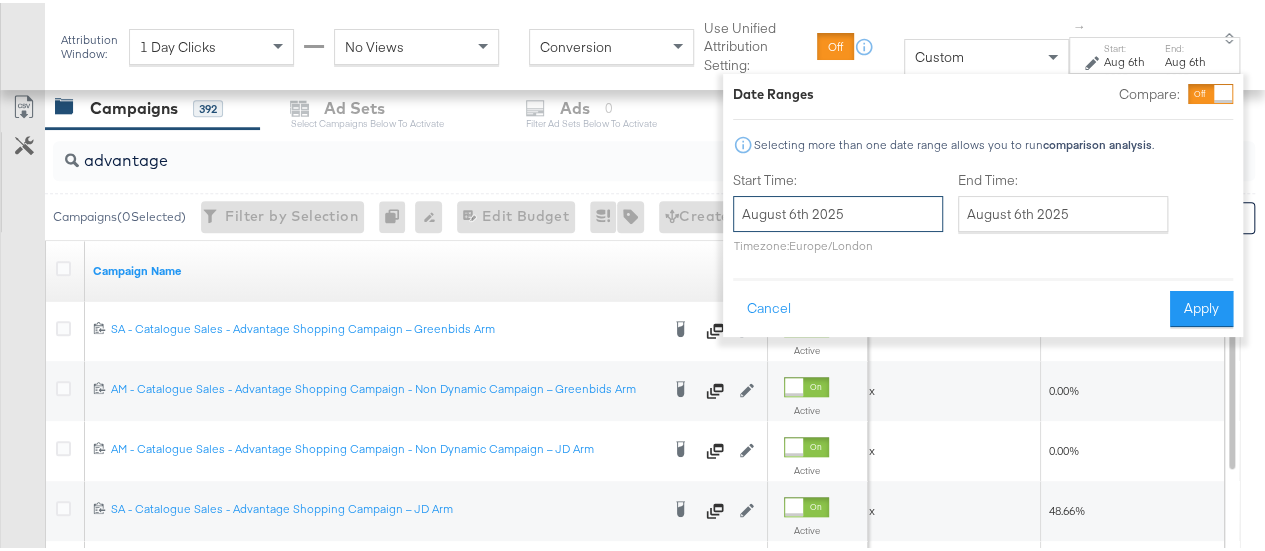 click on "August 6th 2025" at bounding box center (838, 211) 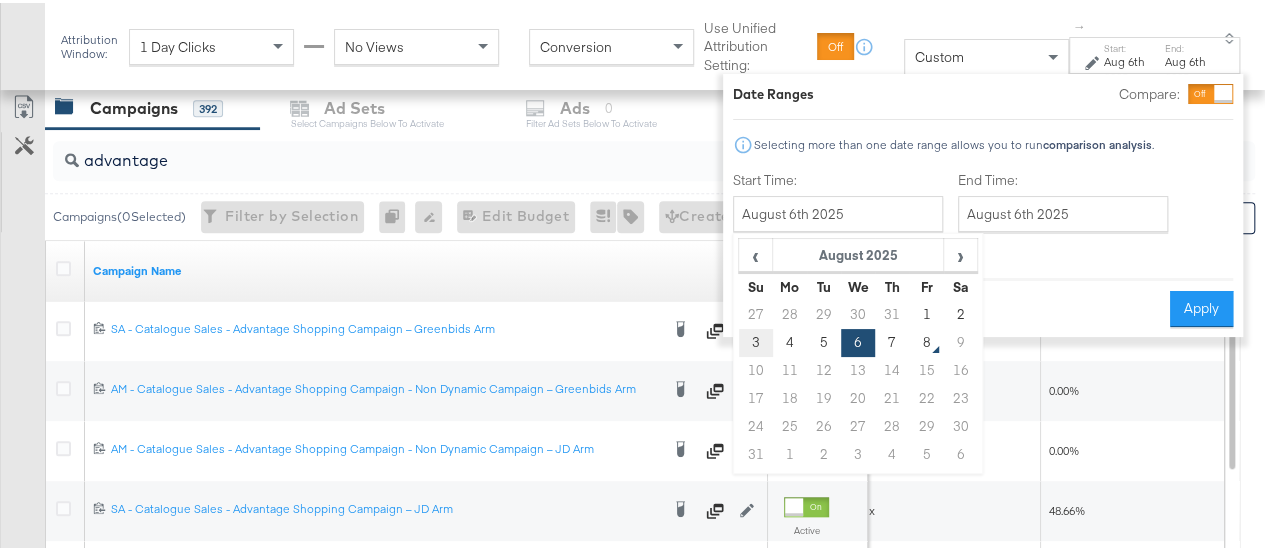 click on "3" at bounding box center [755, 340] 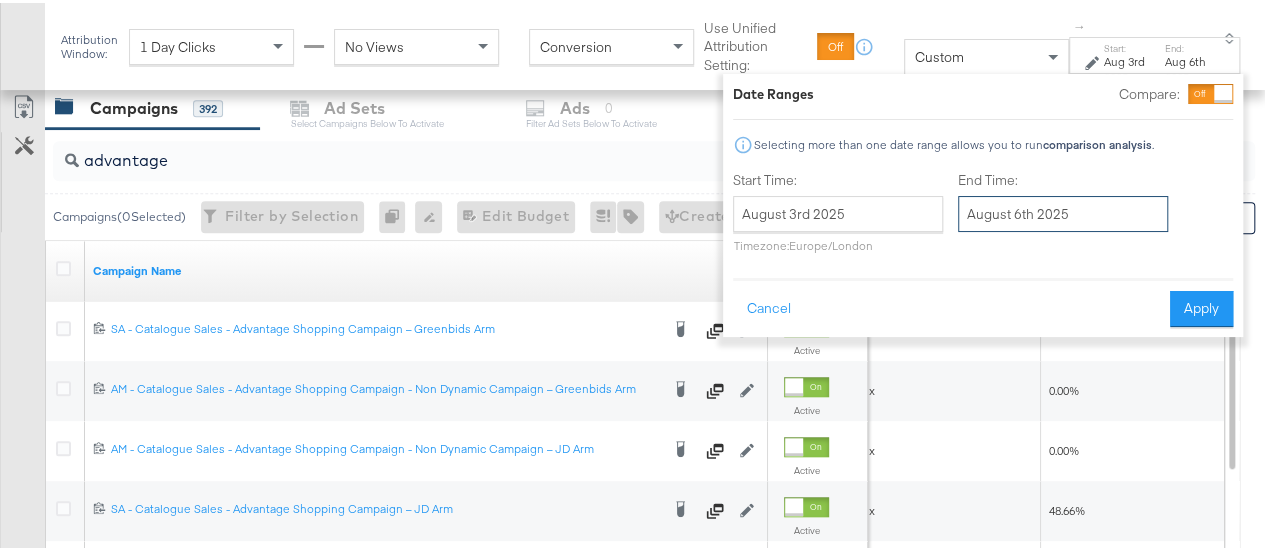 click on "August 6th 2025" at bounding box center (1063, 211) 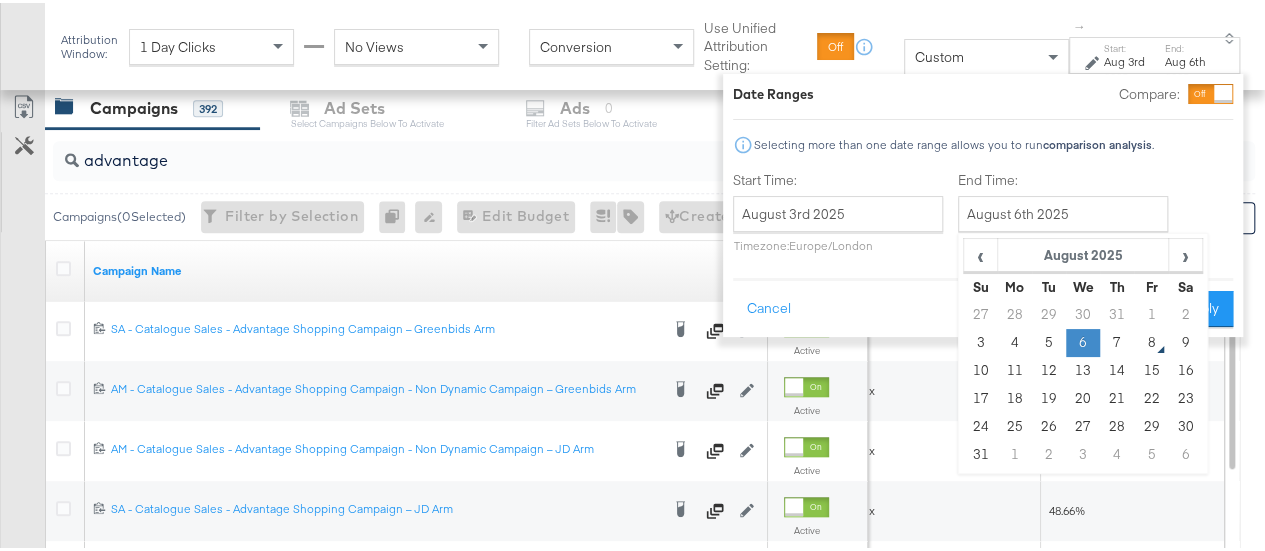 click on "6" at bounding box center (1083, 340) 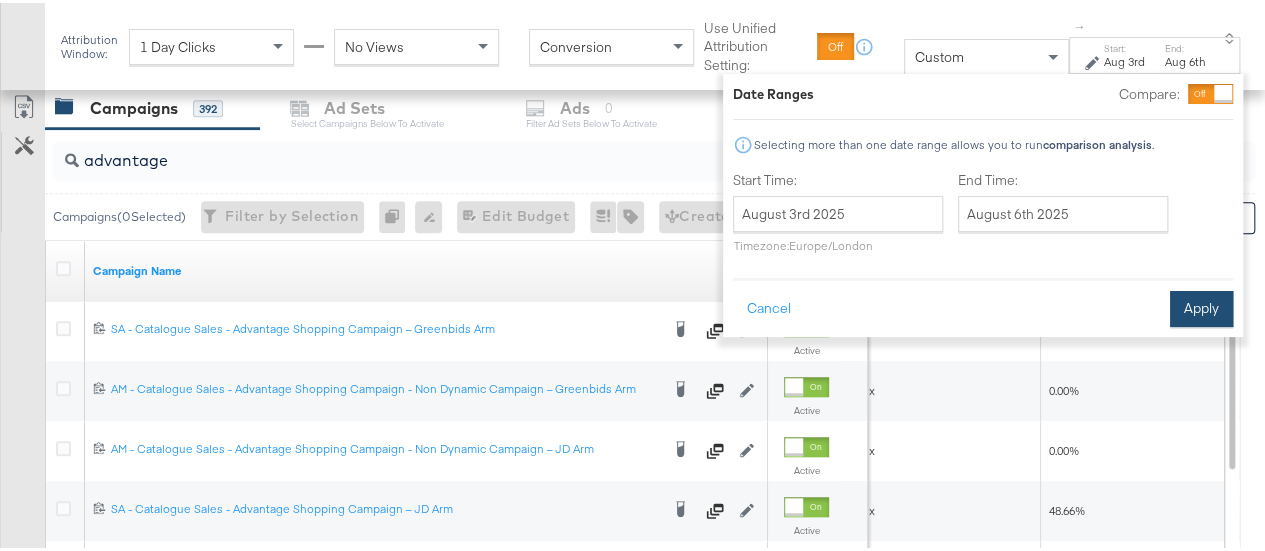 click on "Apply" at bounding box center [1201, 306] 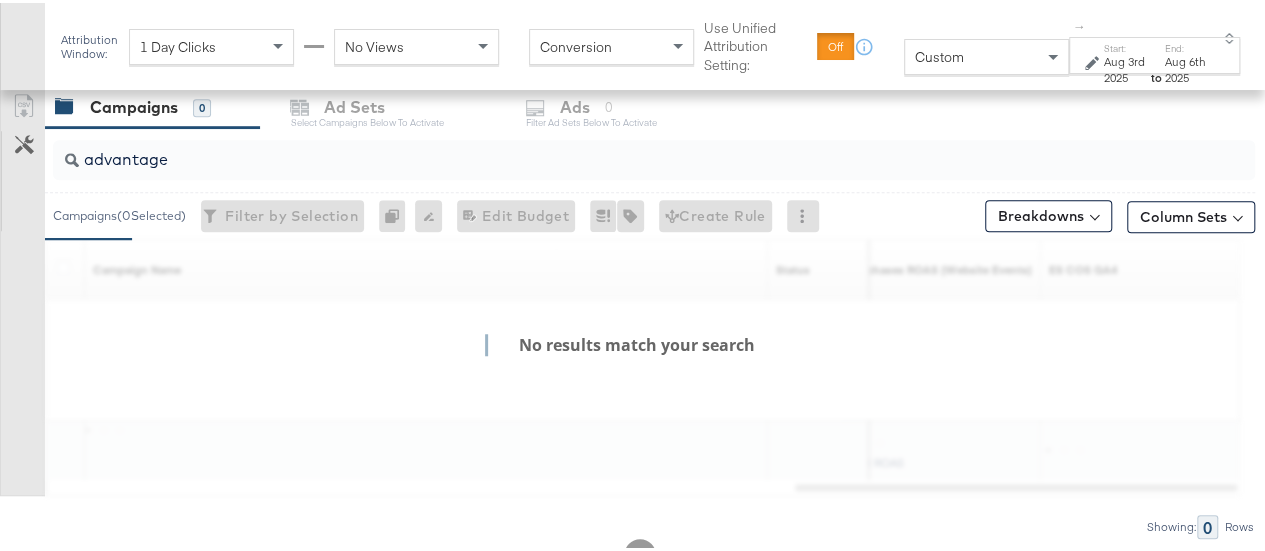 scroll, scrollTop: 854, scrollLeft: 0, axis: vertical 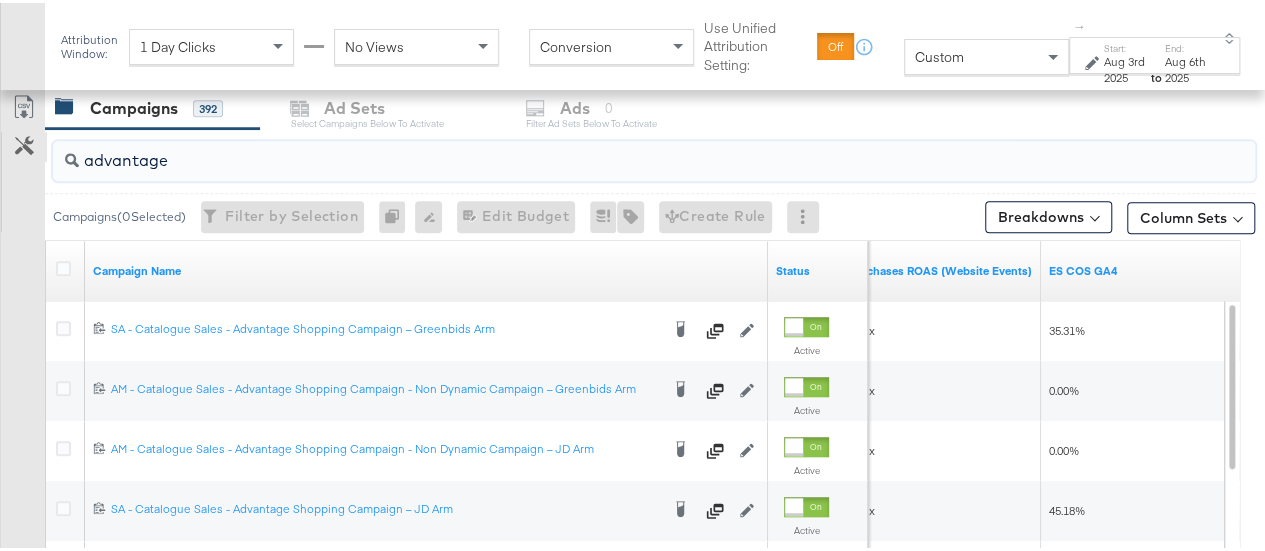 drag, startPoint x: 156, startPoint y: 145, endPoint x: 38, endPoint y: 143, distance: 118.016945 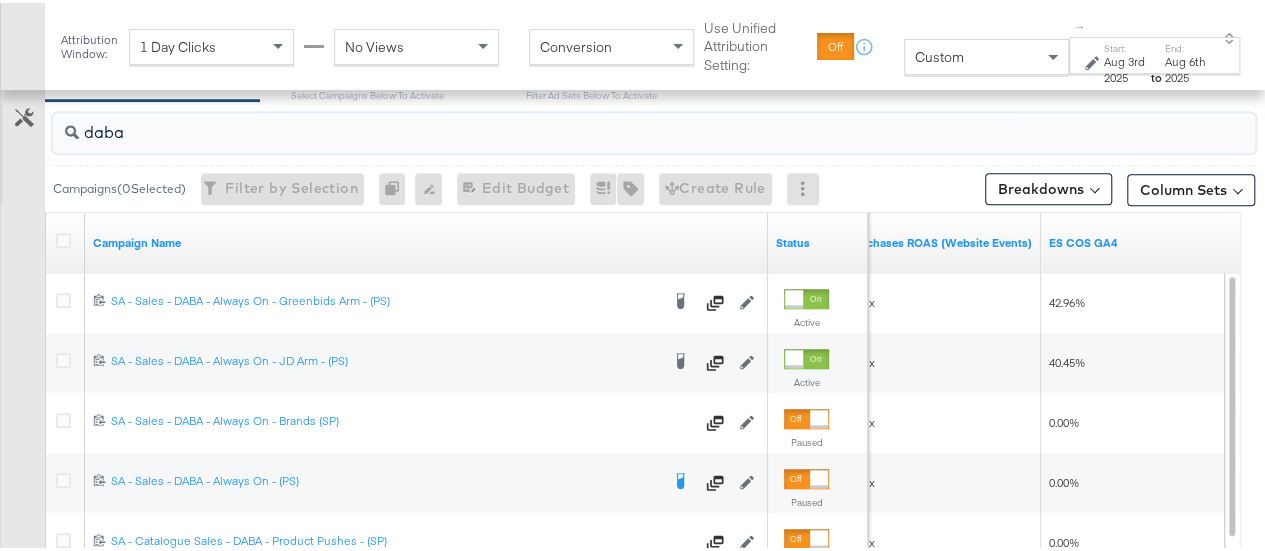 scroll, scrollTop: 883, scrollLeft: 0, axis: vertical 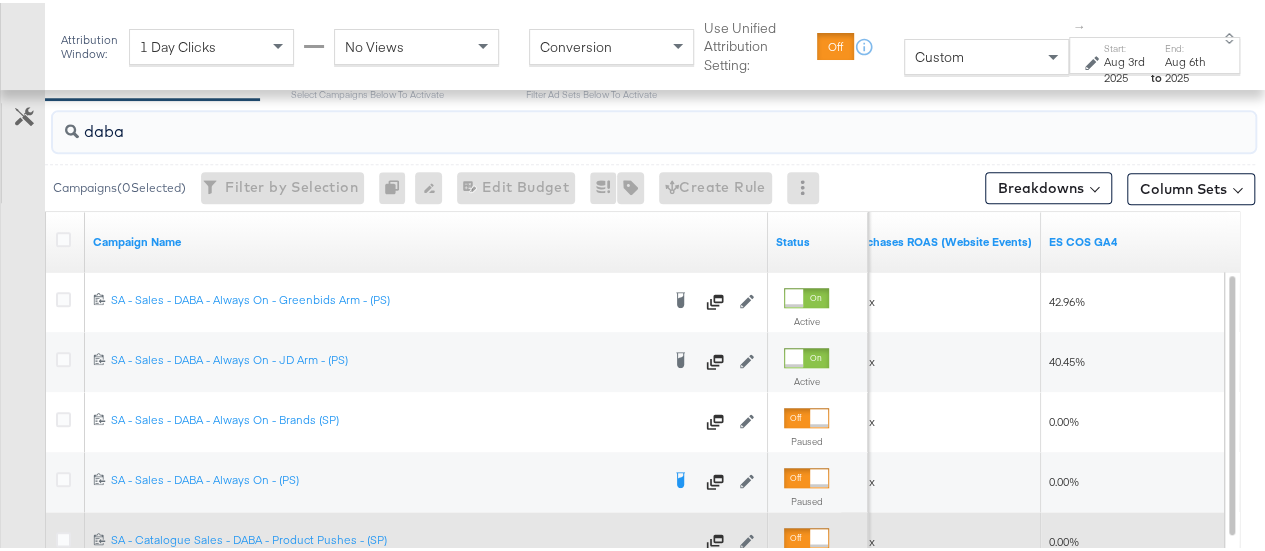type on "daba" 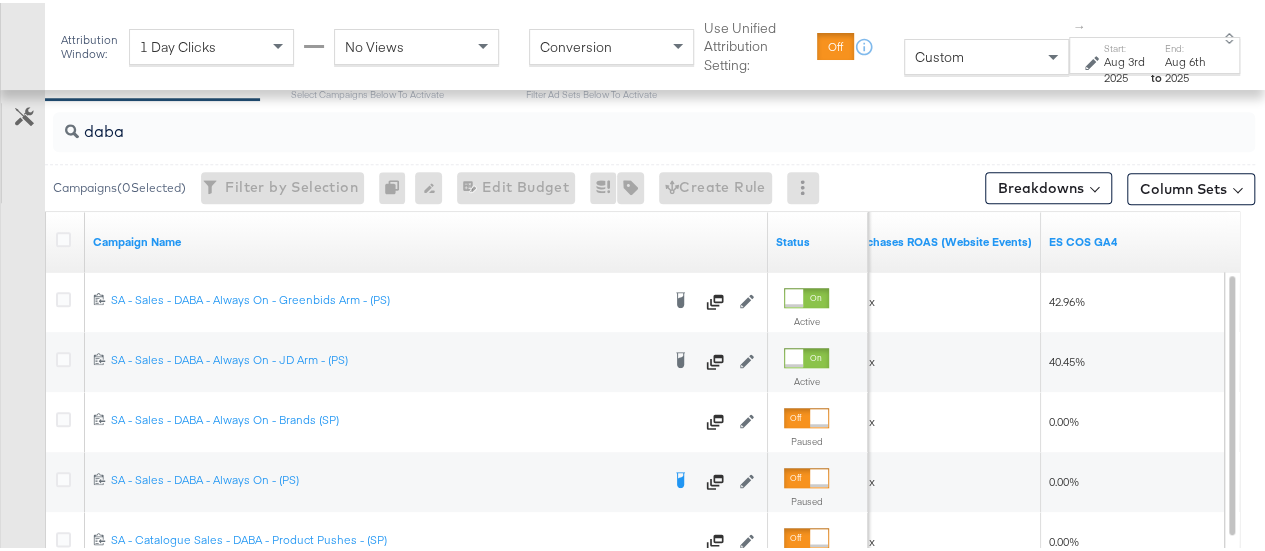 click on "Start:" at bounding box center (1126, 45) 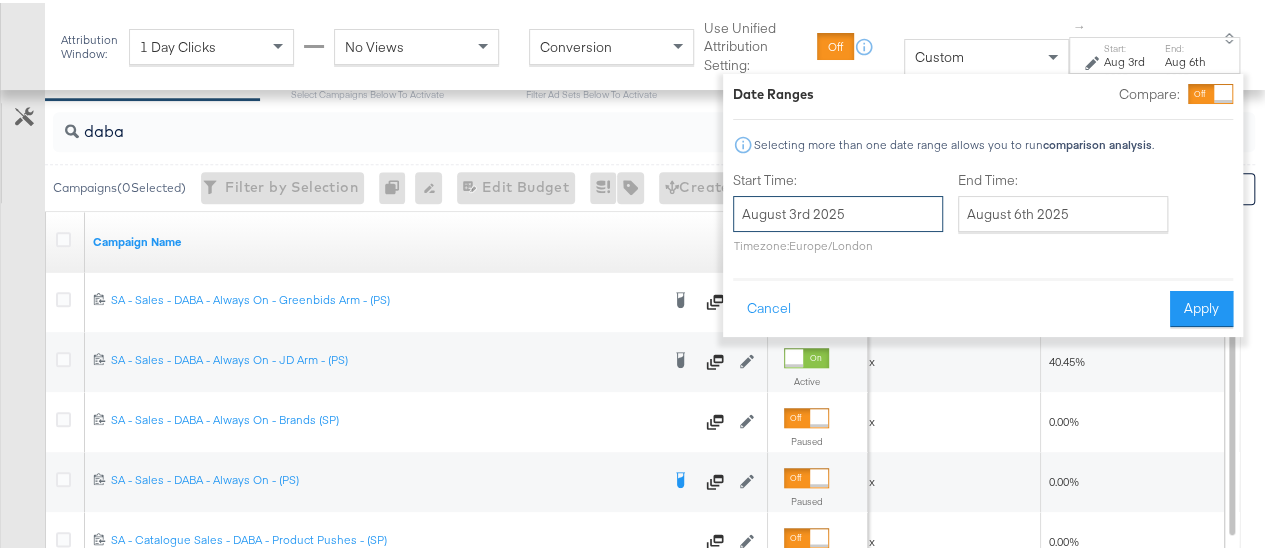 click on "August 3rd 2025" at bounding box center (838, 211) 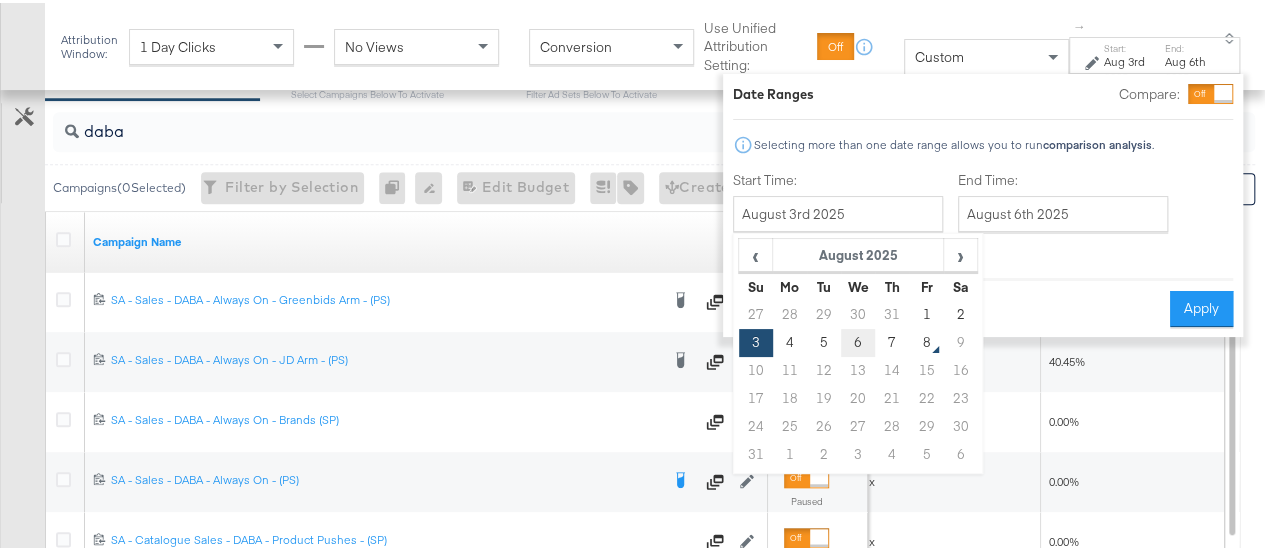 click on "6" at bounding box center (858, 340) 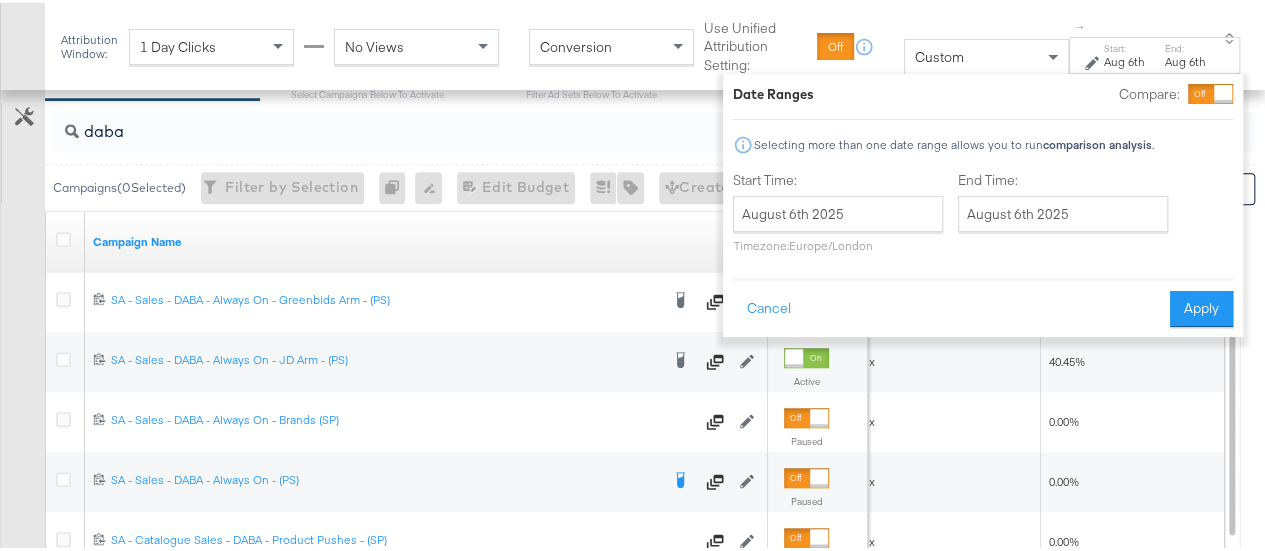 click on "Cancel Apply" at bounding box center [983, 299] 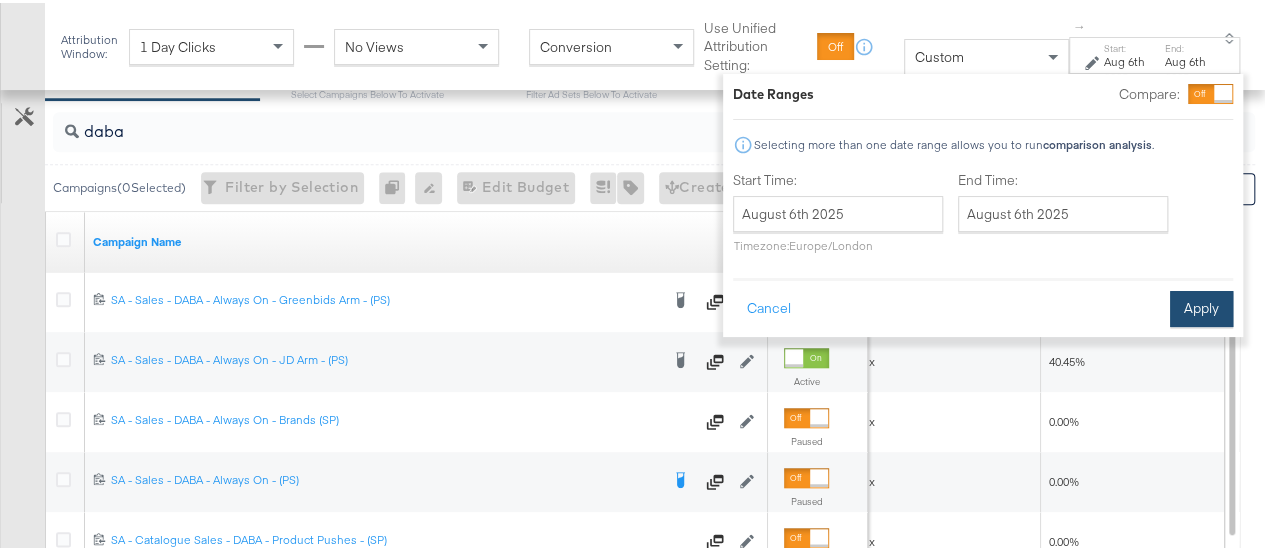 click on "Apply" at bounding box center [1201, 306] 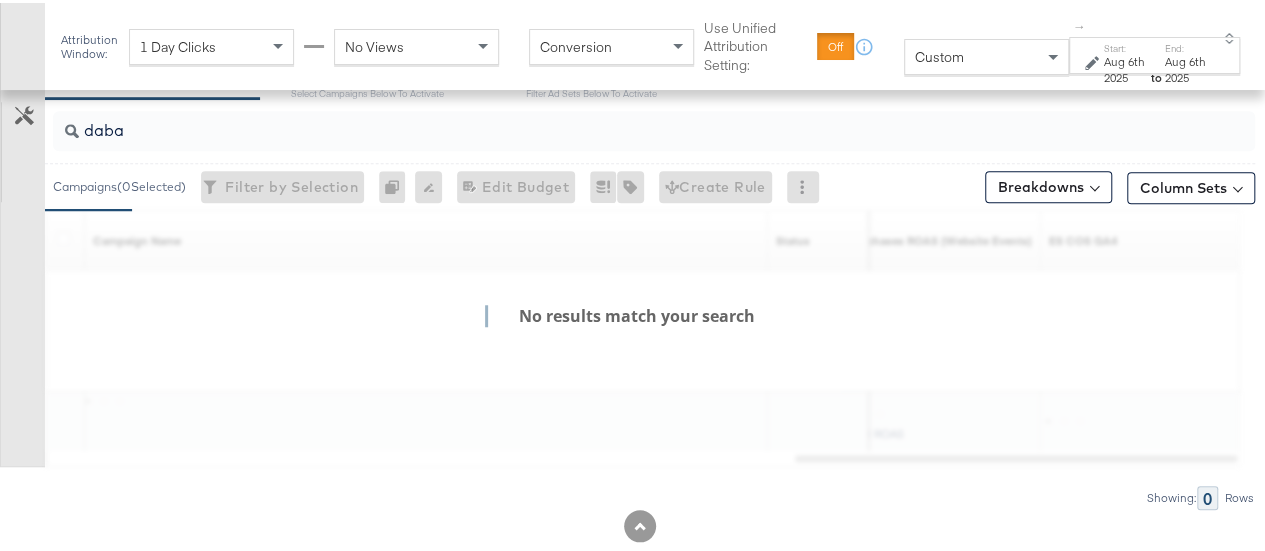 scroll, scrollTop: 883, scrollLeft: 0, axis: vertical 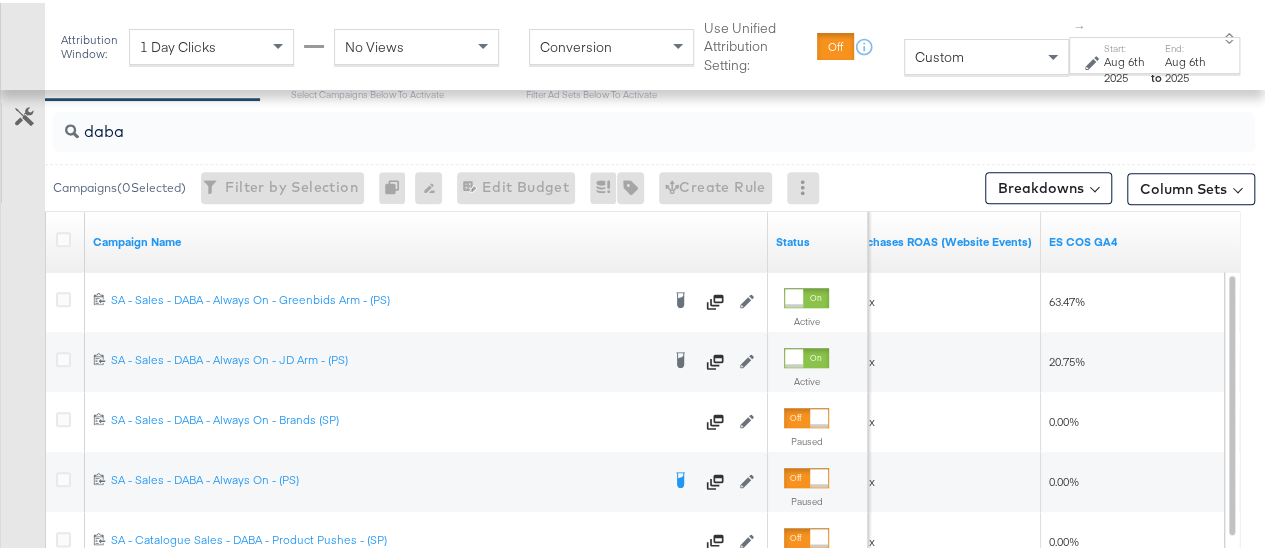 click on "Aug 6th 2025" at bounding box center (1126, 66) 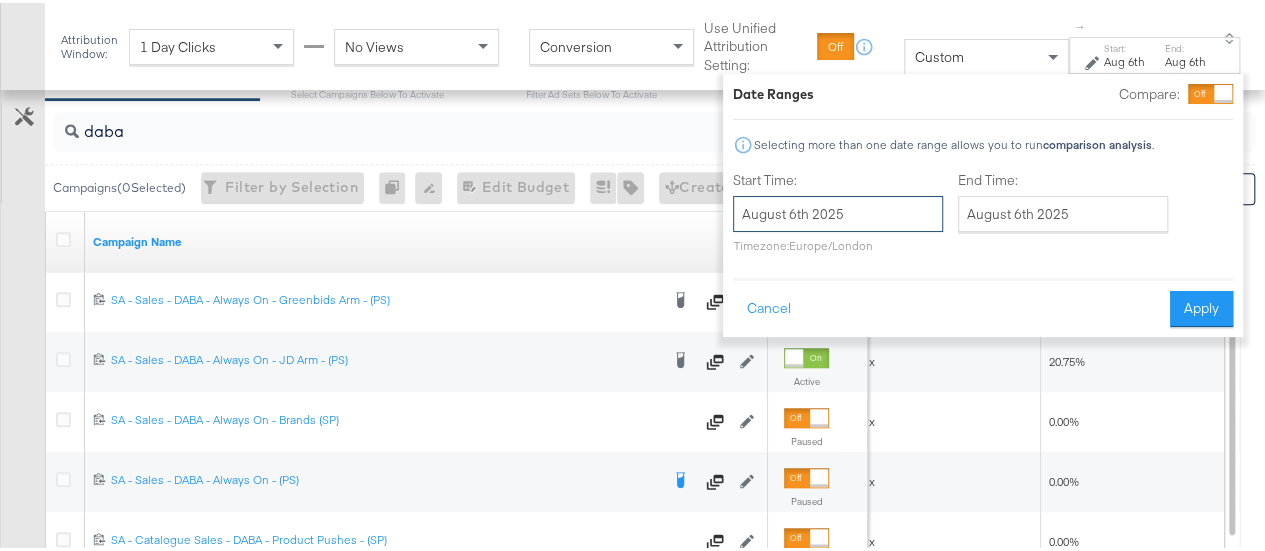 click on "August 6th 2025" at bounding box center (838, 211) 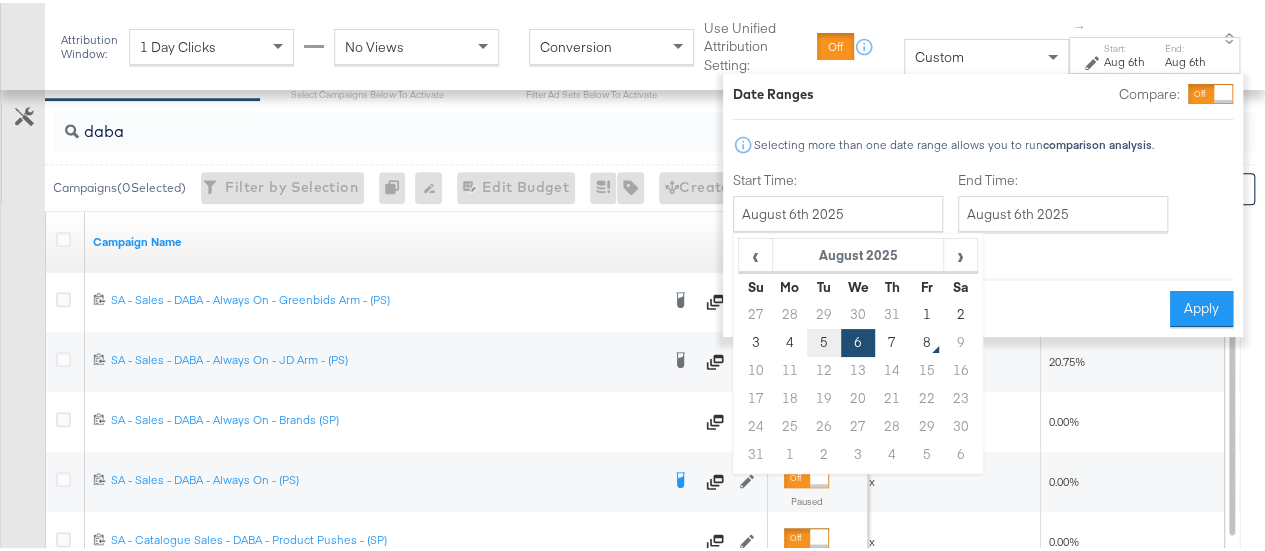 click on "5" at bounding box center (824, 340) 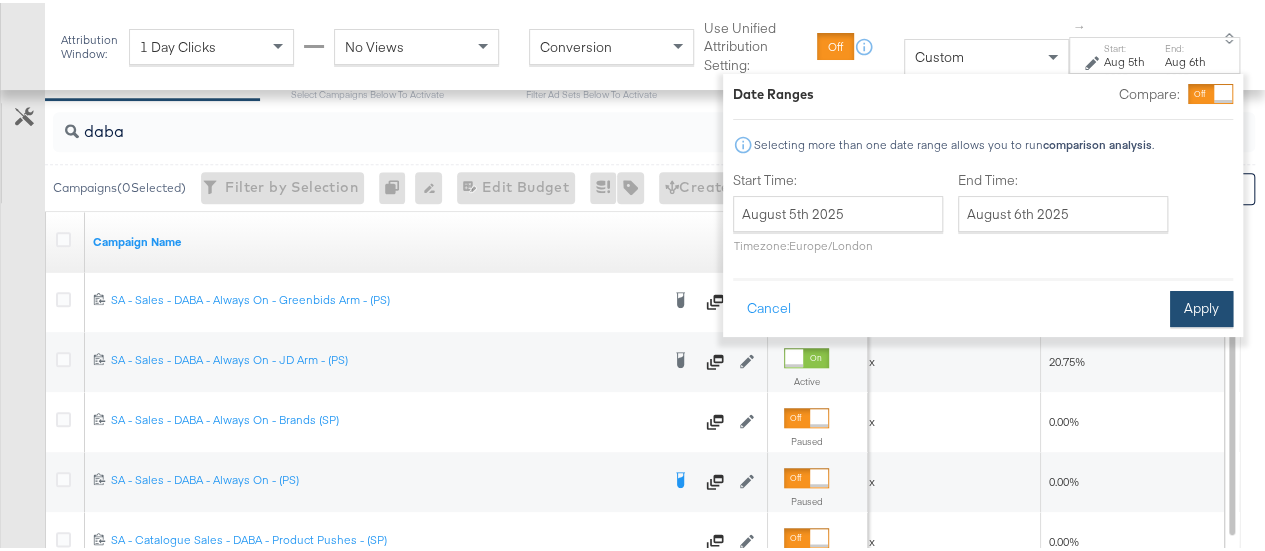 click on "Apply" at bounding box center [1201, 306] 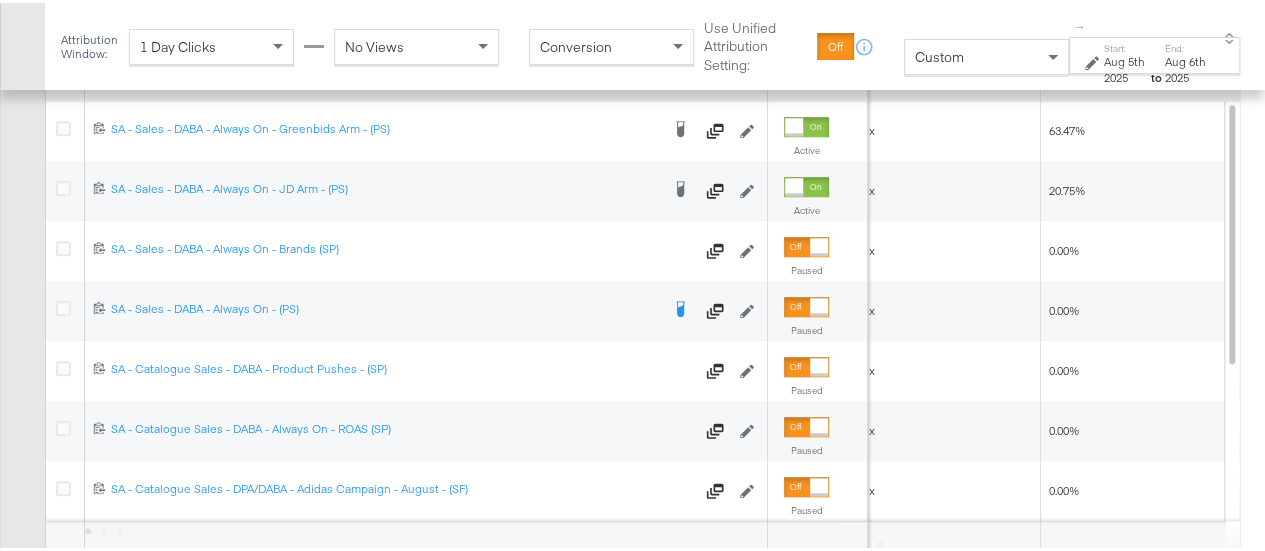 scroll, scrollTop: 713, scrollLeft: 0, axis: vertical 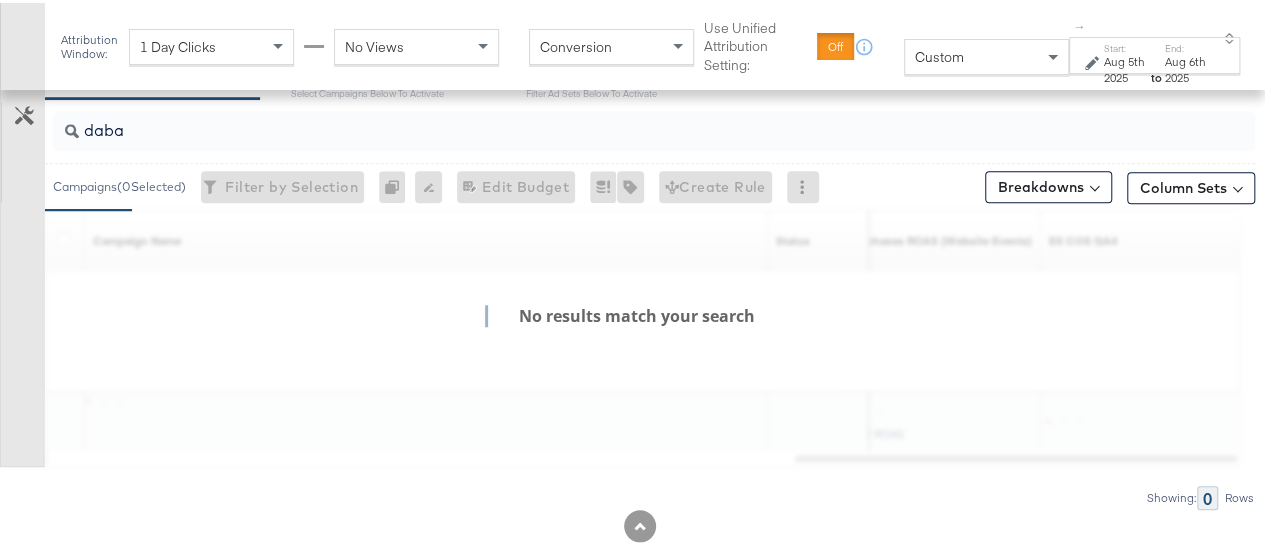click on "to" at bounding box center [1156, 74] 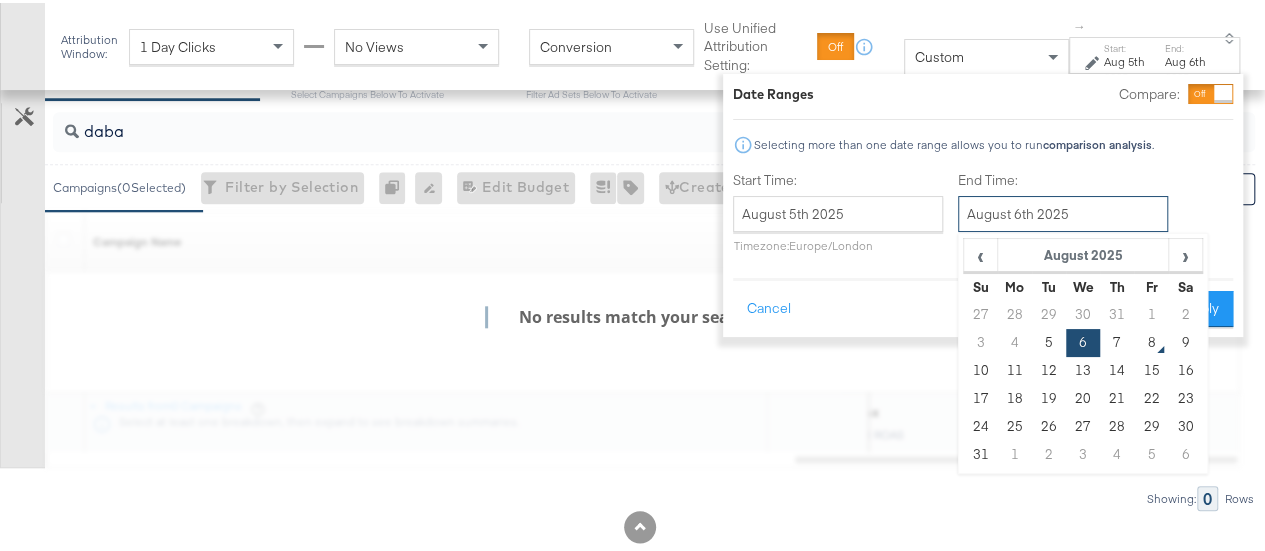 click on "August 6th 2025" at bounding box center (1063, 211) 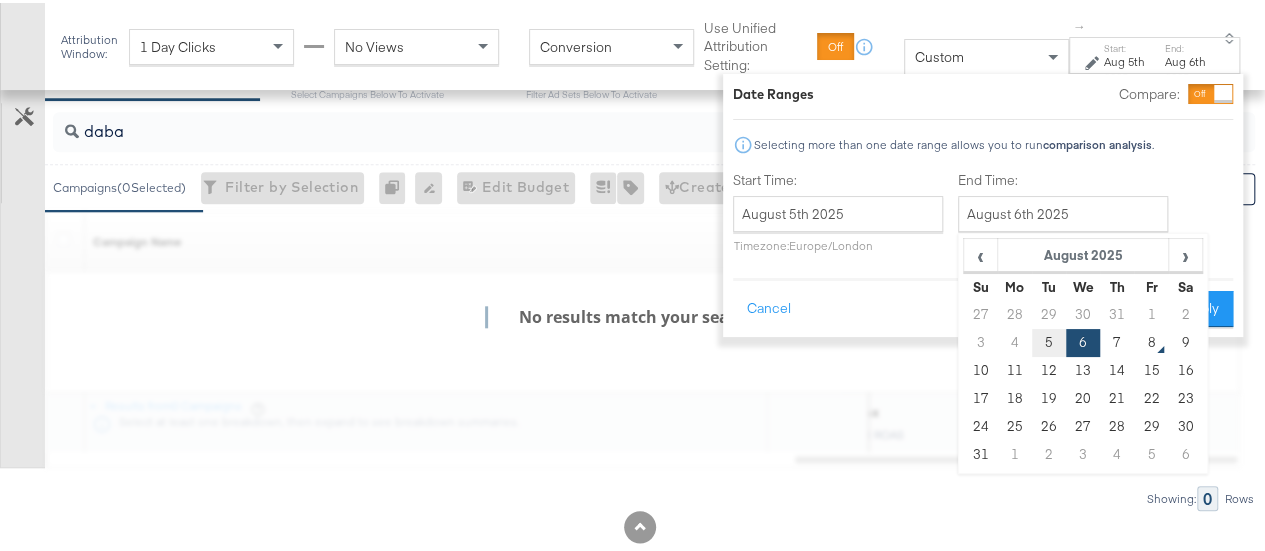 click on "5" at bounding box center [1049, 340] 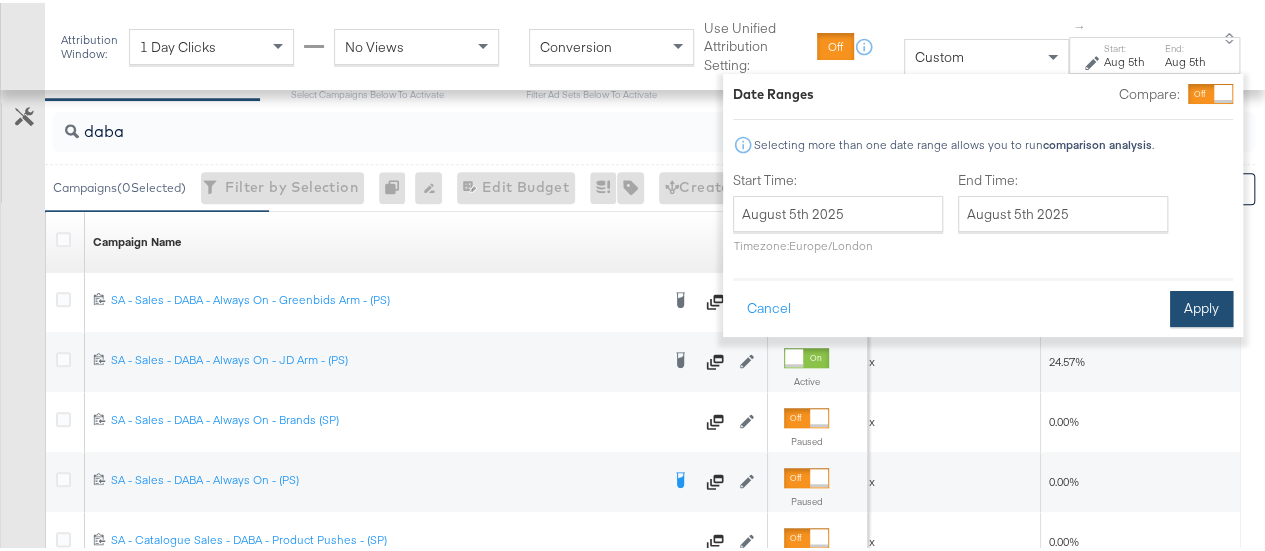 click on "Apply" at bounding box center (1201, 306) 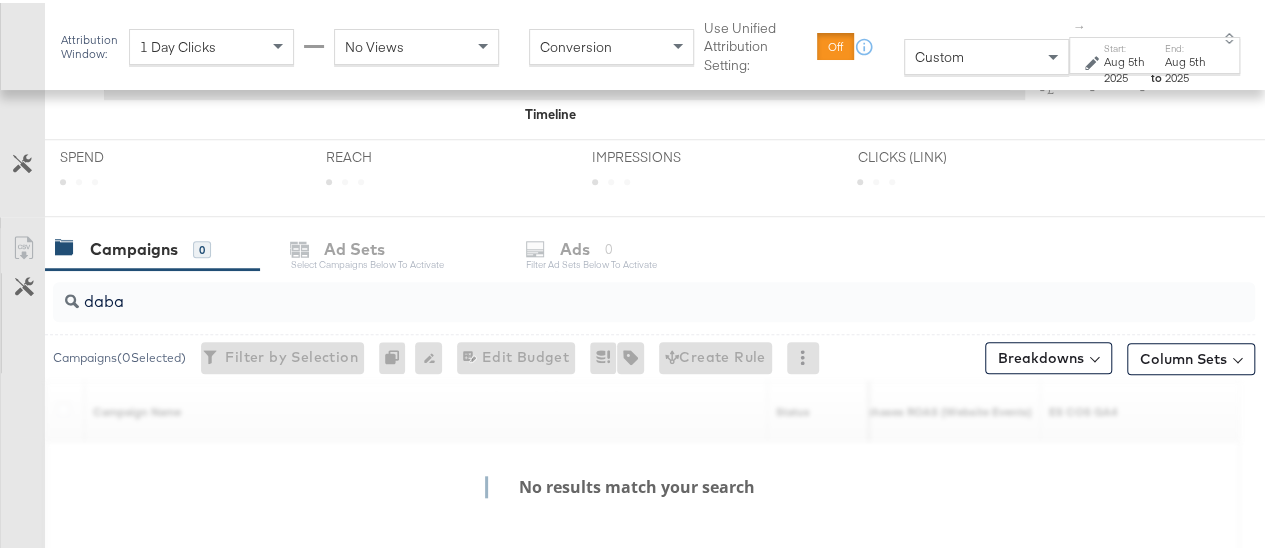 scroll, scrollTop: 883, scrollLeft: 0, axis: vertical 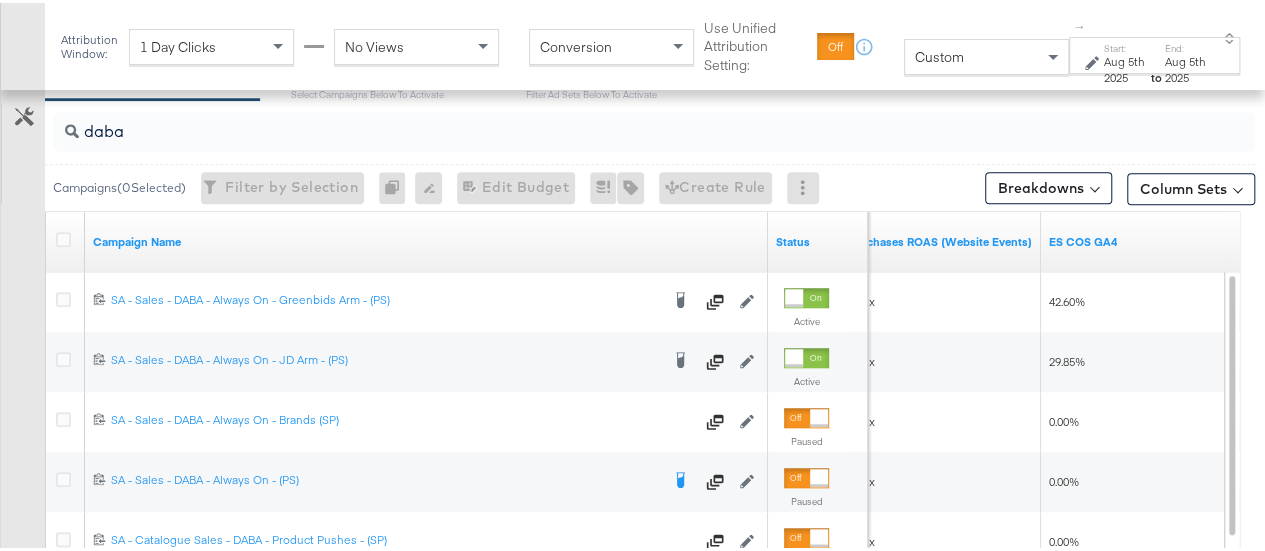 click on "Aug 5th 2025" at bounding box center (1126, 66) 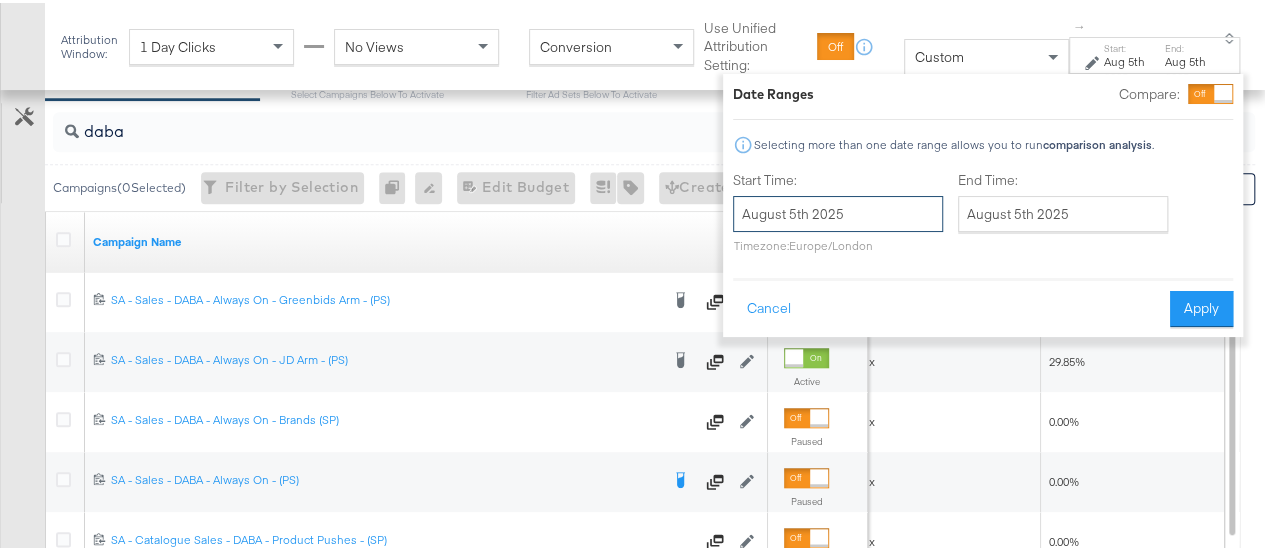 click on "August 5th 2025" at bounding box center (838, 211) 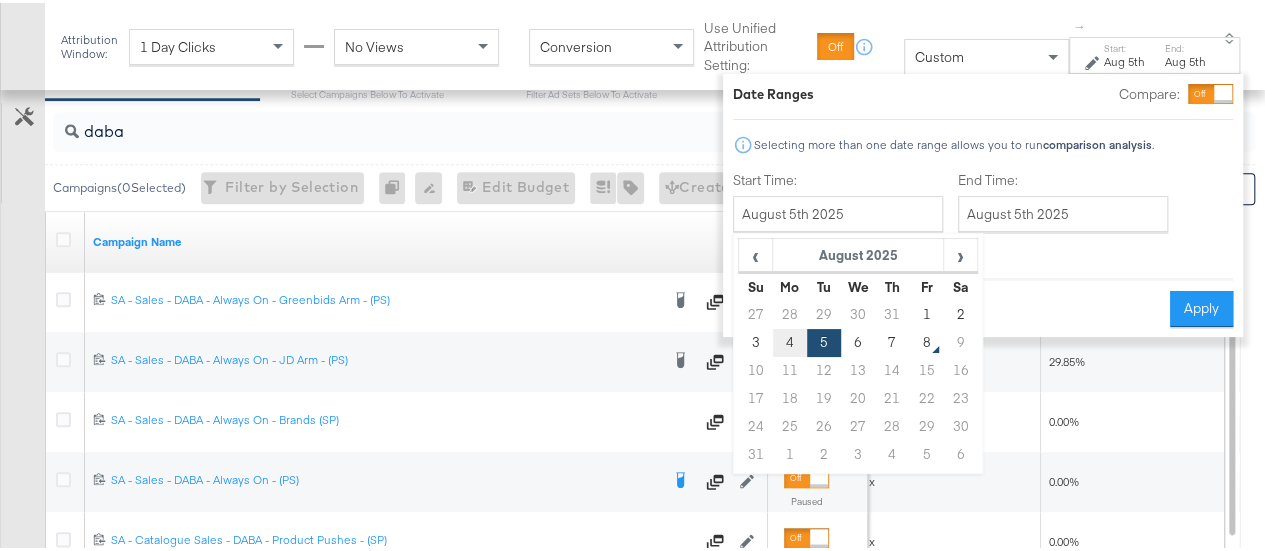 click on "4" at bounding box center [789, 340] 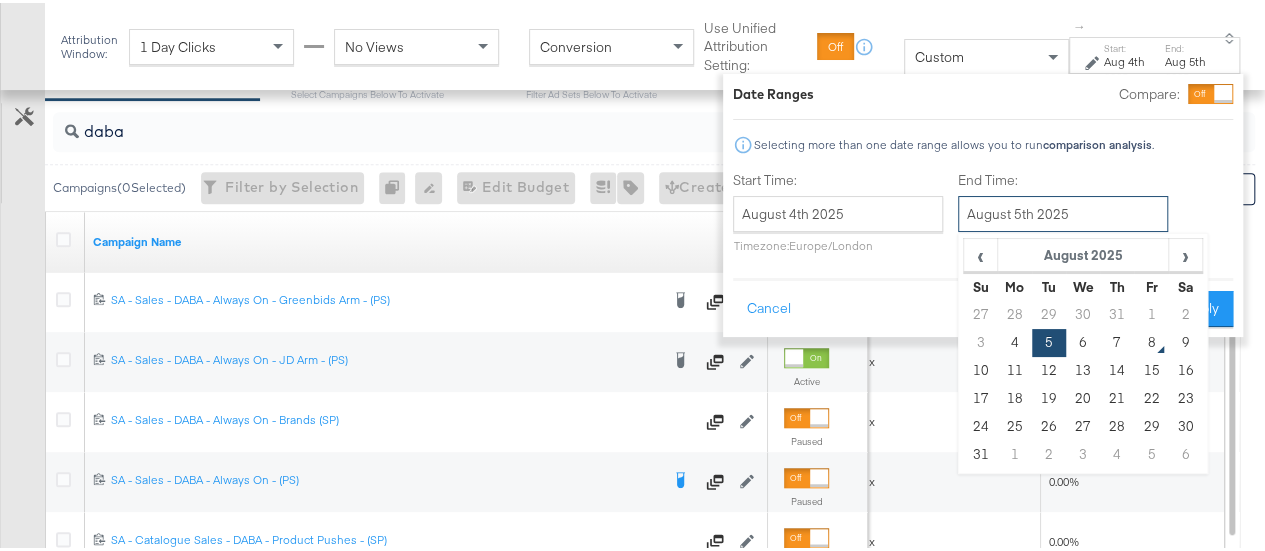 click on "August 5th 2025" at bounding box center [1063, 211] 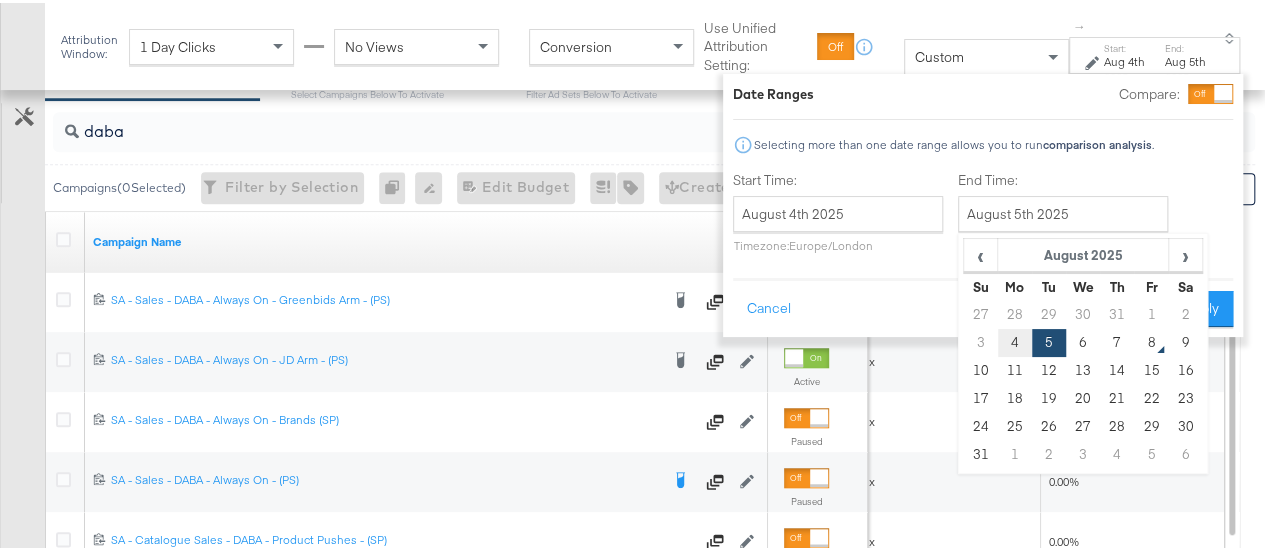 click on "4" at bounding box center [1014, 340] 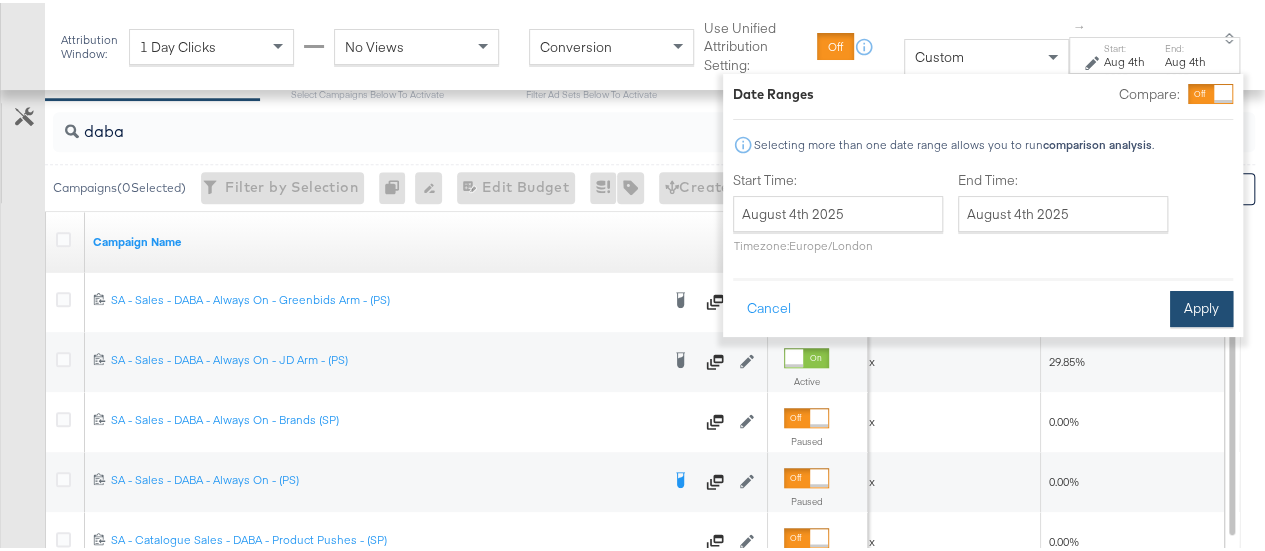 click on "Apply" at bounding box center (1201, 306) 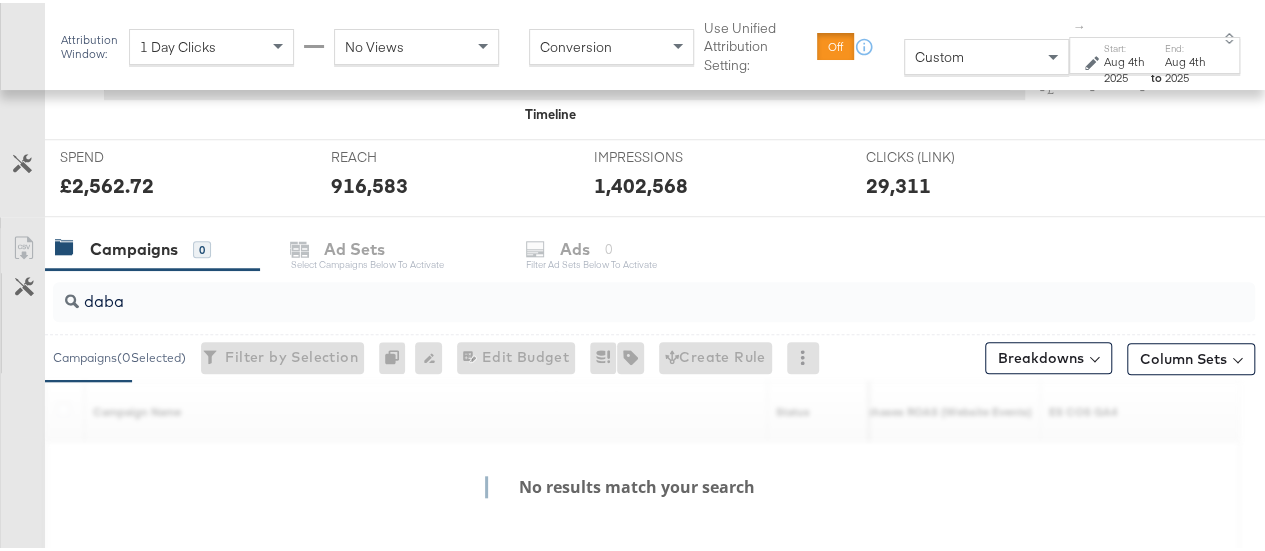 scroll, scrollTop: 883, scrollLeft: 0, axis: vertical 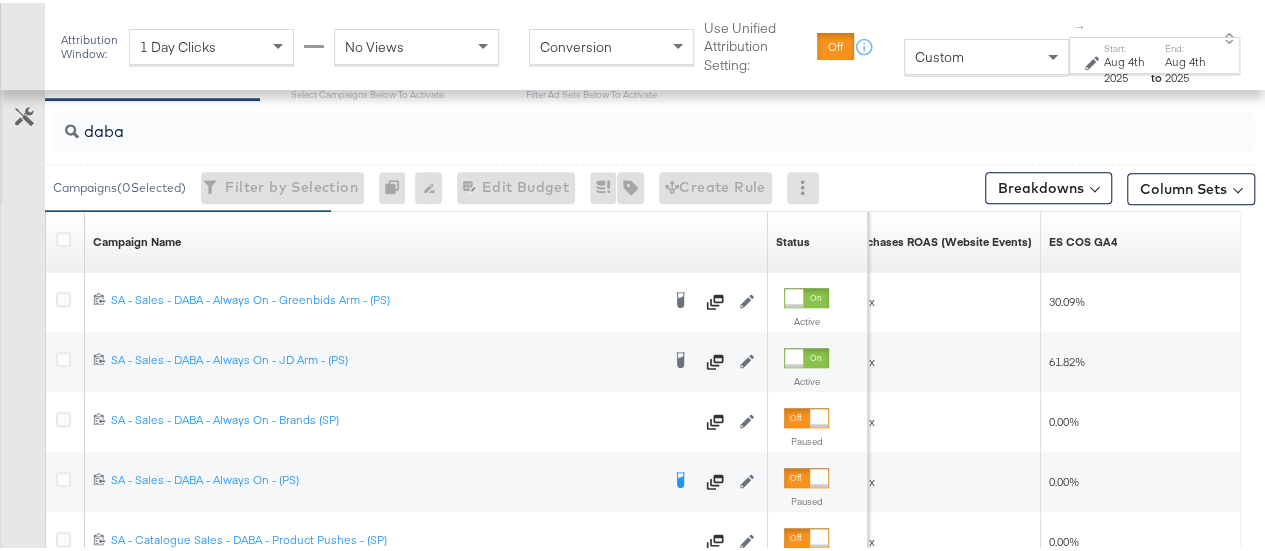 click at bounding box center (1094, 60) 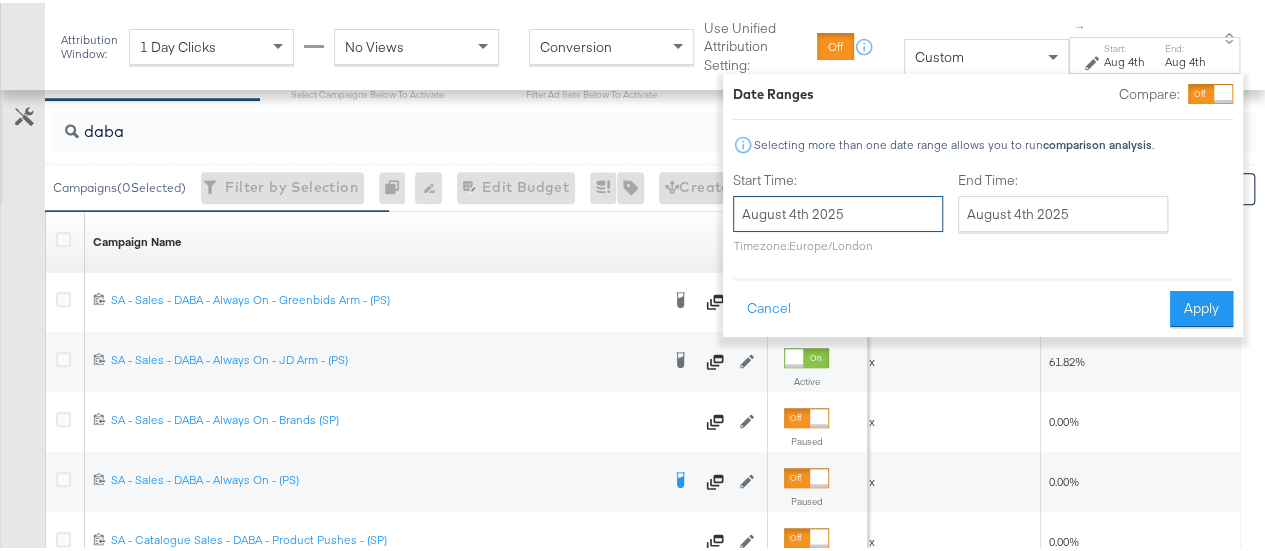 click on "August 4th 2025" at bounding box center (838, 211) 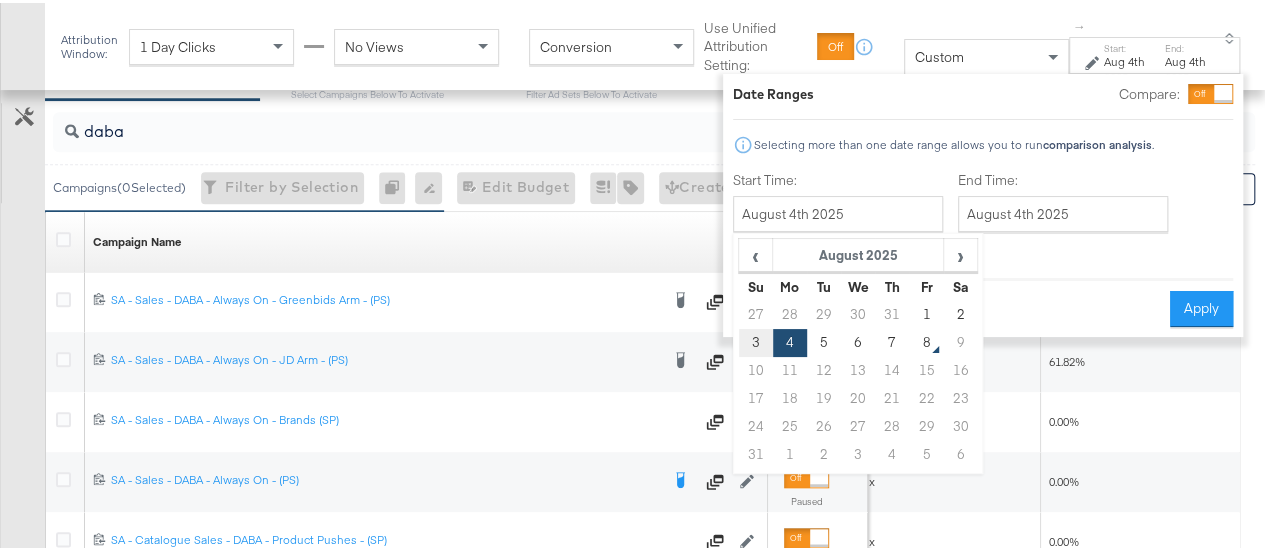 click on "3" at bounding box center (755, 340) 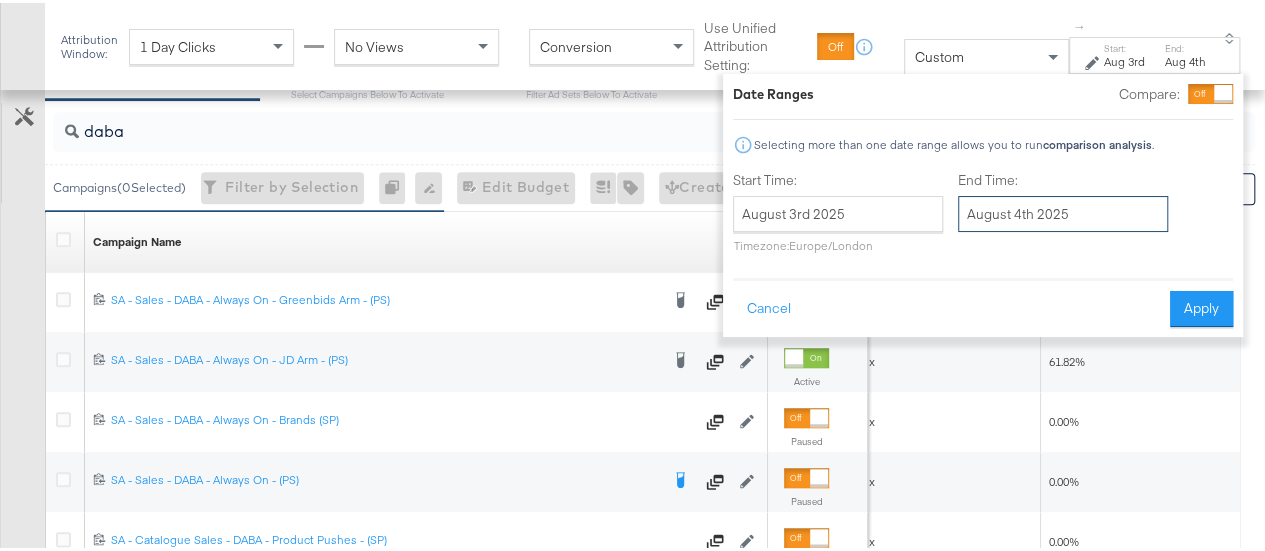 click on "August 4th 2025" at bounding box center [1063, 211] 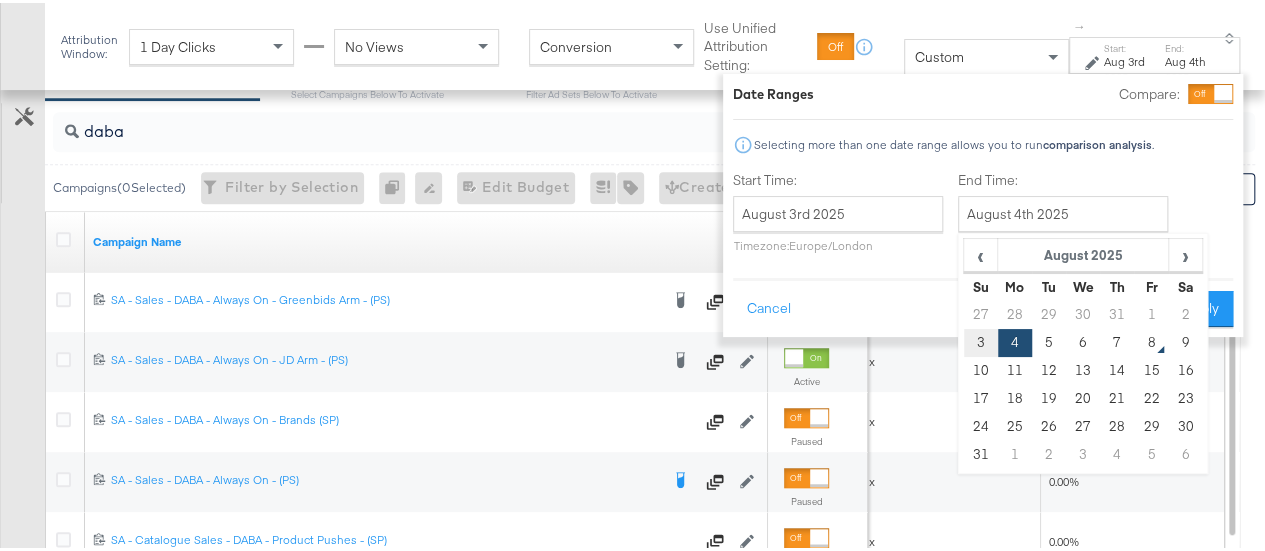 click on "3" at bounding box center [980, 340] 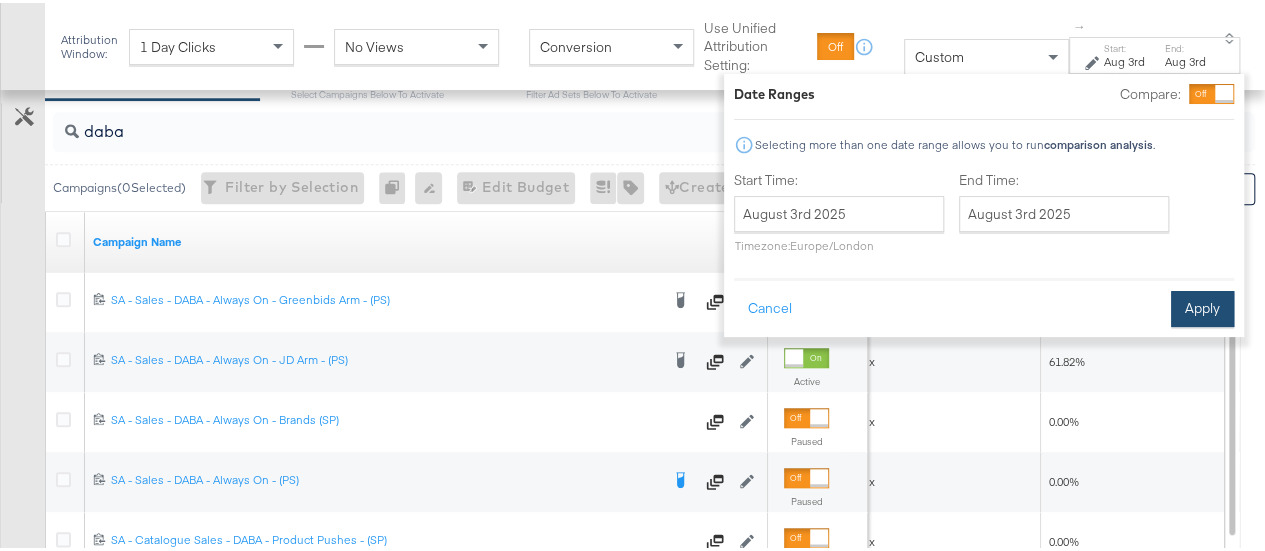 click on "Apply" at bounding box center [1202, 306] 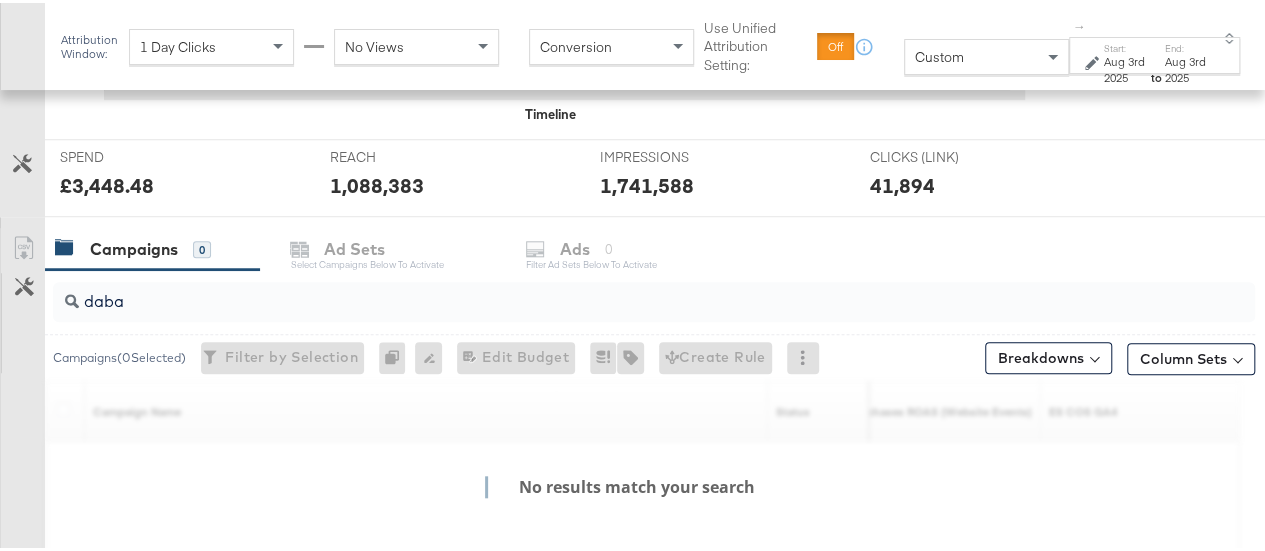 scroll, scrollTop: 883, scrollLeft: 0, axis: vertical 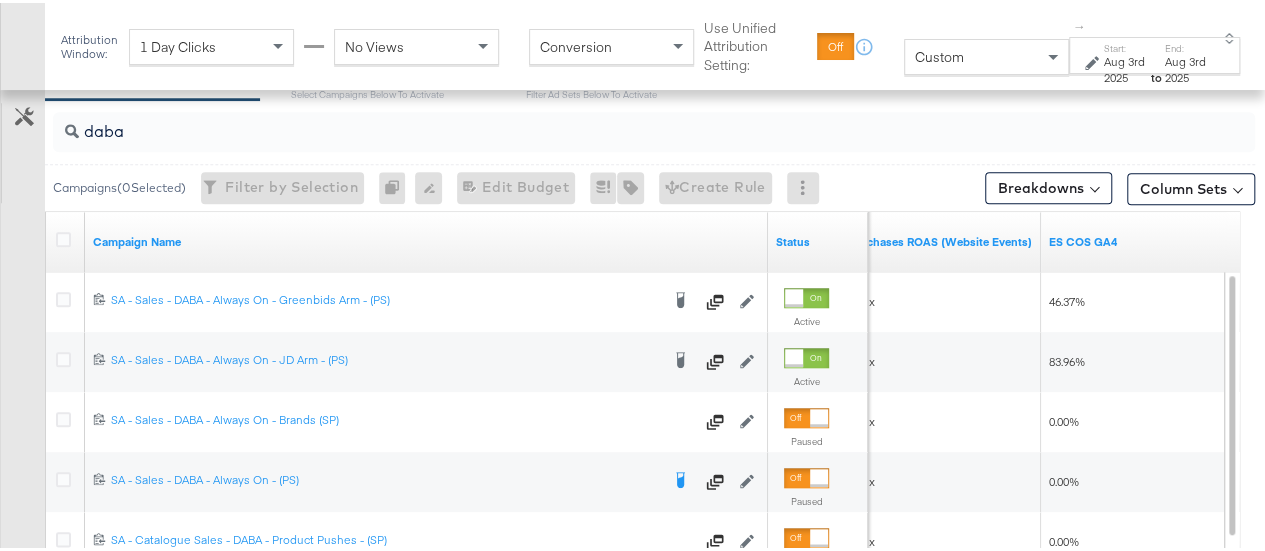 click on "Start:" at bounding box center [1126, 45] 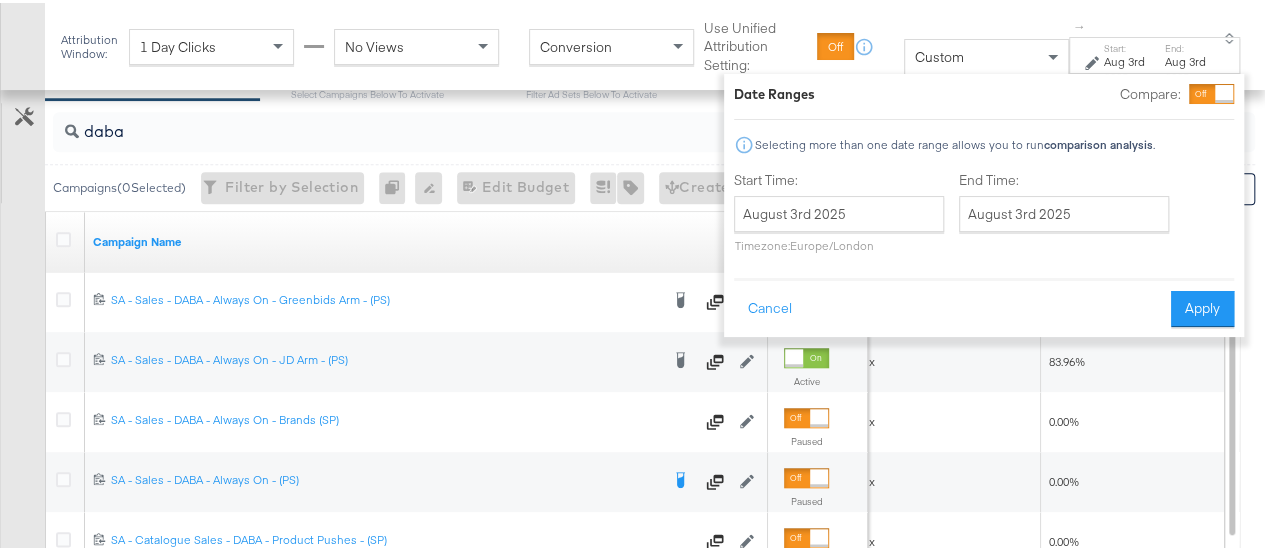 click on "Start Time: August 3rd 2025 ‹ August 2025 › Su Mo Tu We Th Fr Sa 27 28 29 30 31 1 2 3 4 5 6 7 8 9 10 11 12 13 14 15 16 17 18 19 20 21 22 23 24 25 26 27 28 29 30 31 1 2 3 4 5 6 Timezone:  Europe/London" at bounding box center (839, 213) 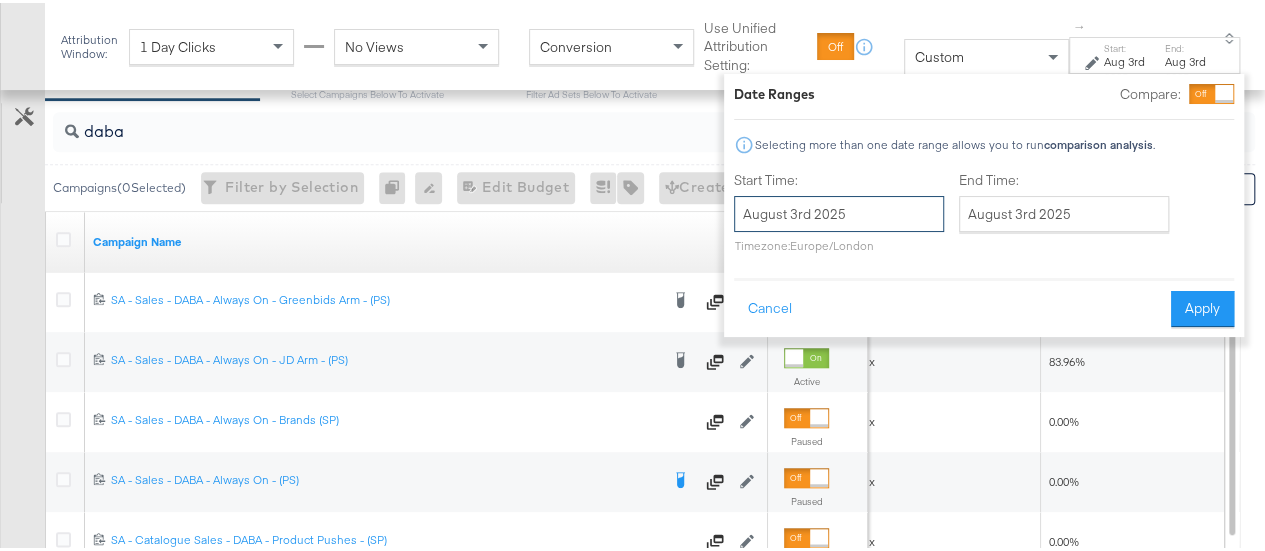 click on "August 3rd 2025" at bounding box center [839, 211] 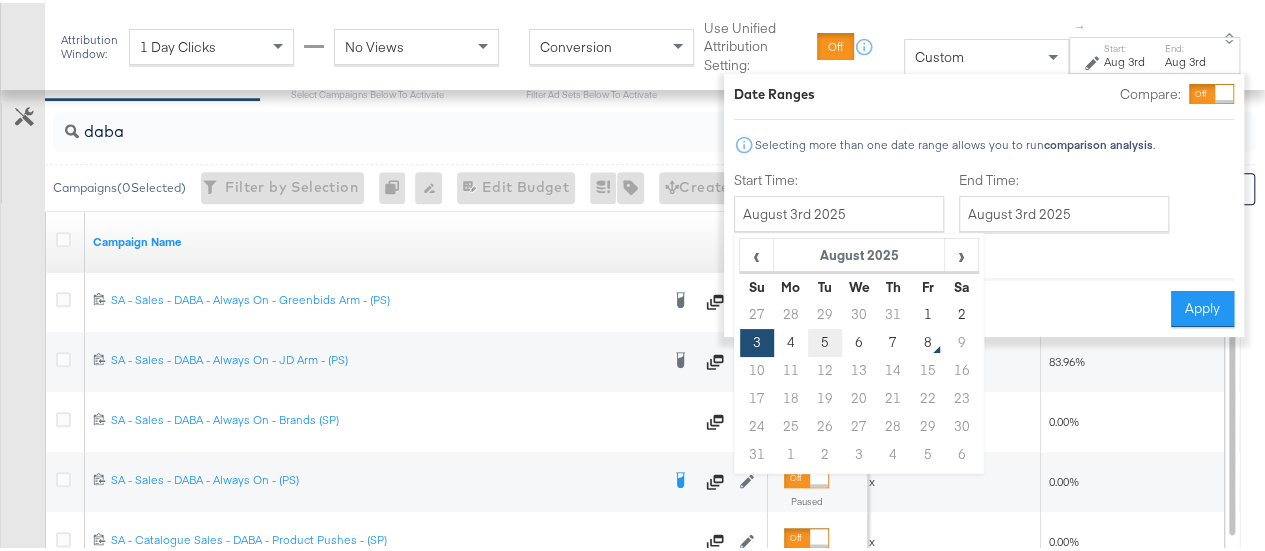 click on "5" at bounding box center [825, 340] 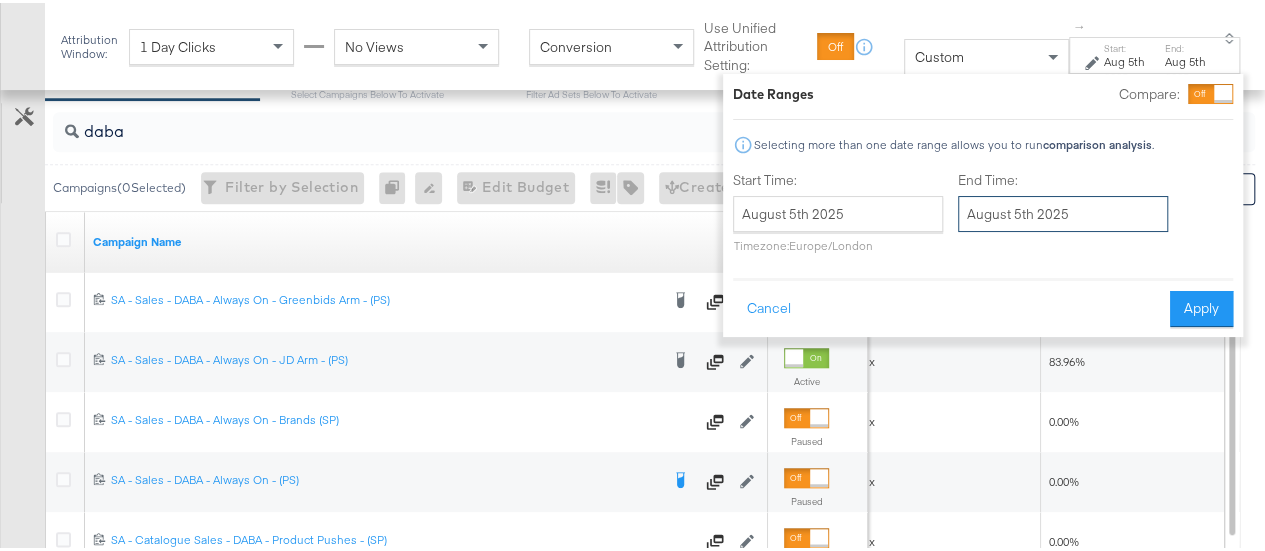 click on "August 5th 2025" at bounding box center (1063, 211) 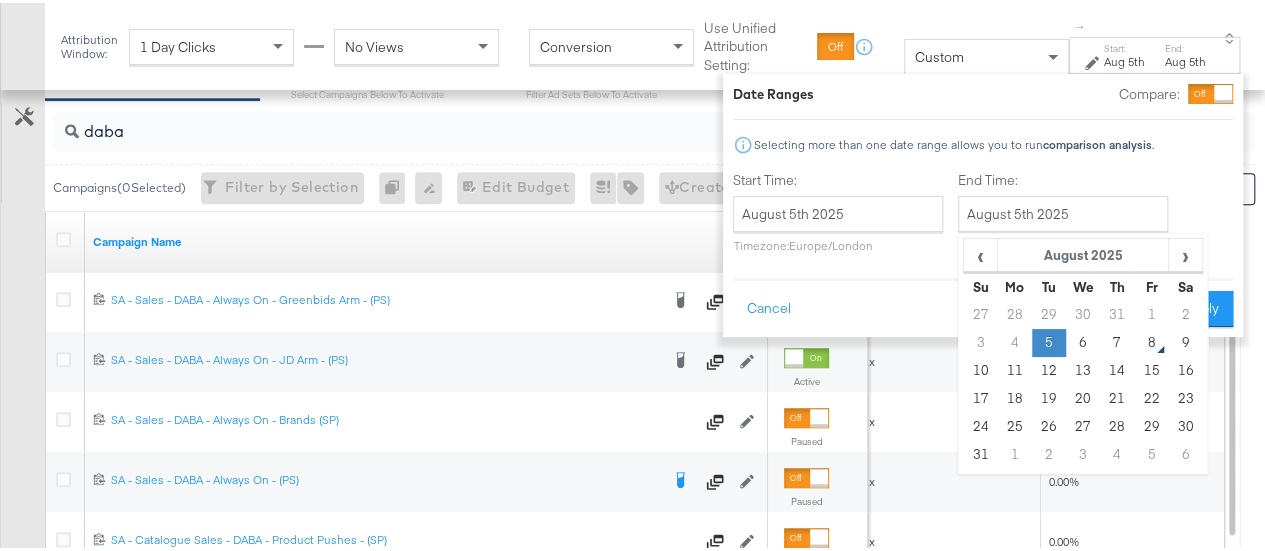 click on "5" at bounding box center (1049, 340) 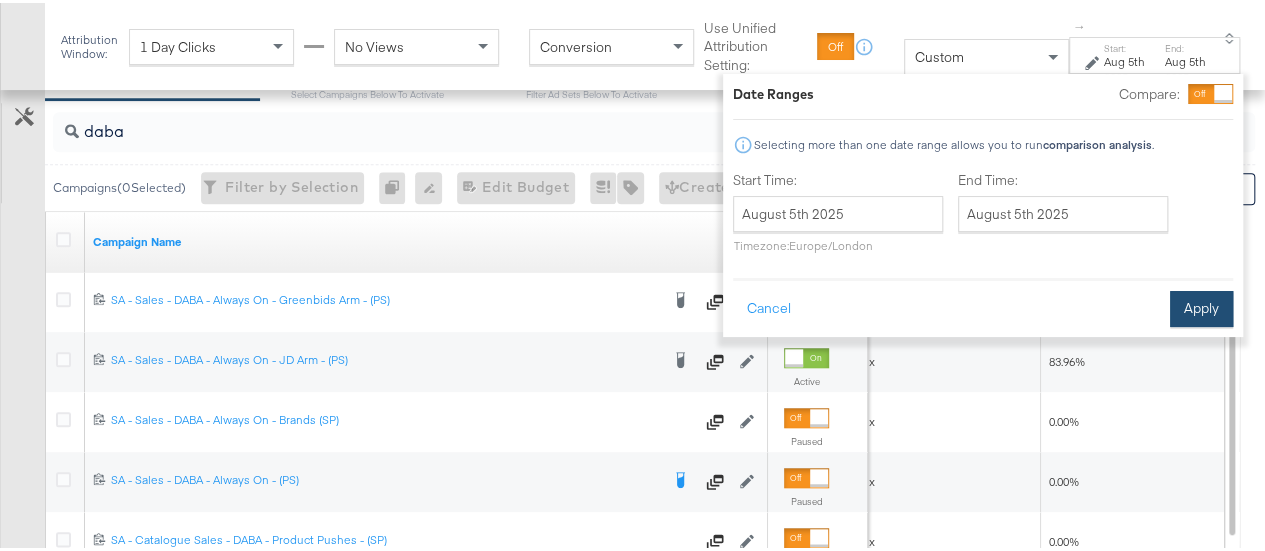 click on "Apply" at bounding box center (1201, 306) 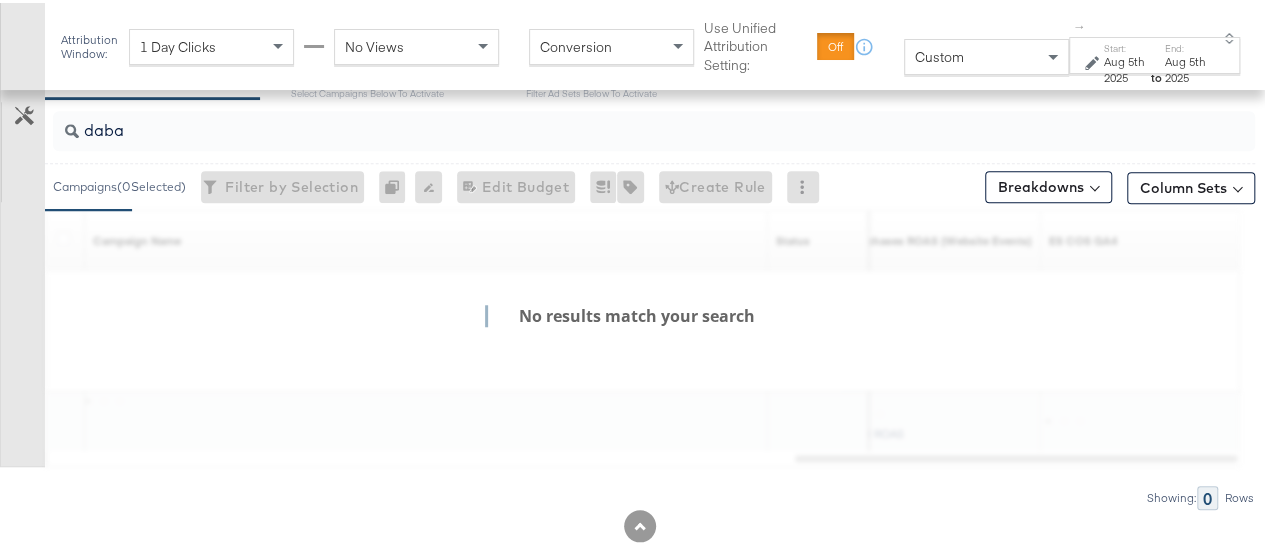 scroll, scrollTop: 883, scrollLeft: 0, axis: vertical 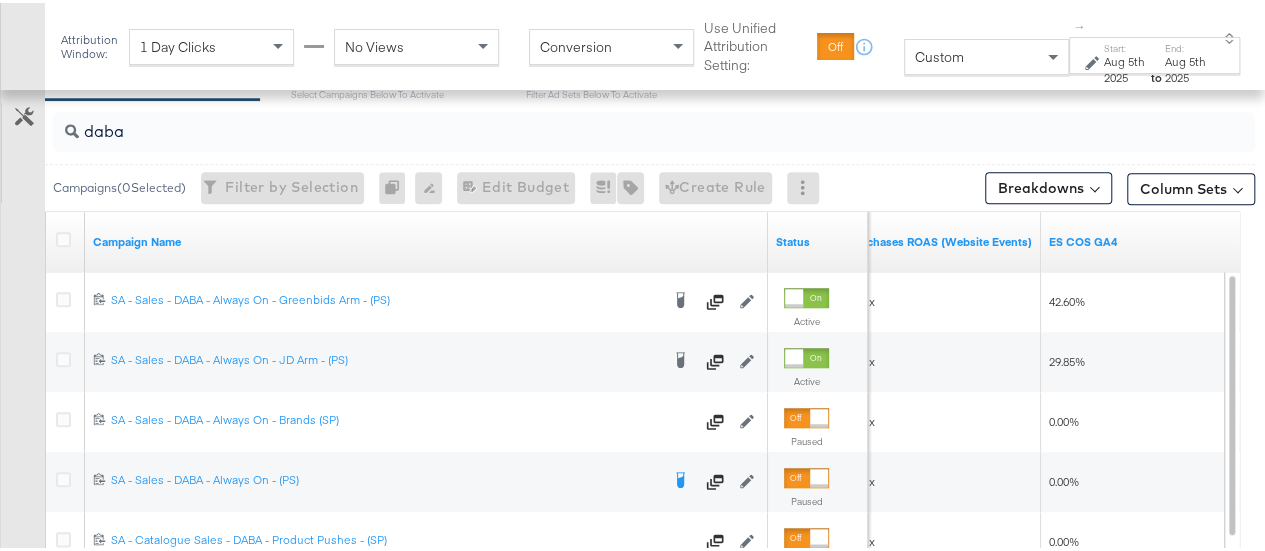 click on "to" at bounding box center (1156, 75) 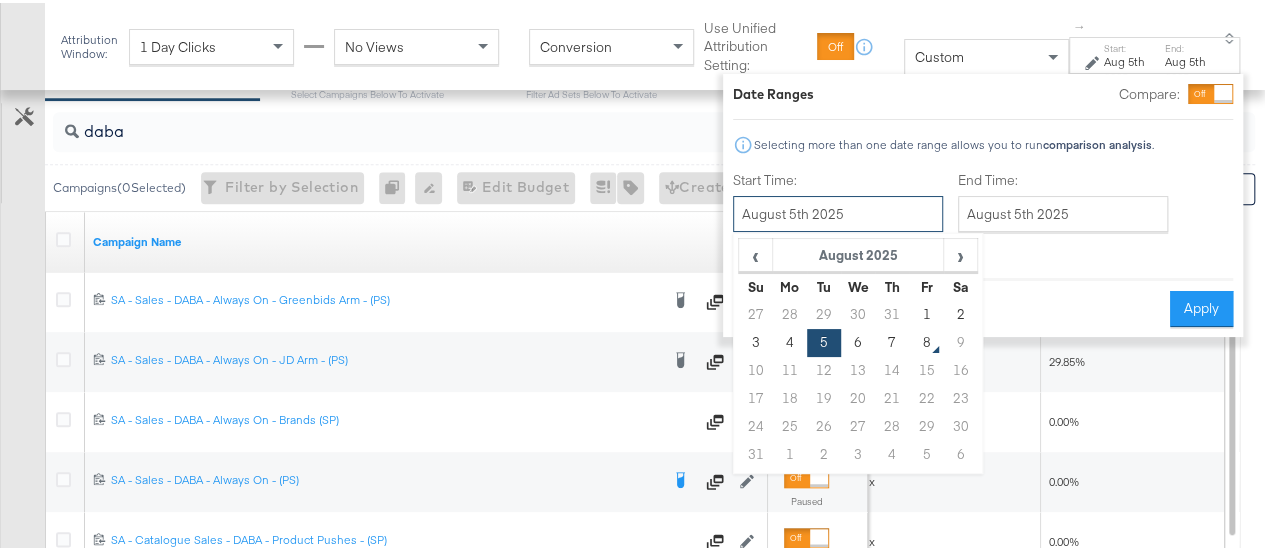 click on "August 5th 2025" at bounding box center (838, 211) 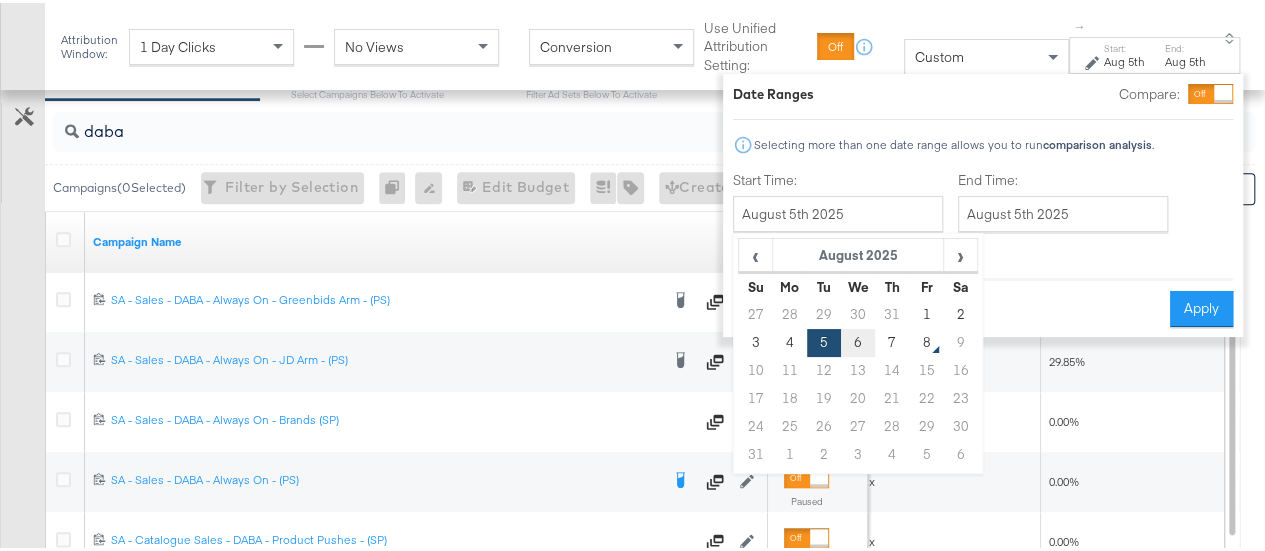 click on "6" at bounding box center [858, 340] 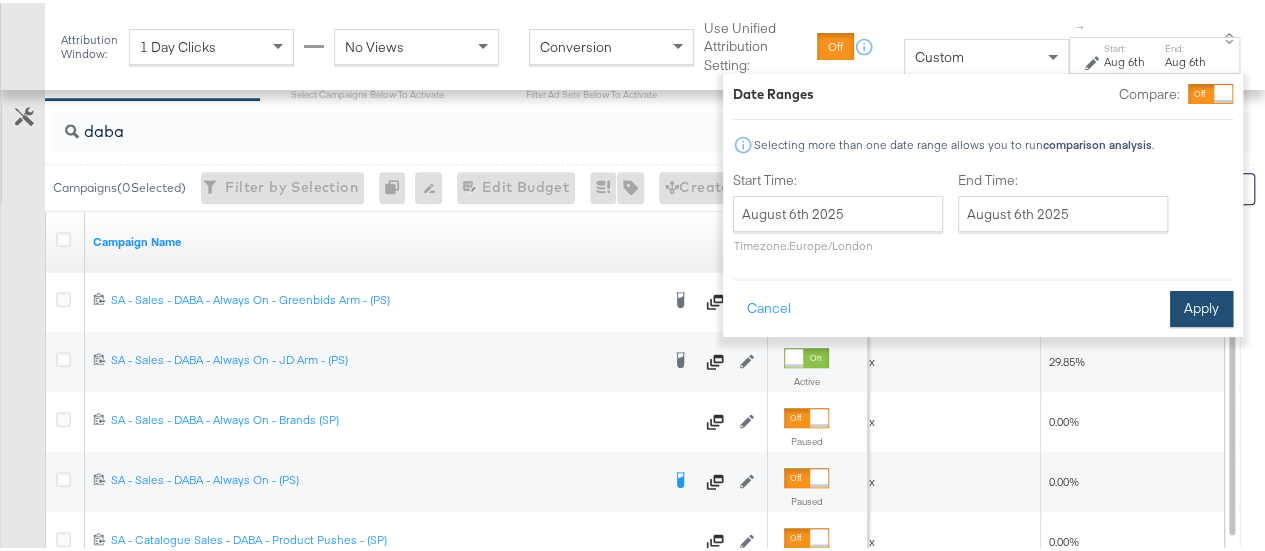 click on "Apply" at bounding box center [1201, 306] 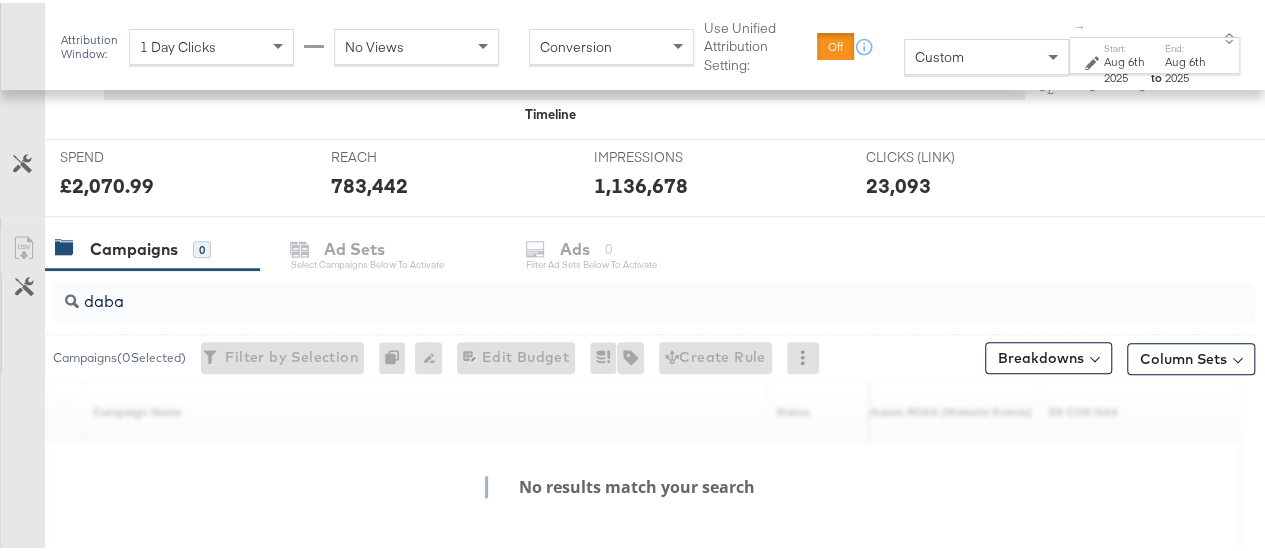 scroll, scrollTop: 883, scrollLeft: 0, axis: vertical 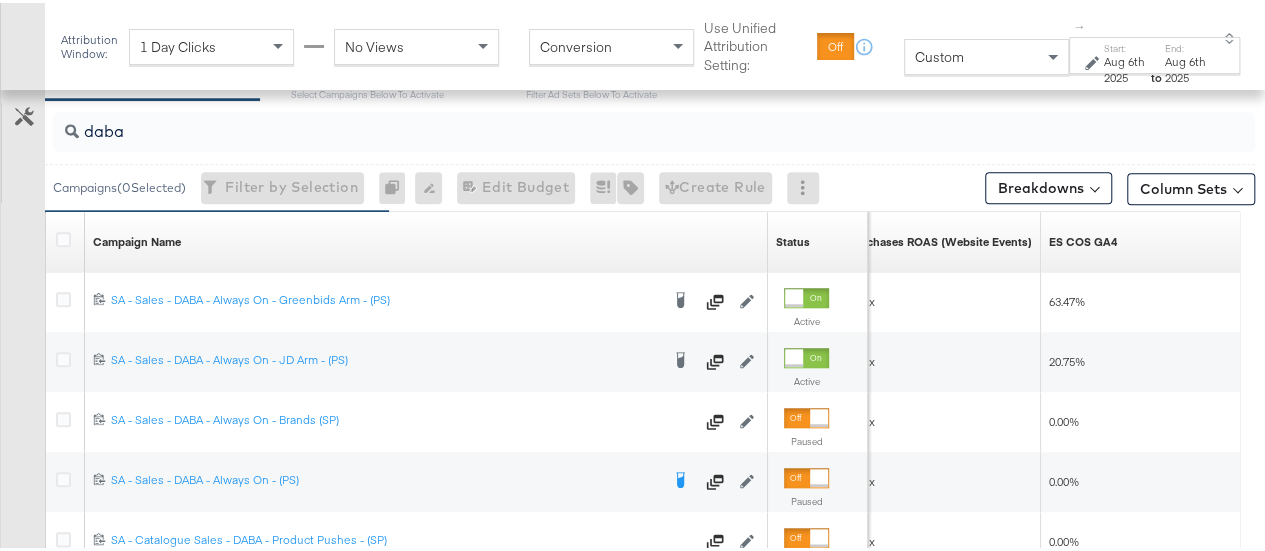 click on "Aug 6th 2025" at bounding box center [1126, 66] 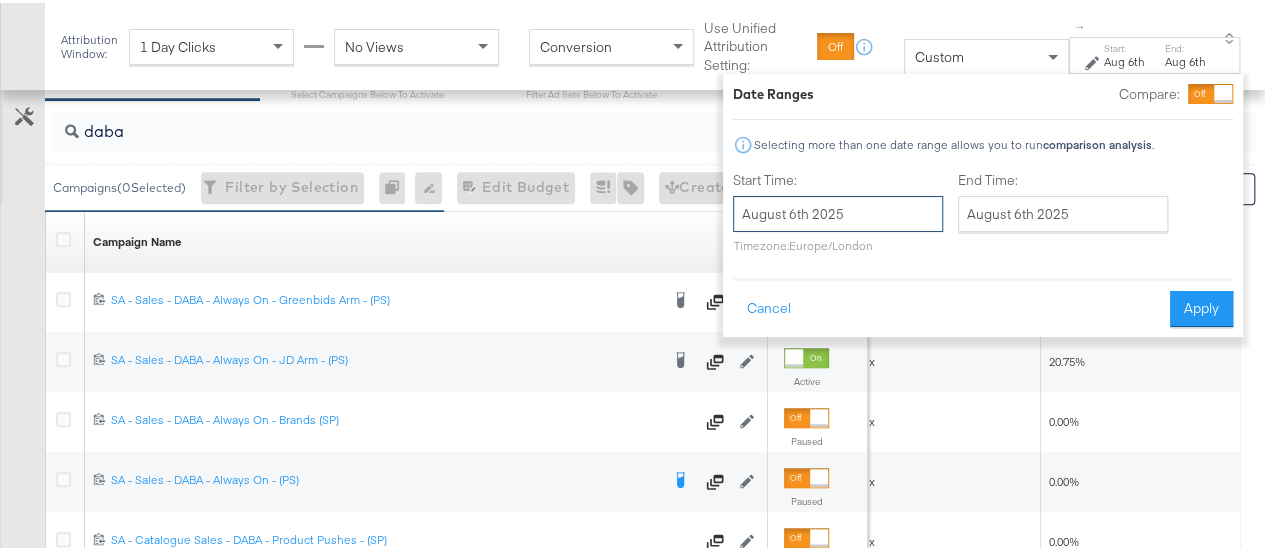 click on "August 6th 2025" at bounding box center [838, 211] 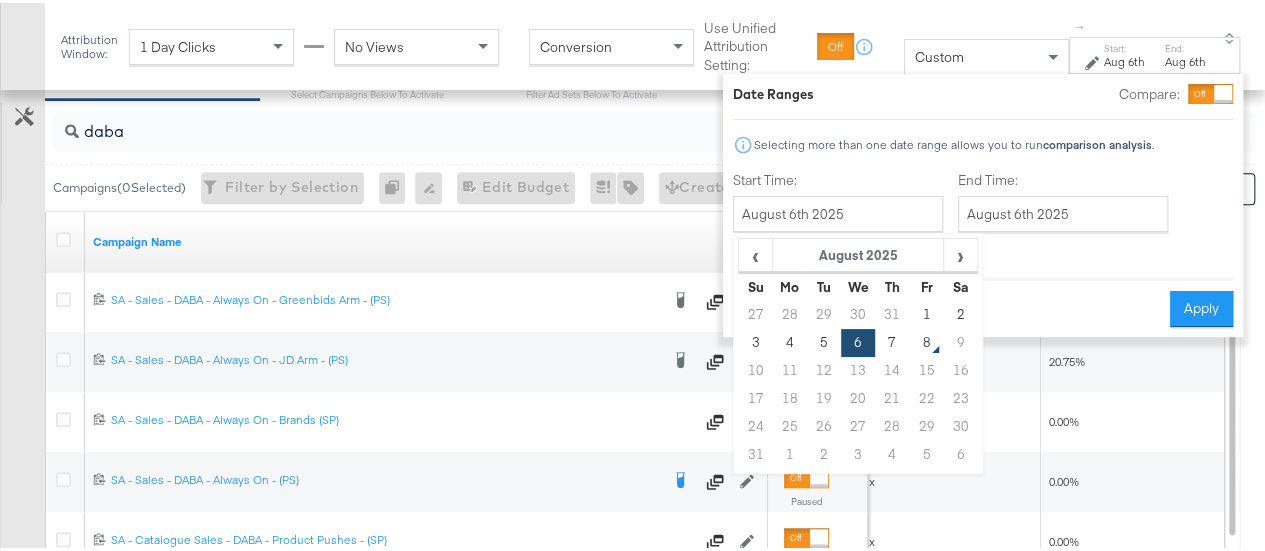 click on "Attribution Window:  1 Day Clicks No Views Conversion Use Unified Attribution Setting: If you set use unified attribution setting, your query's conversion metric attribution and campaign optimization will use the attribution setting of the ad object(s) being queried — a single period of time during which conversions are credited to ads and used to inform campaign optimization. Custom ↑  Start:  Aug 6th 2025    to     End:  Aug 6th 2025 Date Ranges Compare:  Selecting more than one date range allows you to run  comparison analysis . Start Time: August 6th 2025 ‹ August 2025 › Su Mo Tu We Th Fr Sa 27 28 29 30 31 1 2 3 4 5 6 7 8 9 10 11 12 13 14 15 16 17 18 19 20 21 22 23 24 25 26 27 28 29 30 31 1 2 3 4 5 6 Timezone:  Europe/London End Time: August 6th 2025 ‹ August 2025 › Su Mo Tu We Th Fr Sa 27 28 29 30 31 1 2 3 4 5 6 7 8 9 10 11 12 13 14 15 16 17 18 19 20 21 22 23 24 25 26 27 28 29 30 31 1 2 3 4 5 6 Cancel Apply" at bounding box center [655, 43] 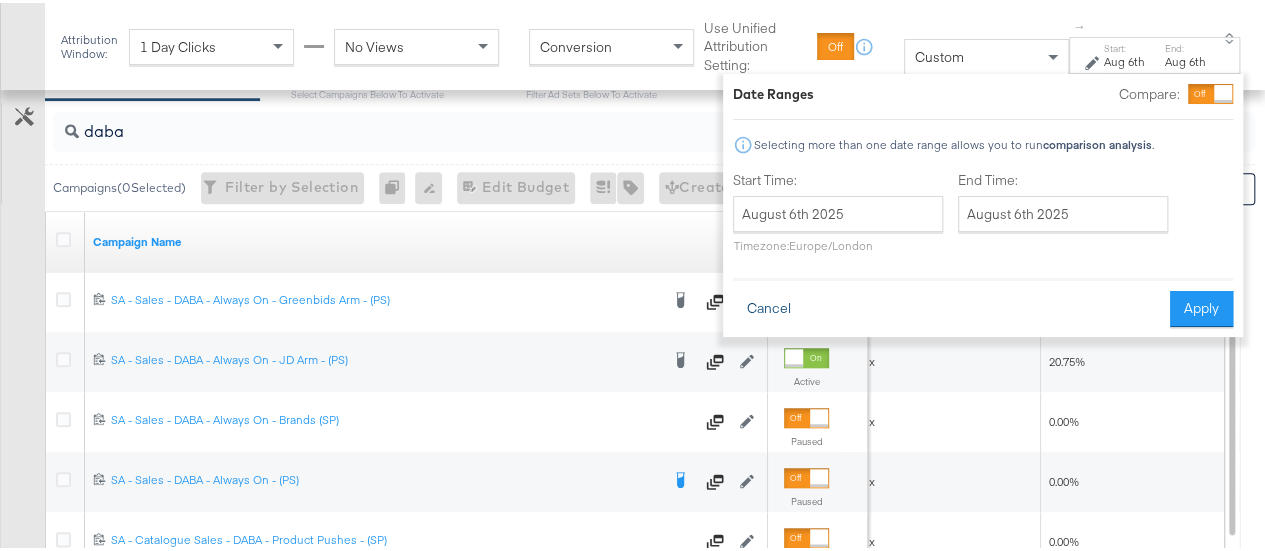 click on "Cancel" at bounding box center [769, 306] 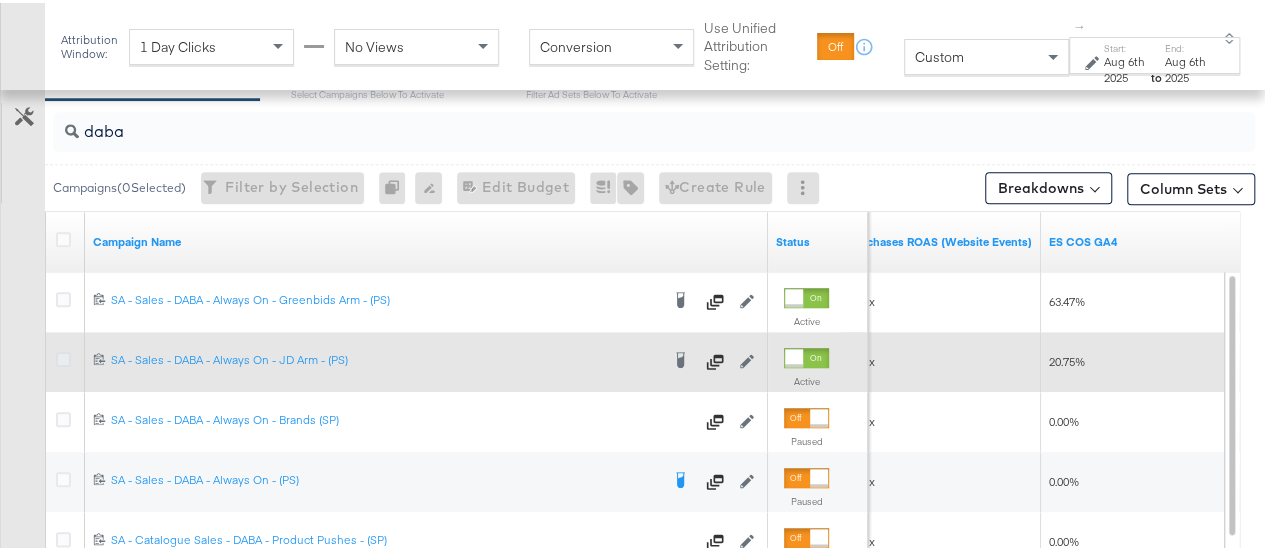 click at bounding box center [63, 356] 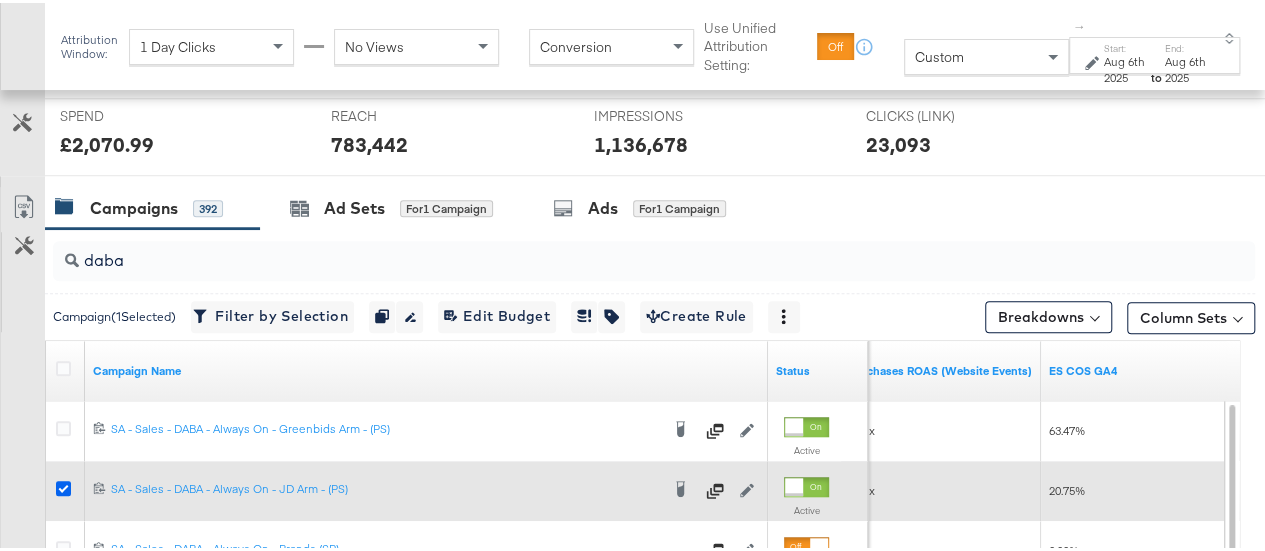 scroll, scrollTop: 751, scrollLeft: 0, axis: vertical 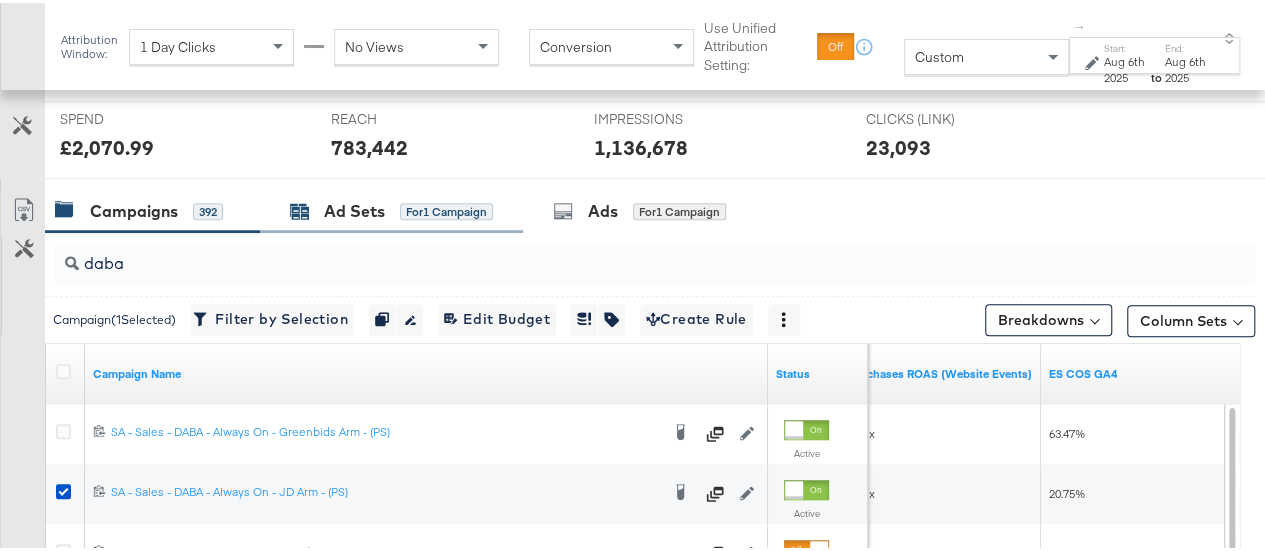 click on "Ad Sets" at bounding box center (354, 208) 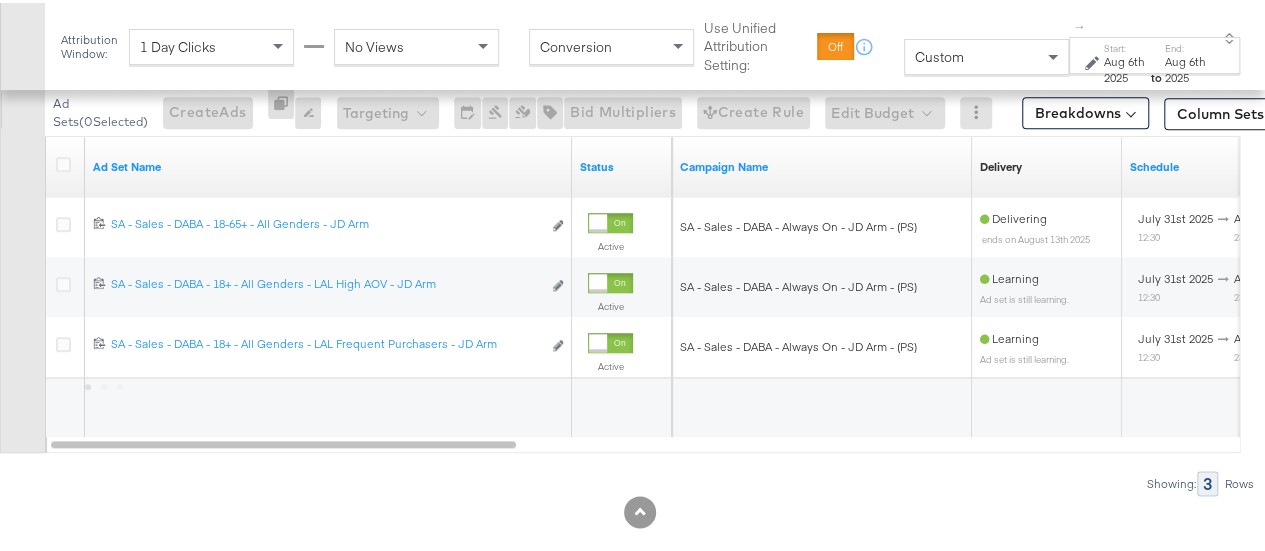 scroll, scrollTop: 959, scrollLeft: 0, axis: vertical 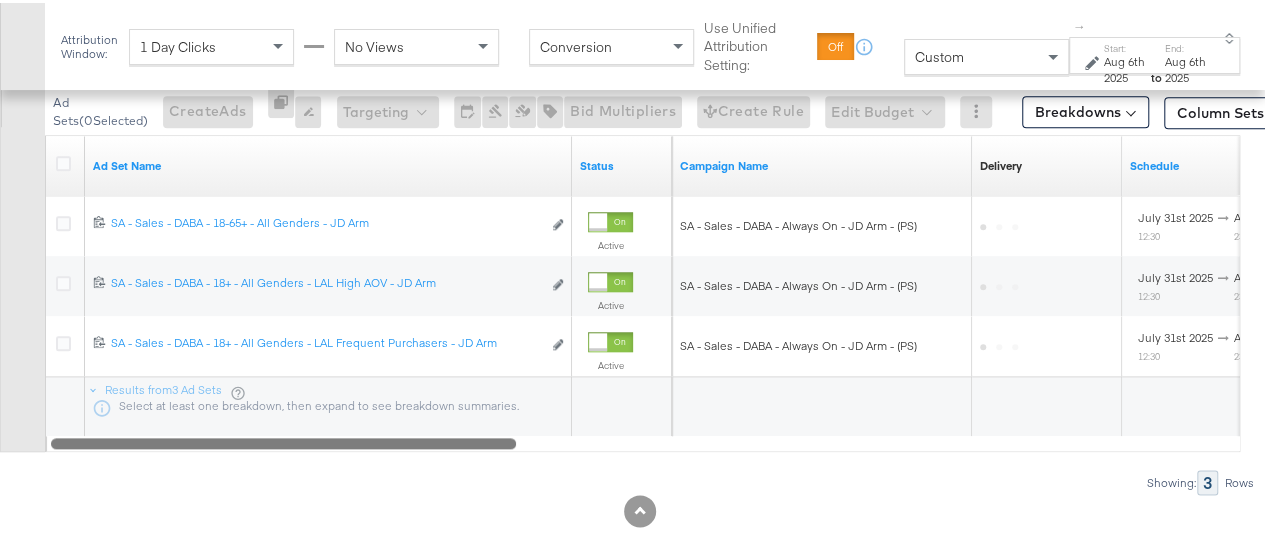 drag, startPoint x: 401, startPoint y: 443, endPoint x: 416, endPoint y: 474, distance: 34.43835 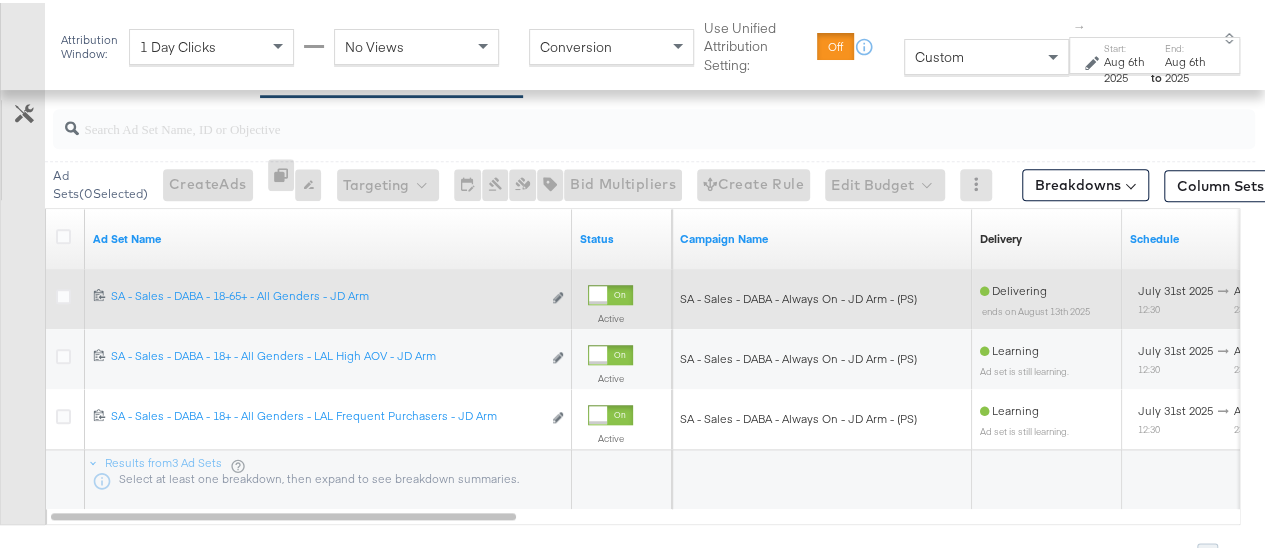 scroll, scrollTop: 871, scrollLeft: 0, axis: vertical 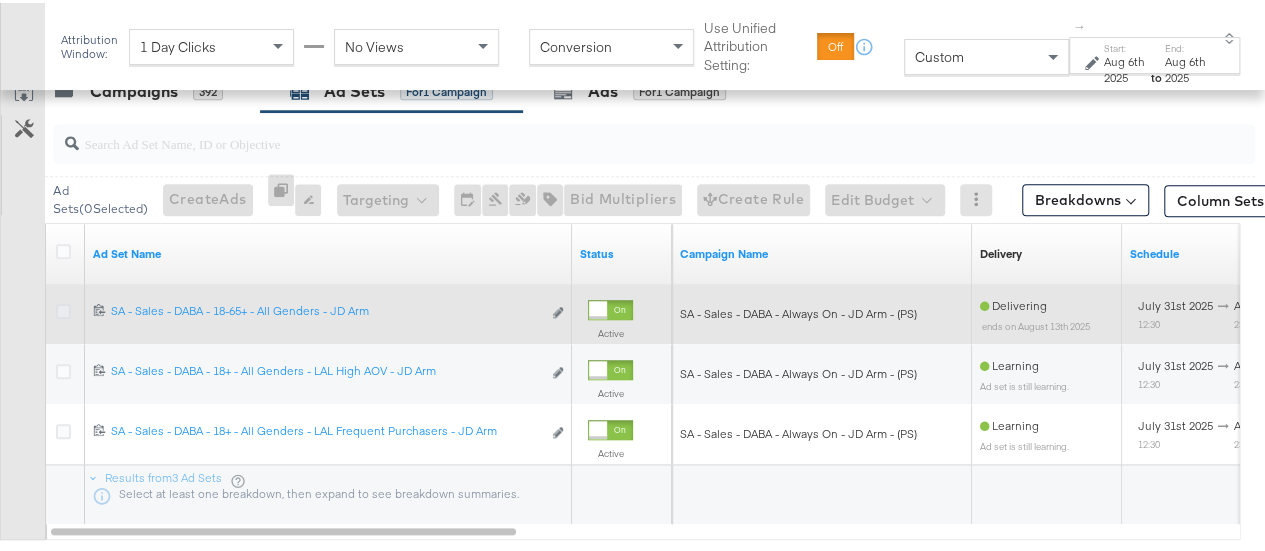 click at bounding box center [63, 308] 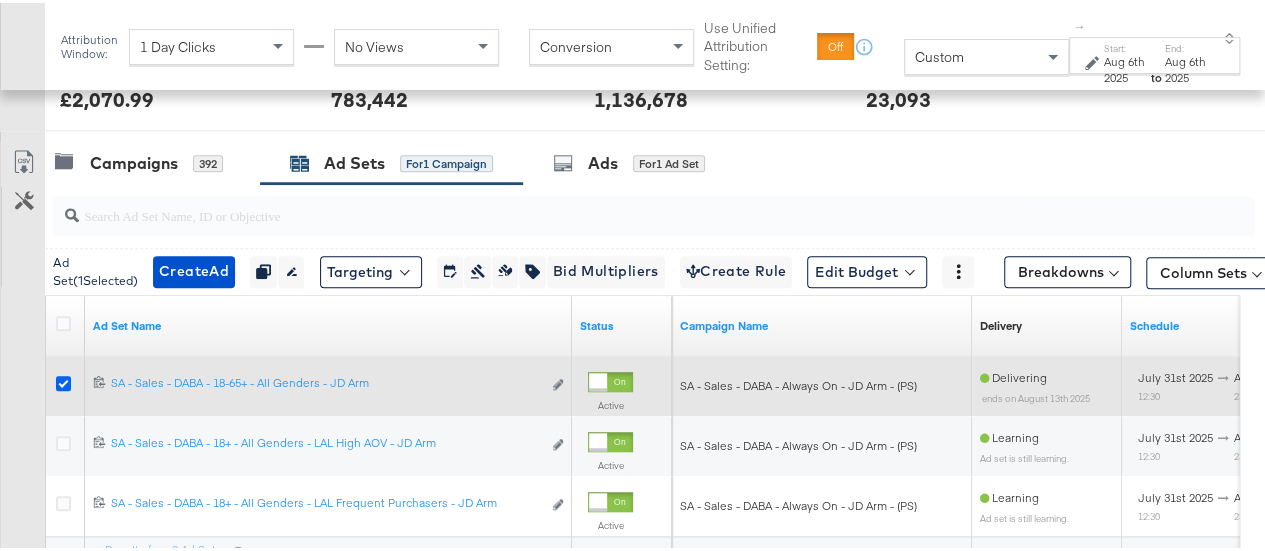 scroll, scrollTop: 795, scrollLeft: 0, axis: vertical 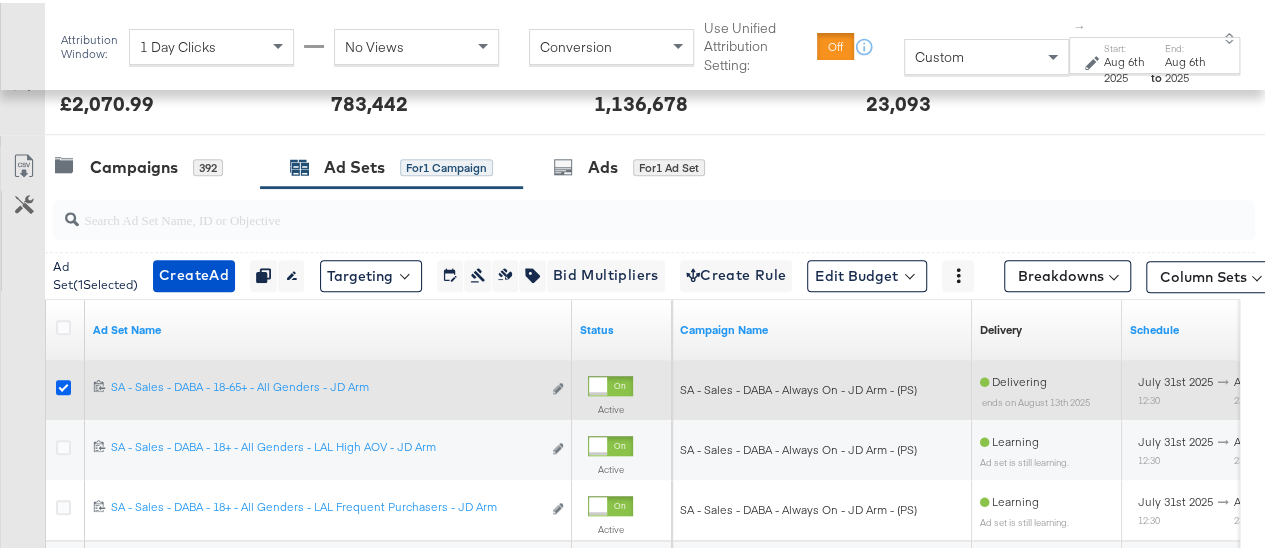 click at bounding box center [63, 384] 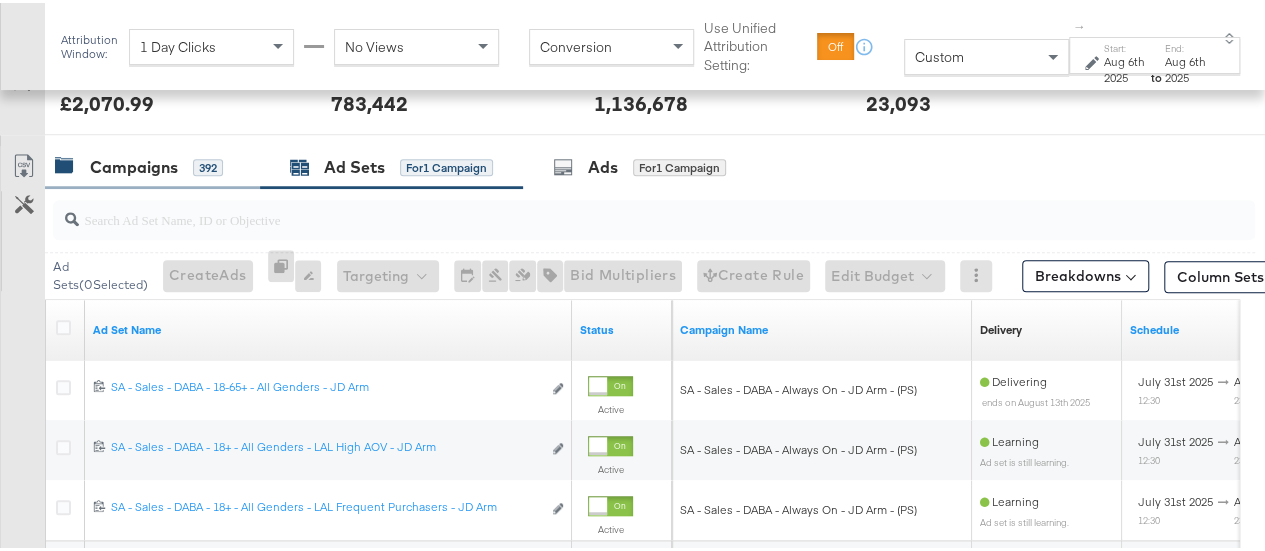 click on "Campaigns" at bounding box center [134, 164] 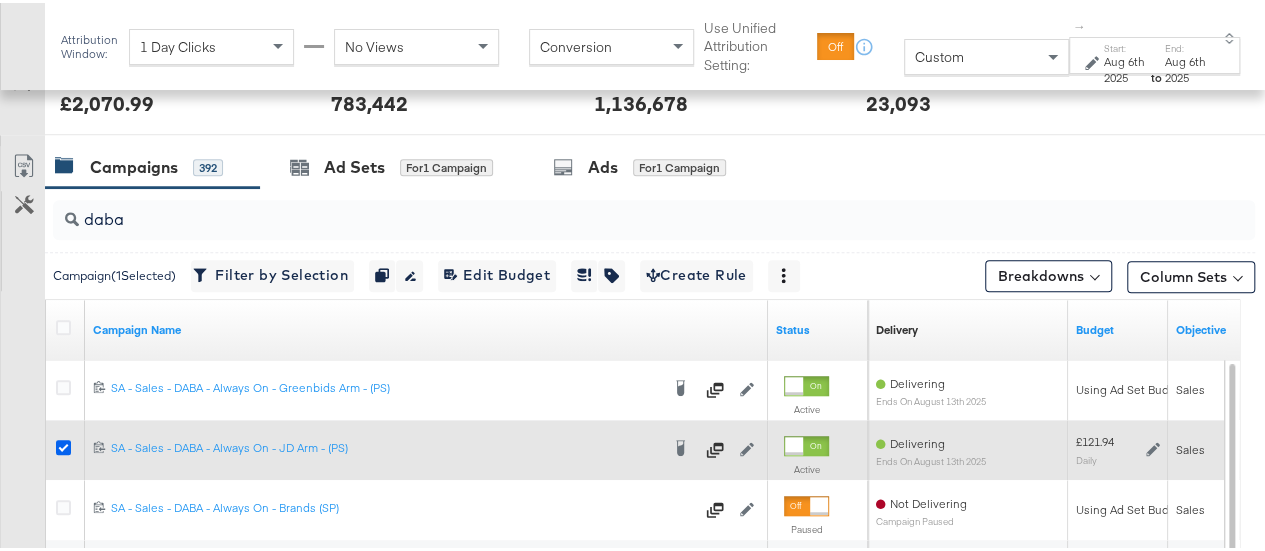 click at bounding box center (63, 444) 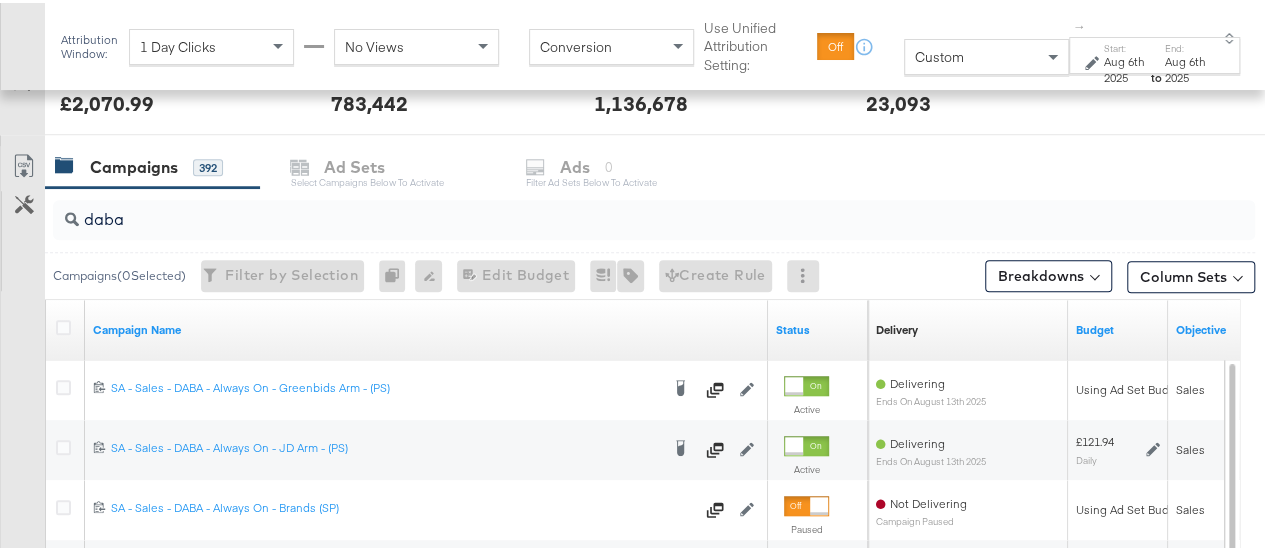 click on "Aug 6th 2025" at bounding box center (1126, 66) 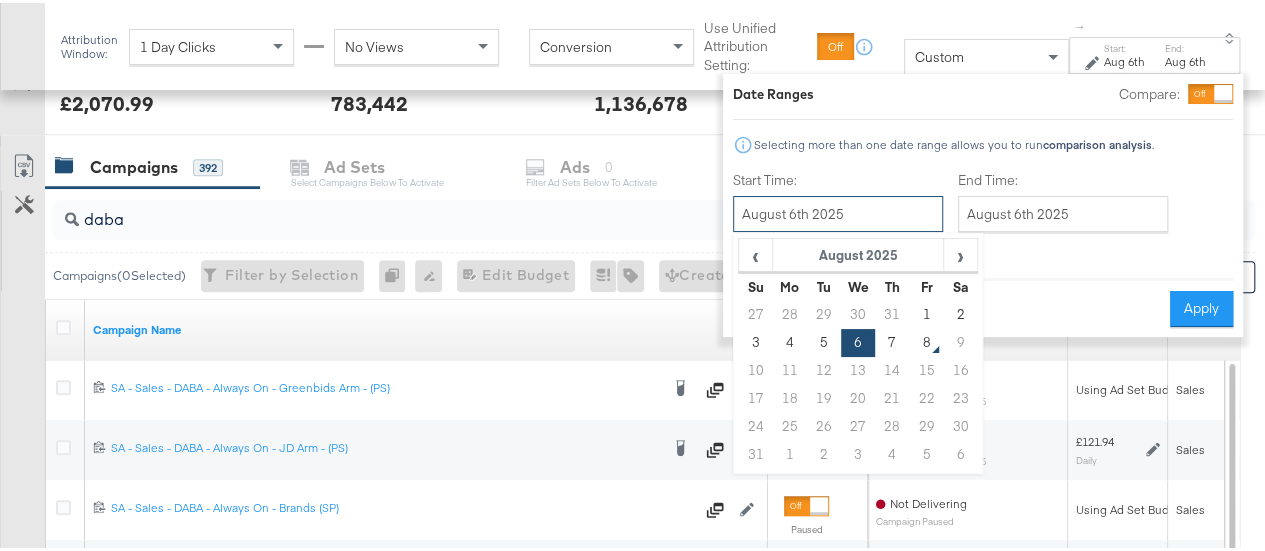 click on "August 6th 2025" at bounding box center [838, 211] 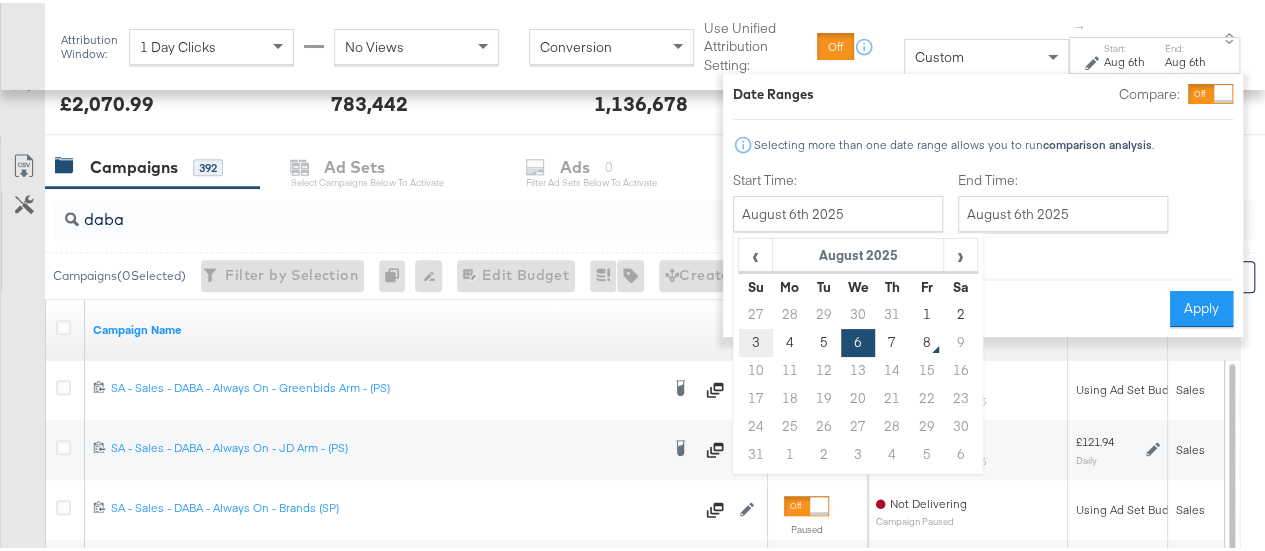 click on "3" at bounding box center (755, 340) 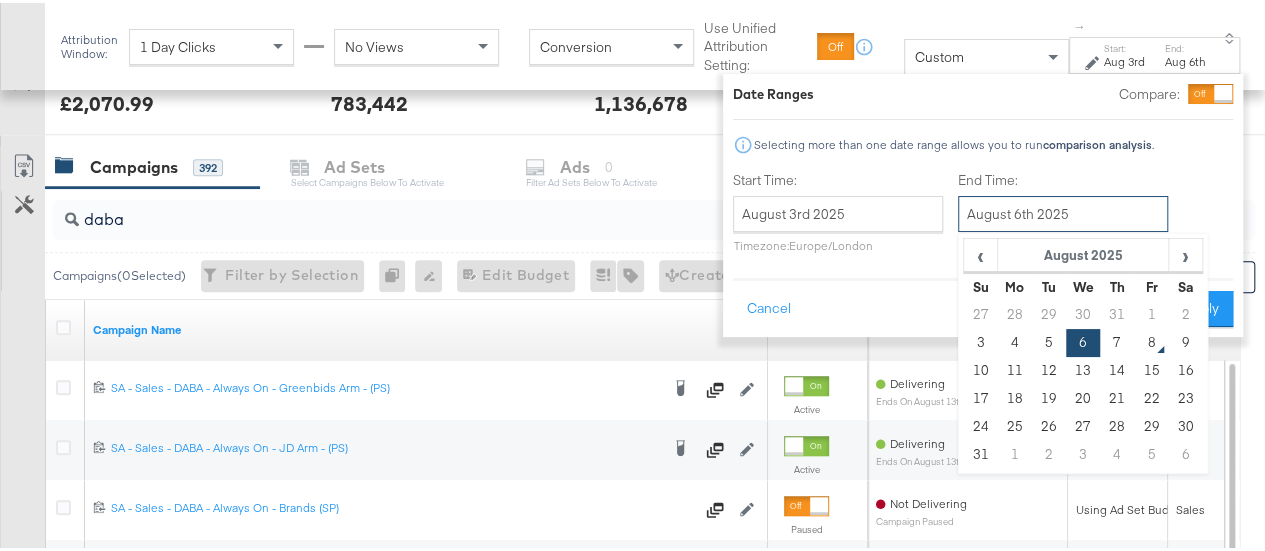 click on "August 6th 2025" at bounding box center [1063, 211] 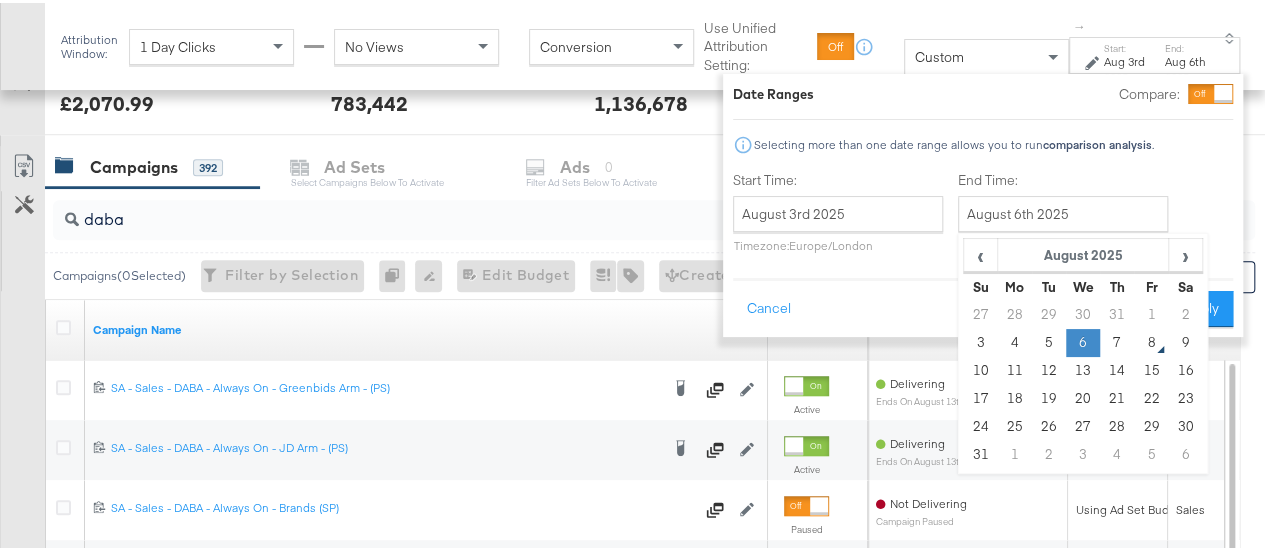 click on "6" at bounding box center (1083, 340) 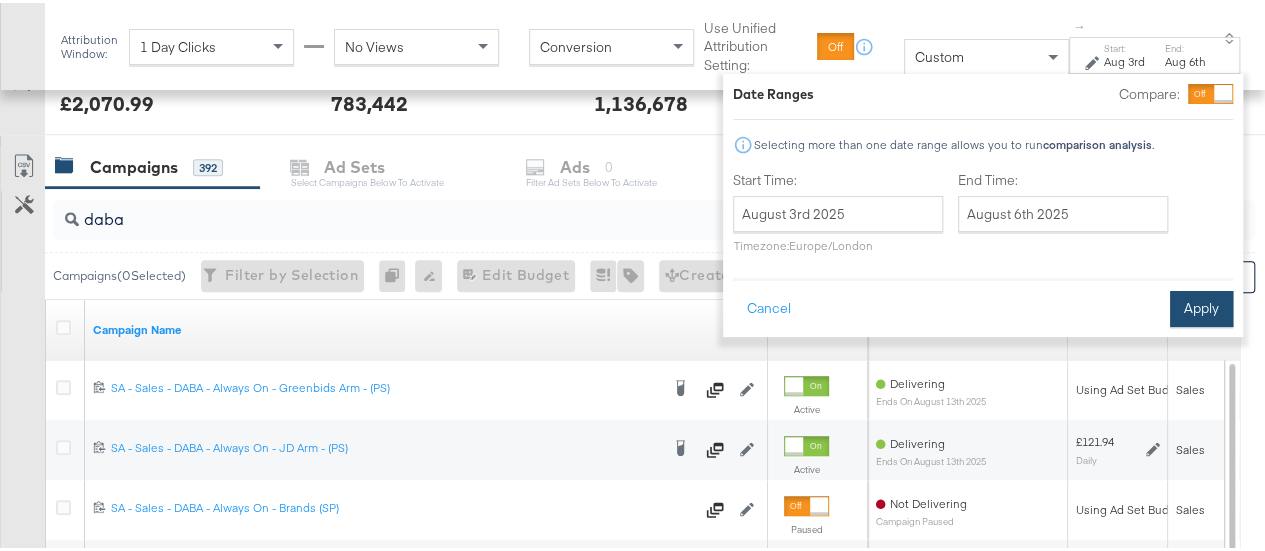 click on "Apply" at bounding box center [1201, 306] 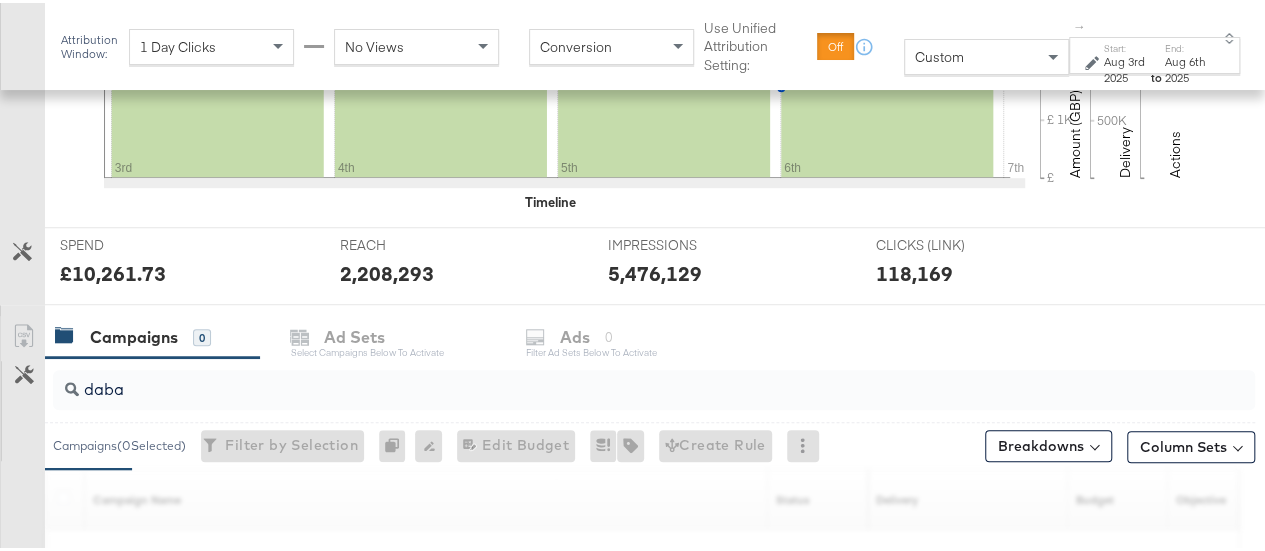 scroll, scrollTop: 795, scrollLeft: 0, axis: vertical 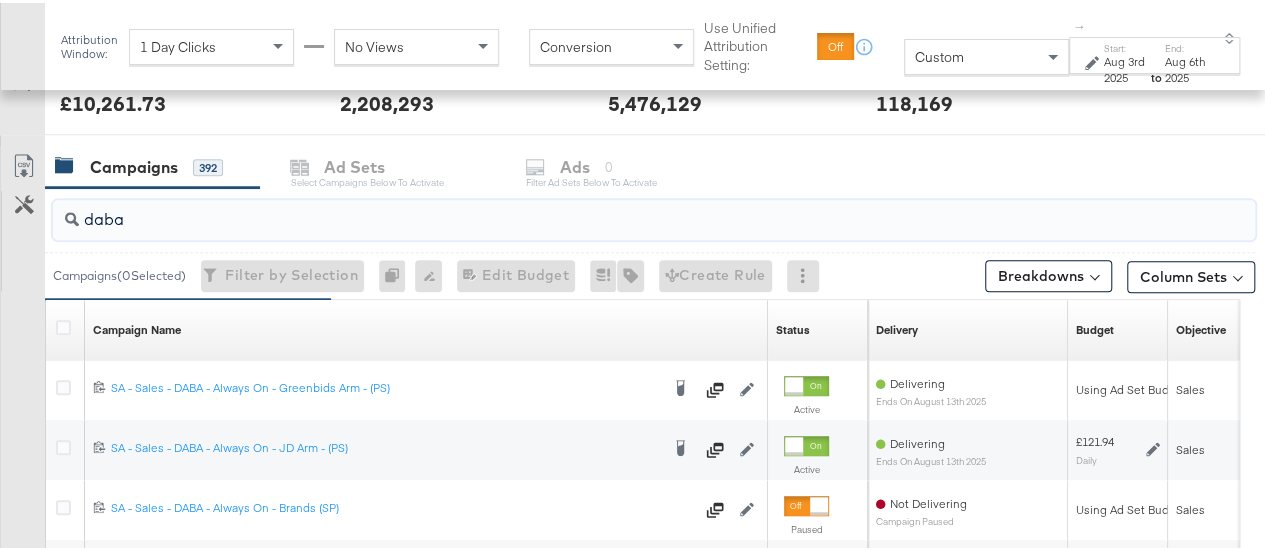 drag, startPoint x: 141, startPoint y: 214, endPoint x: 75, endPoint y: 212, distance: 66.0303 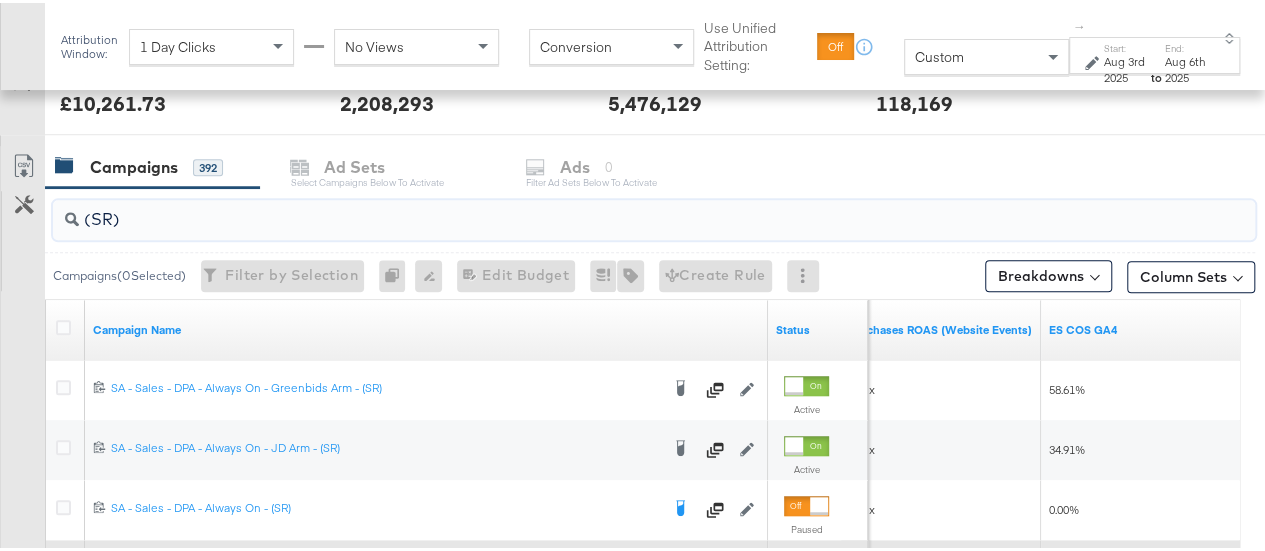 type on "(SR)" 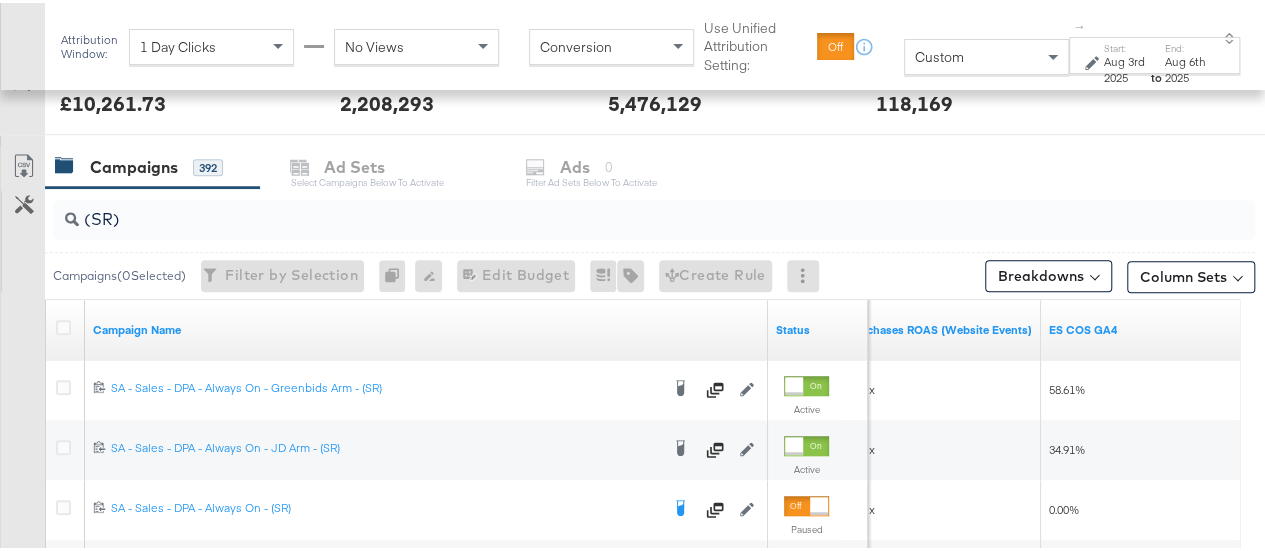 click on "Aug 3rd 2025" at bounding box center [1126, 66] 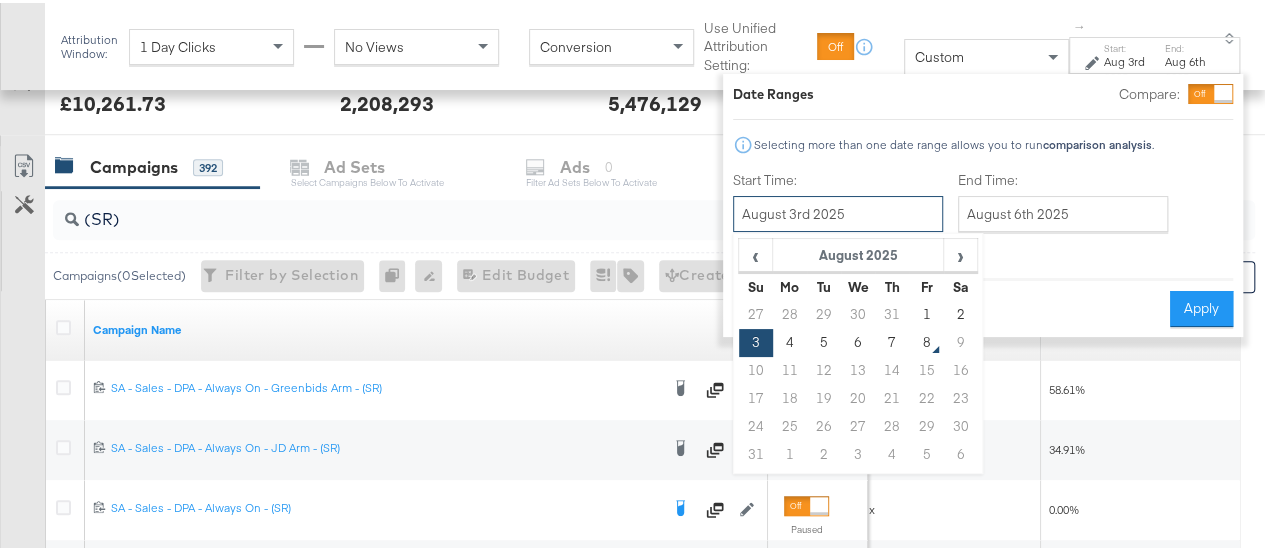 click on "August 3rd 2025" at bounding box center [838, 211] 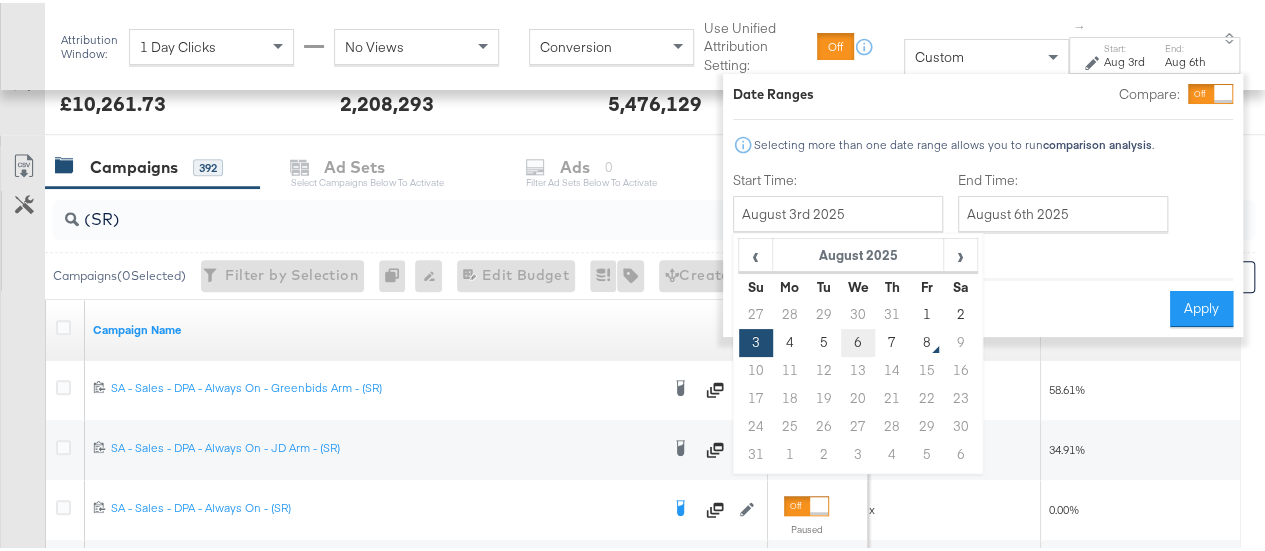 click on "6" at bounding box center (858, 340) 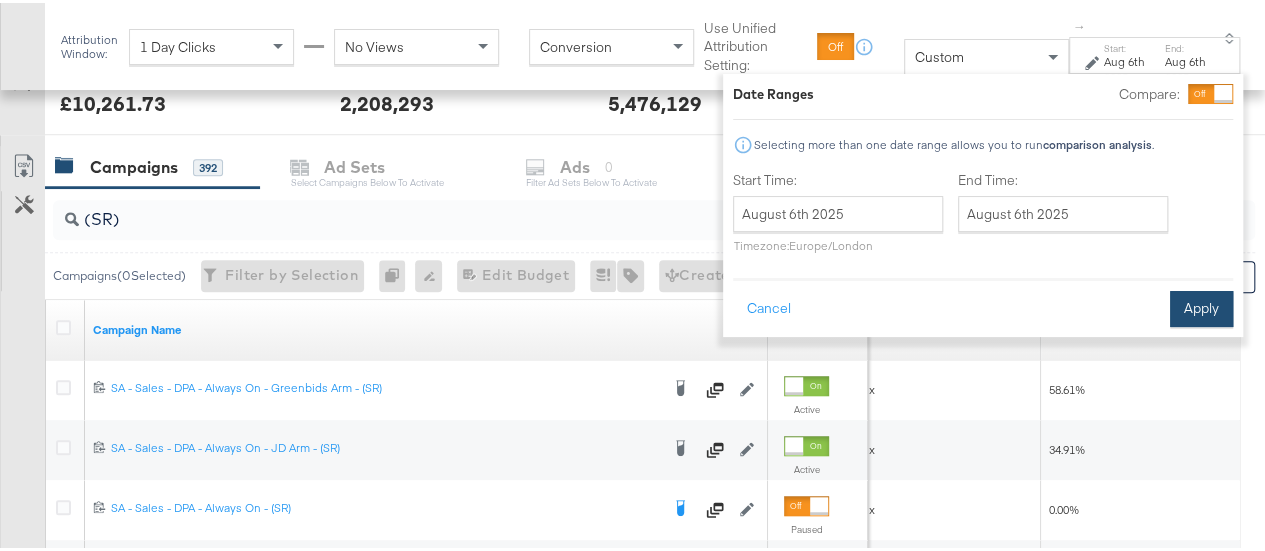 click on "Apply" at bounding box center (1201, 306) 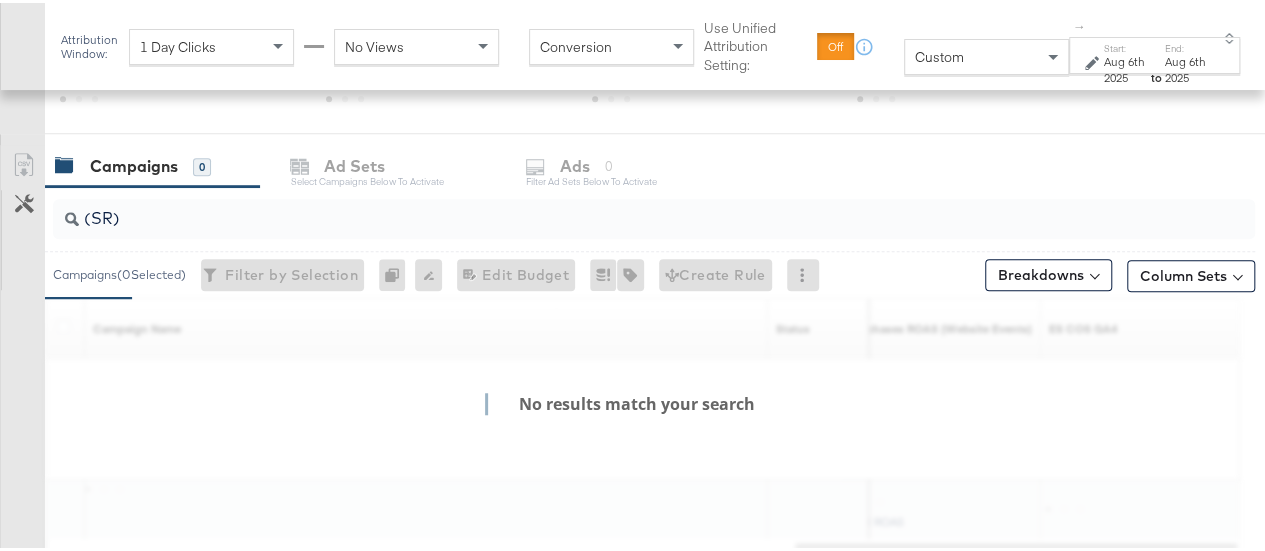 scroll, scrollTop: 795, scrollLeft: 0, axis: vertical 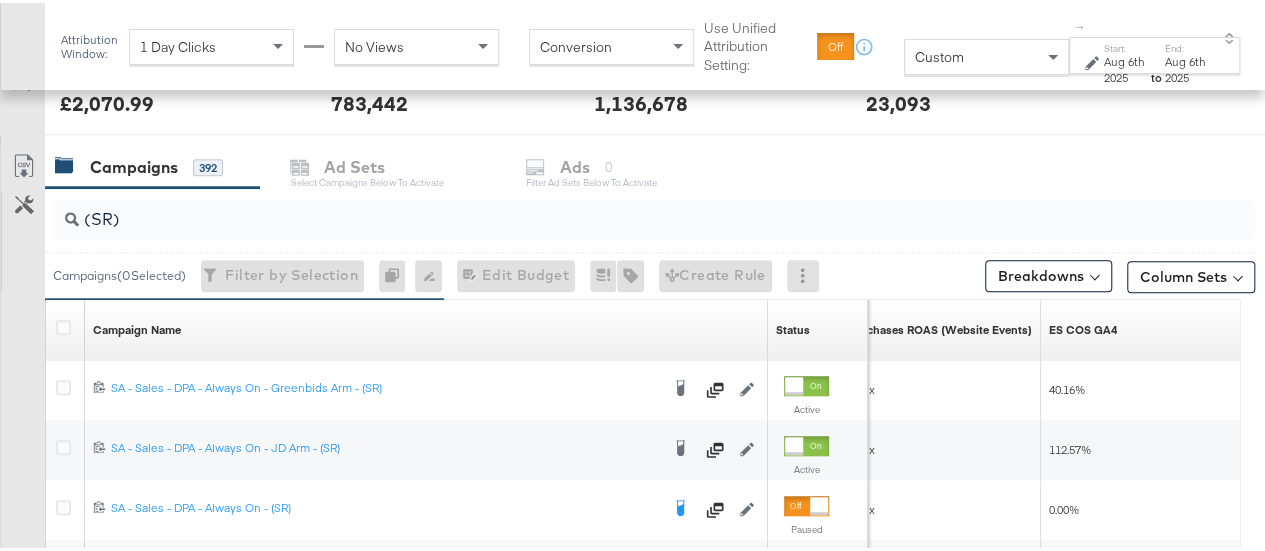 click on "Start:" at bounding box center (1126, 45) 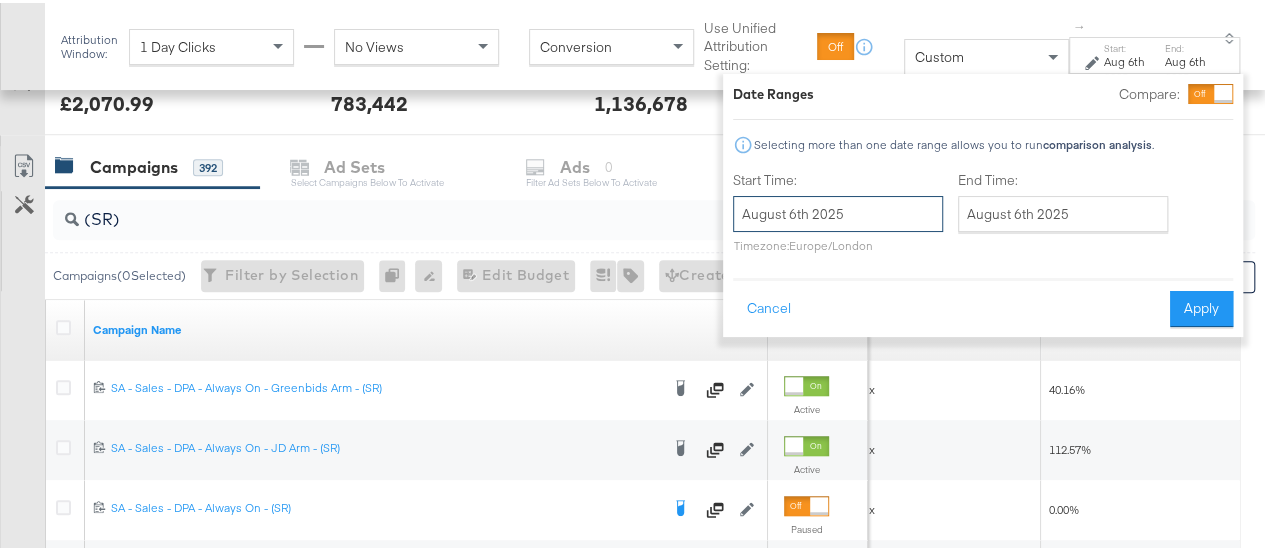 click on "August 6th 2025" at bounding box center [838, 211] 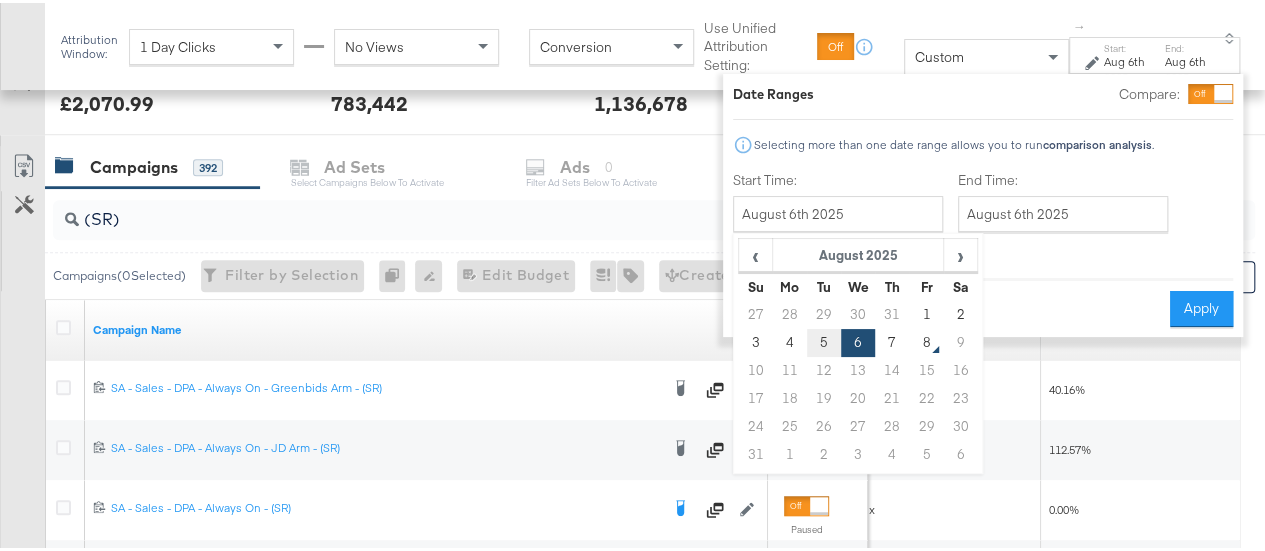 click on "5" at bounding box center (824, 340) 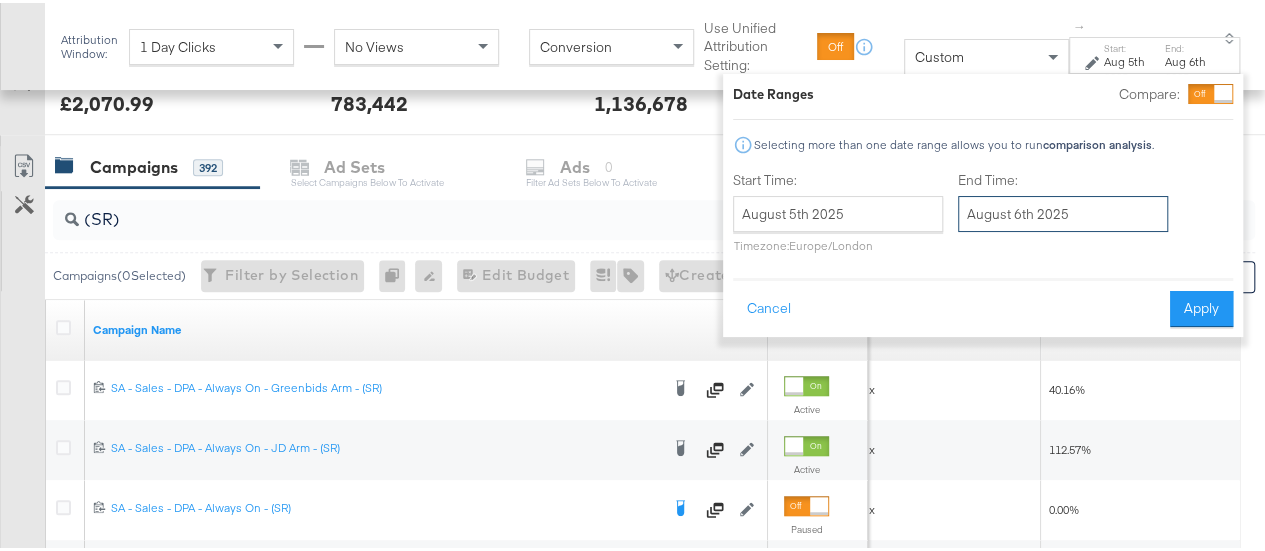 click on "August 6th 2025" at bounding box center (1063, 211) 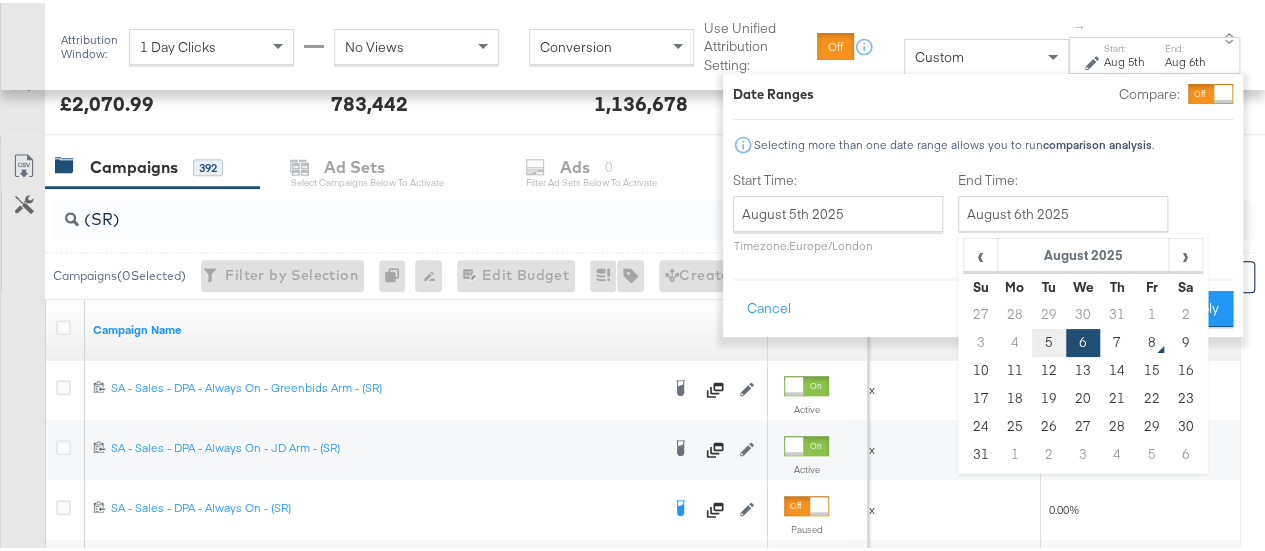 click on "5" at bounding box center (1049, 340) 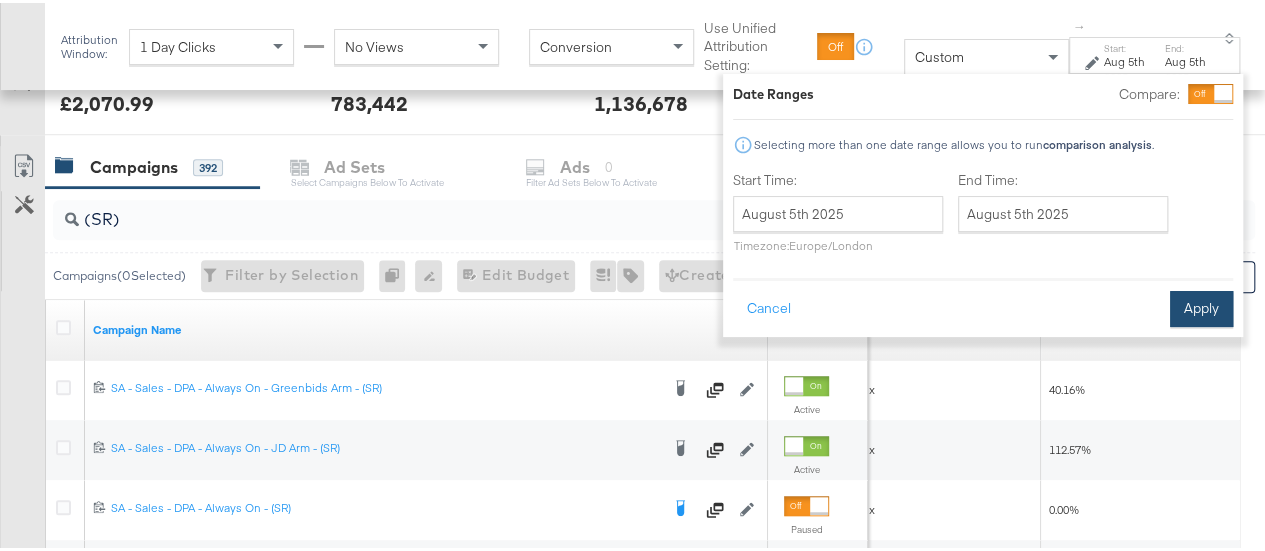 click on "Apply" at bounding box center [1201, 306] 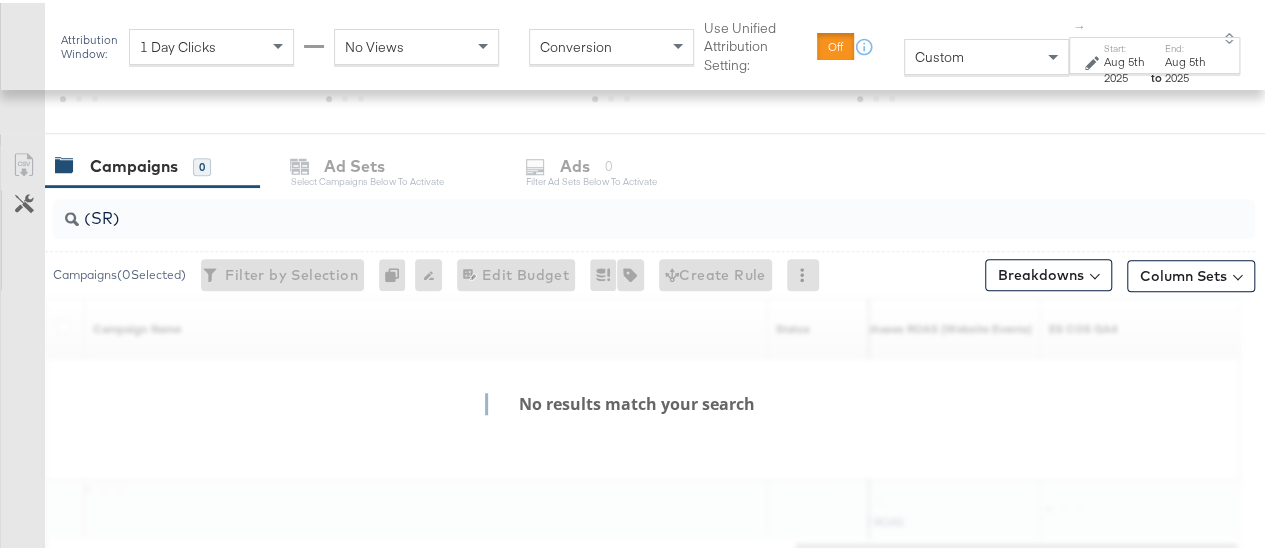 scroll, scrollTop: 795, scrollLeft: 0, axis: vertical 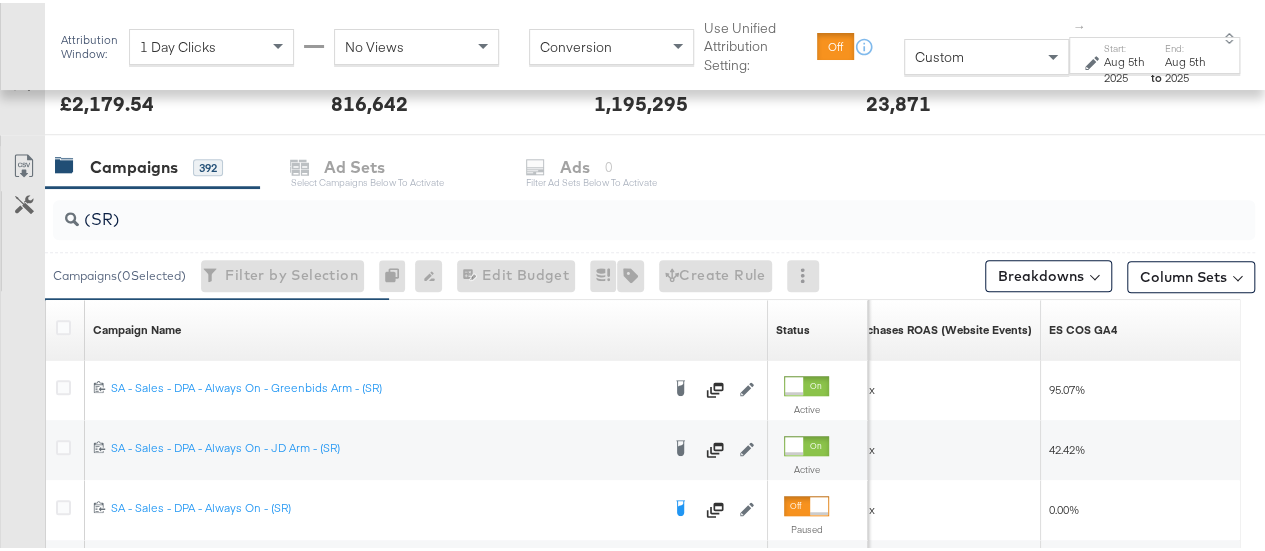 click on "Aug 5th 2025" at bounding box center (1126, 66) 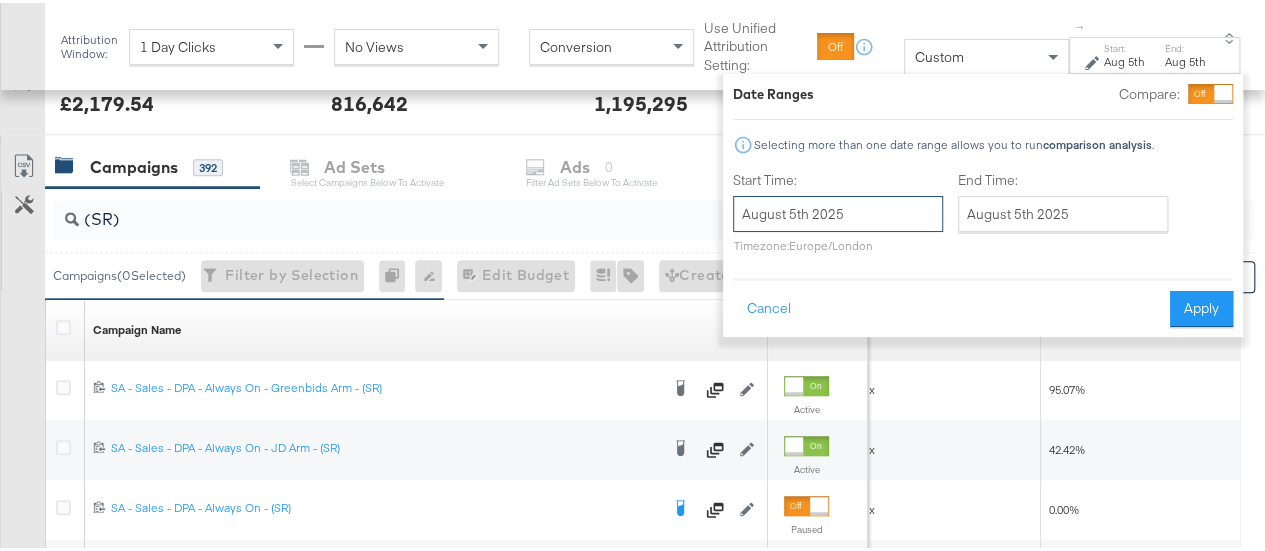 click on "August 5th 2025" at bounding box center (838, 211) 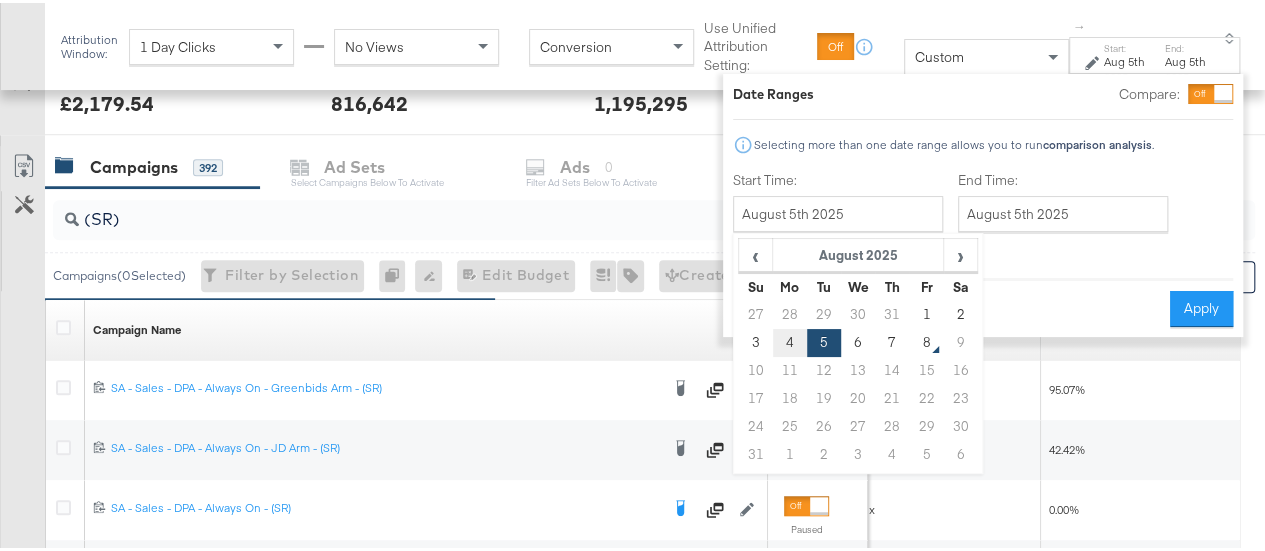 click on "4" at bounding box center (789, 340) 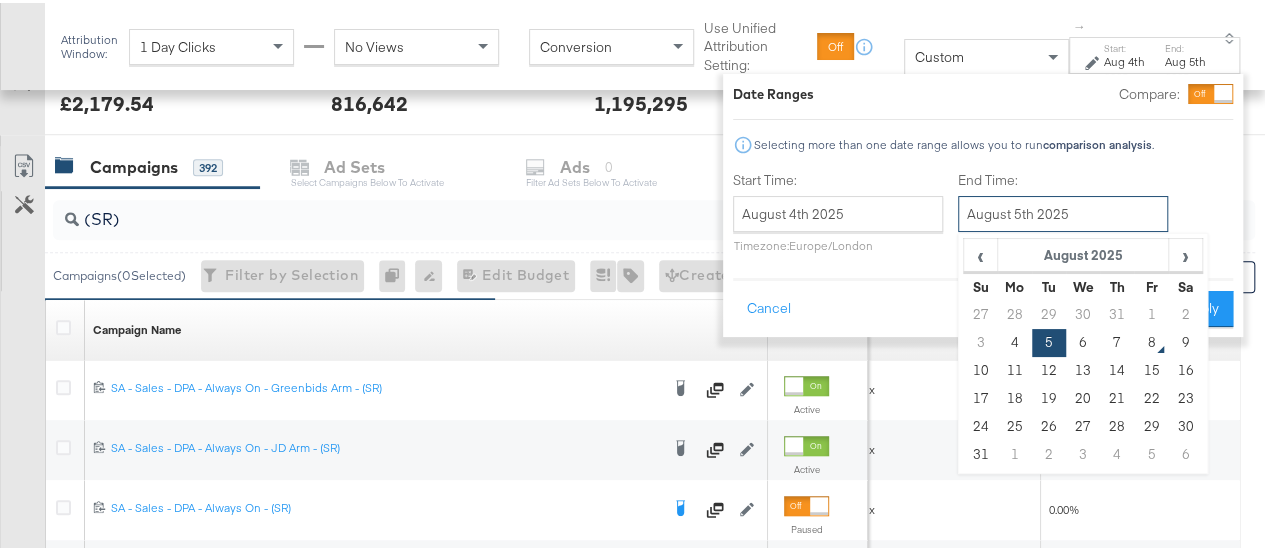 click on "August 5th 2025" at bounding box center (1063, 211) 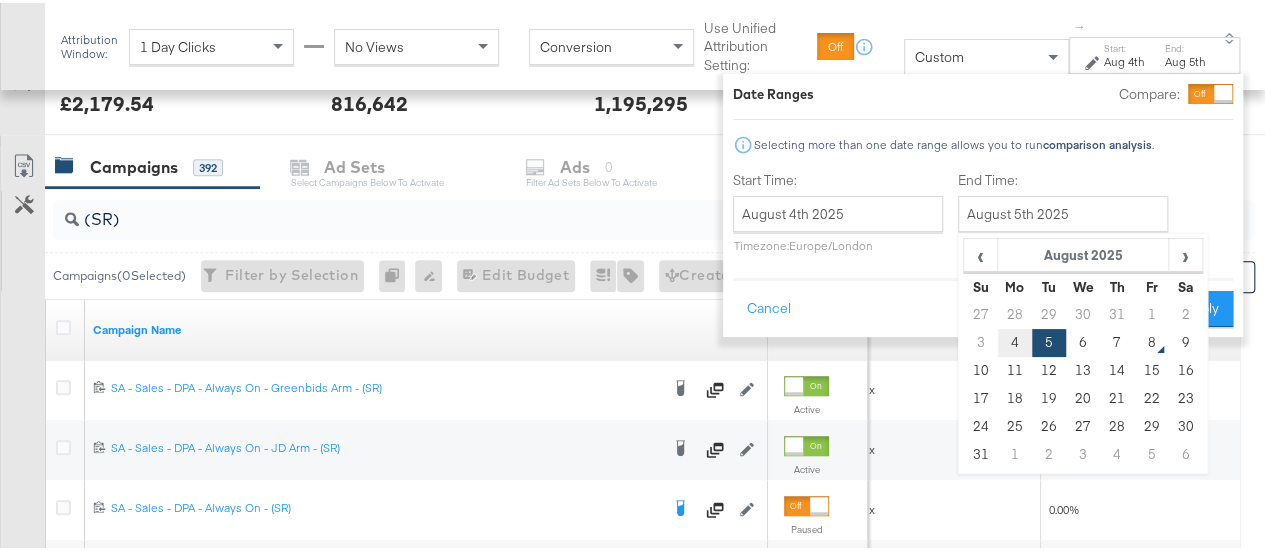 click on "4" at bounding box center (1014, 340) 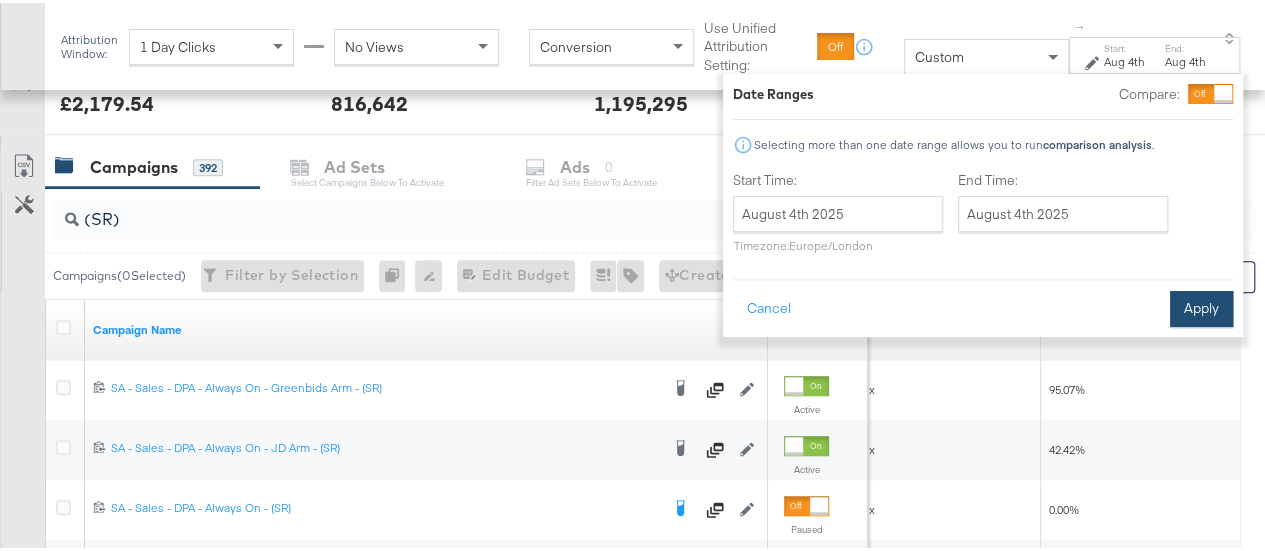 click on "Apply" at bounding box center [1201, 306] 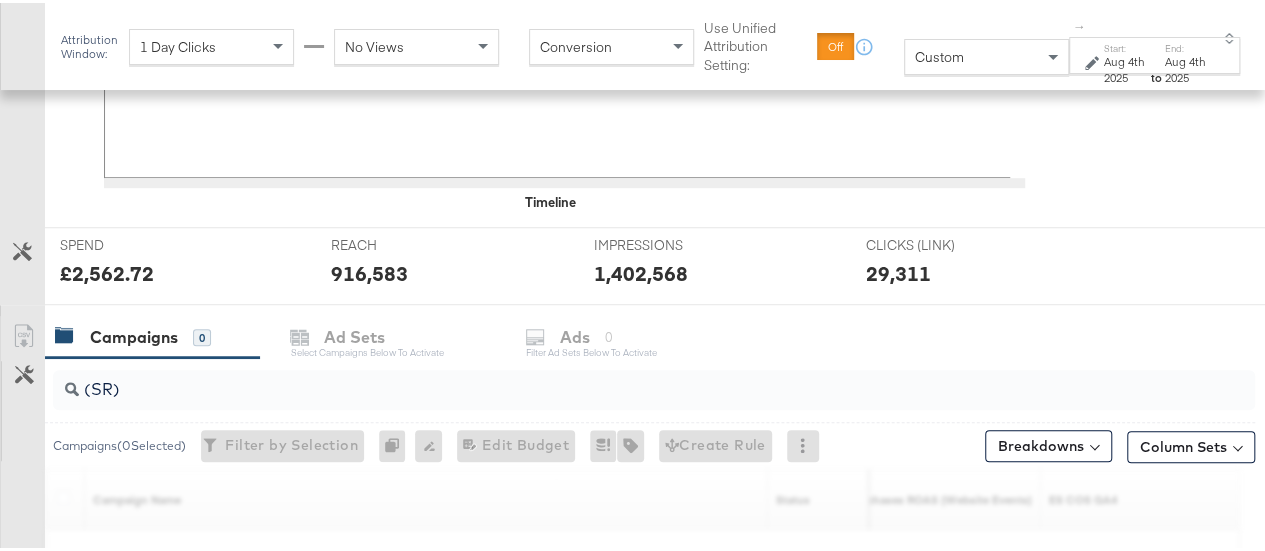 scroll, scrollTop: 795, scrollLeft: 0, axis: vertical 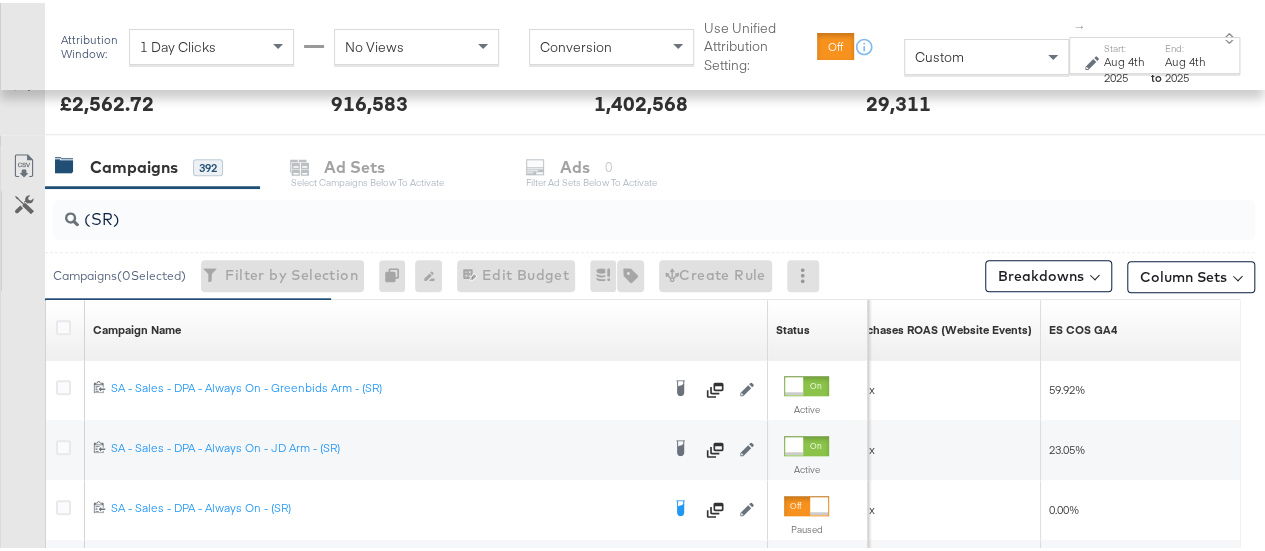 click on "Aug 4th 2025" at bounding box center (1126, 66) 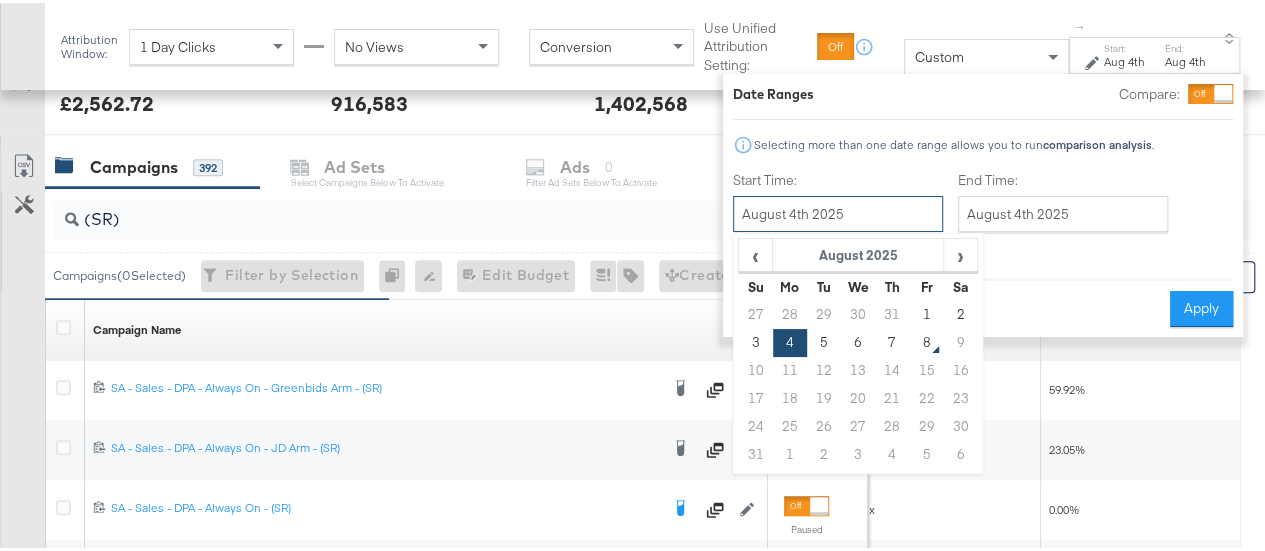 click on "August 4th 2025" at bounding box center (838, 211) 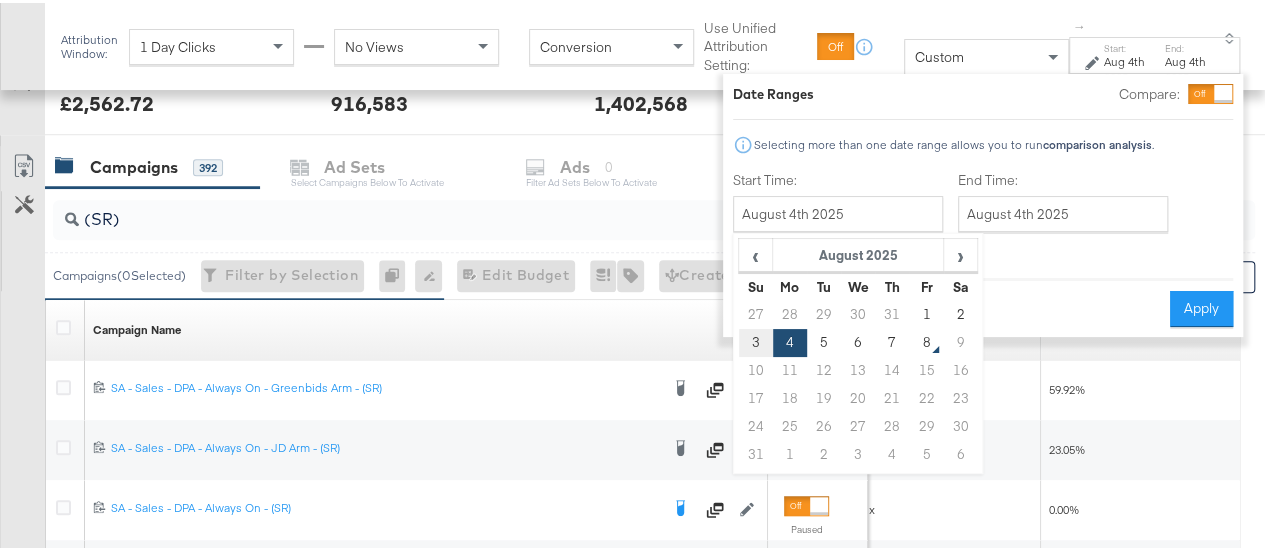 click on "3" at bounding box center (755, 340) 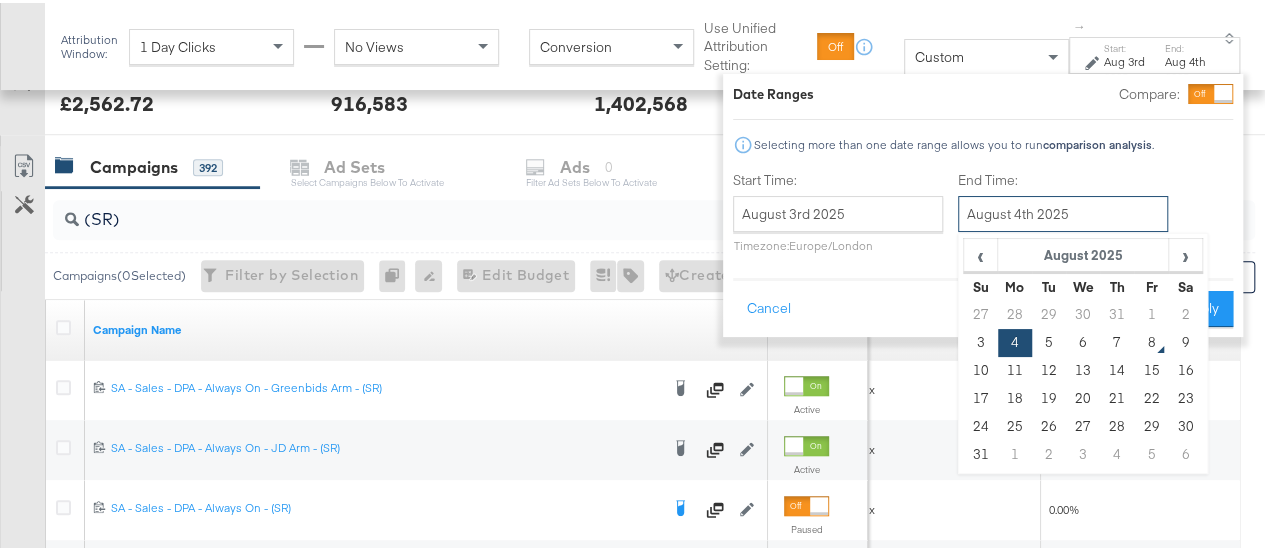 click on "August 4th 2025" at bounding box center (1063, 211) 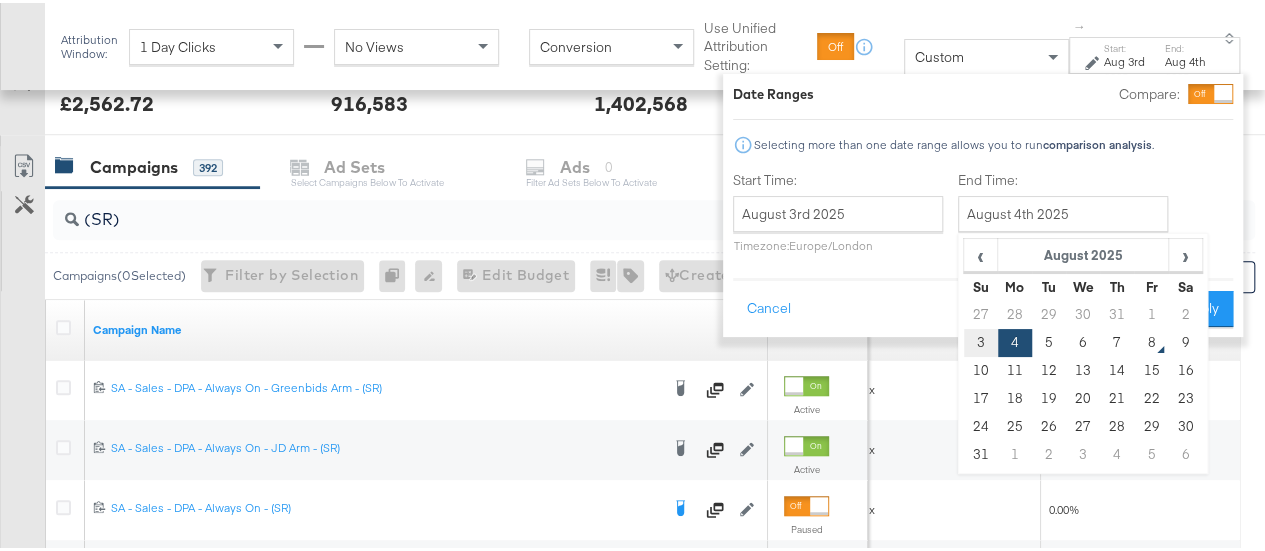 click on "3" at bounding box center [980, 340] 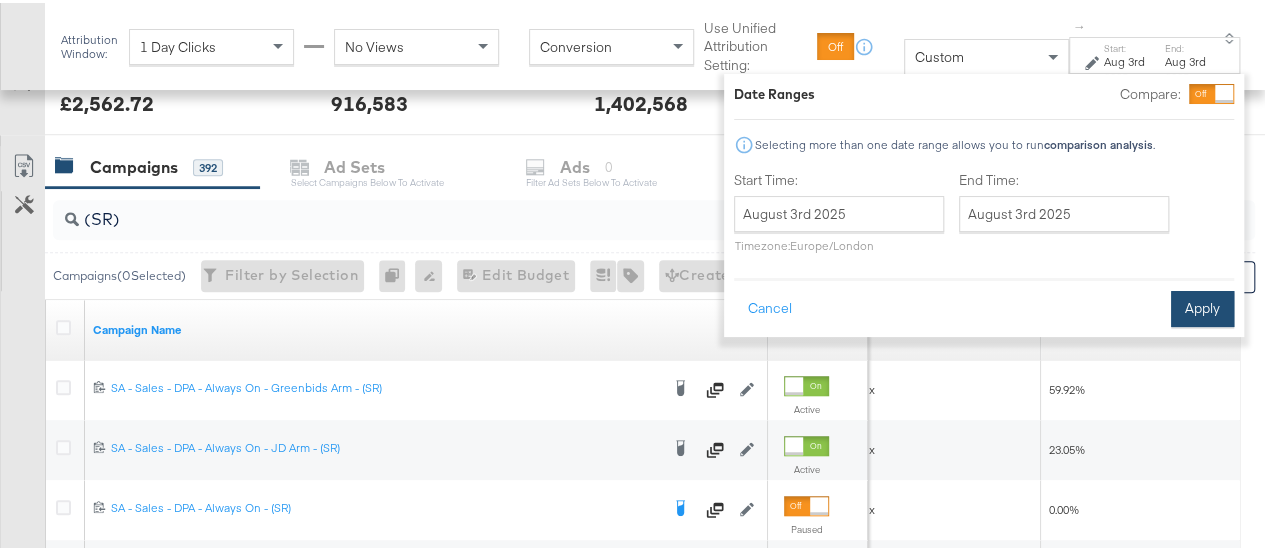 click on "Apply" at bounding box center (1202, 306) 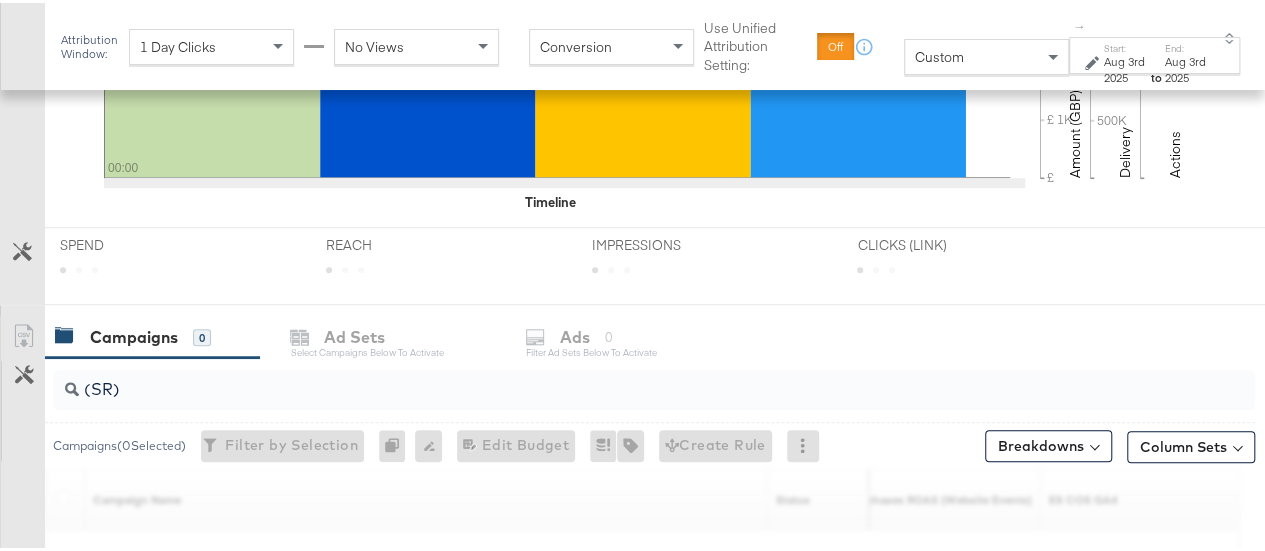 scroll, scrollTop: 795, scrollLeft: 0, axis: vertical 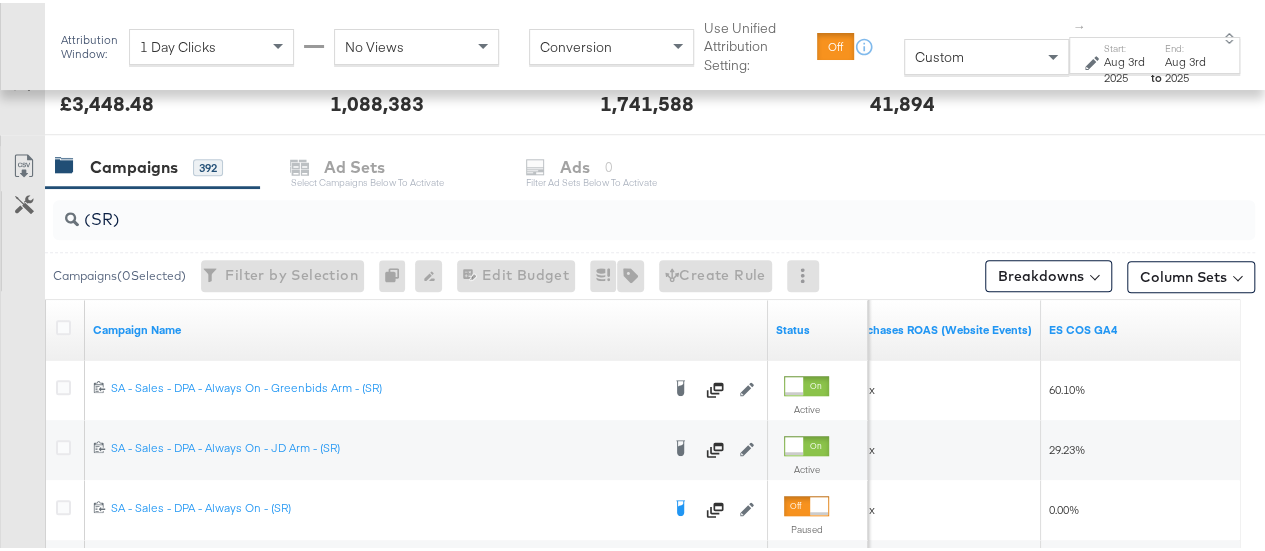 click on "Aug 3rd 2025" at bounding box center [1126, 66] 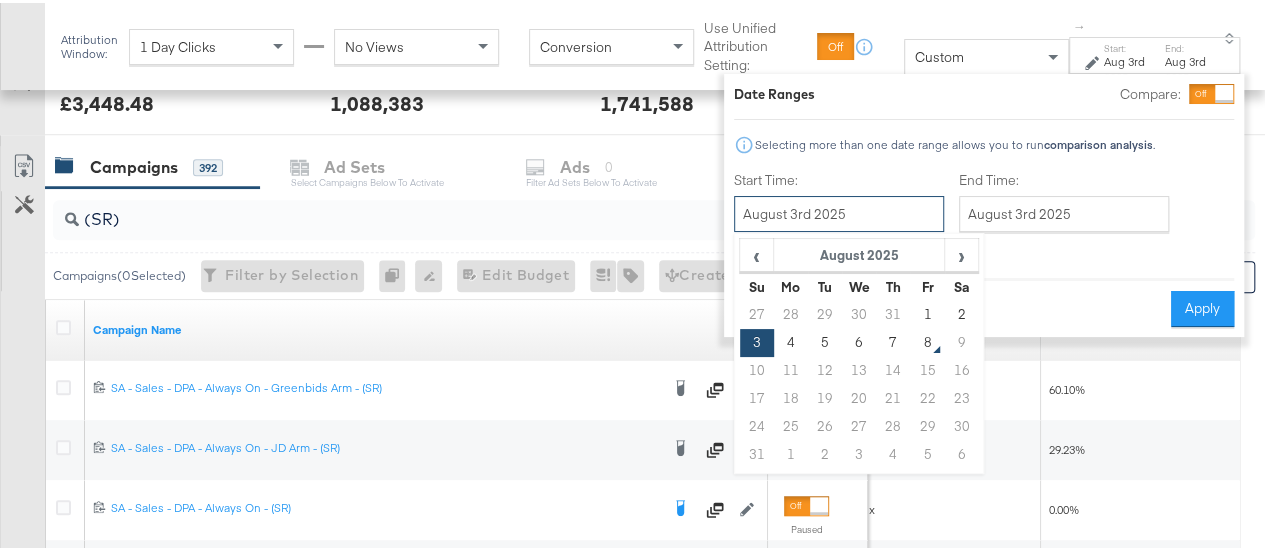 click on "August 3rd 2025" at bounding box center (839, 211) 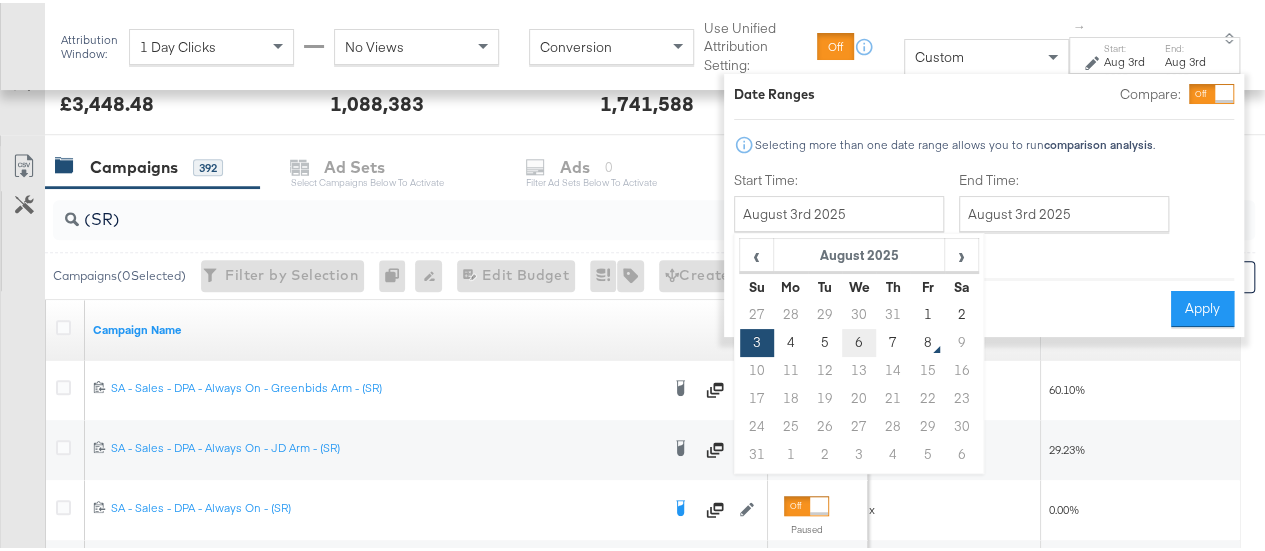 click on "6" at bounding box center [859, 340] 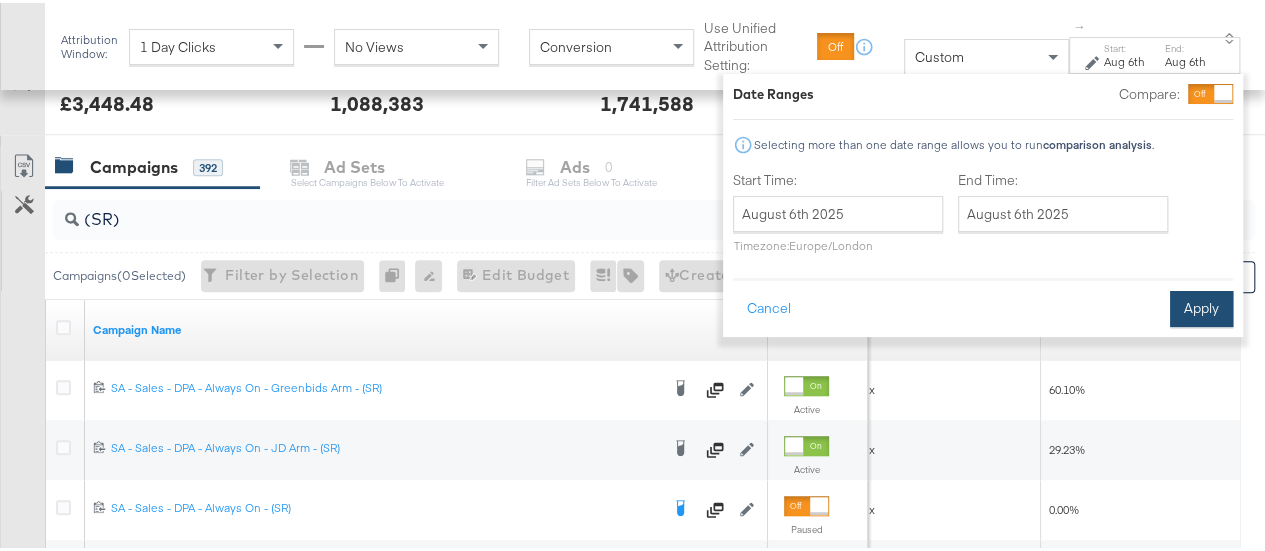 click on "Apply" at bounding box center [1201, 306] 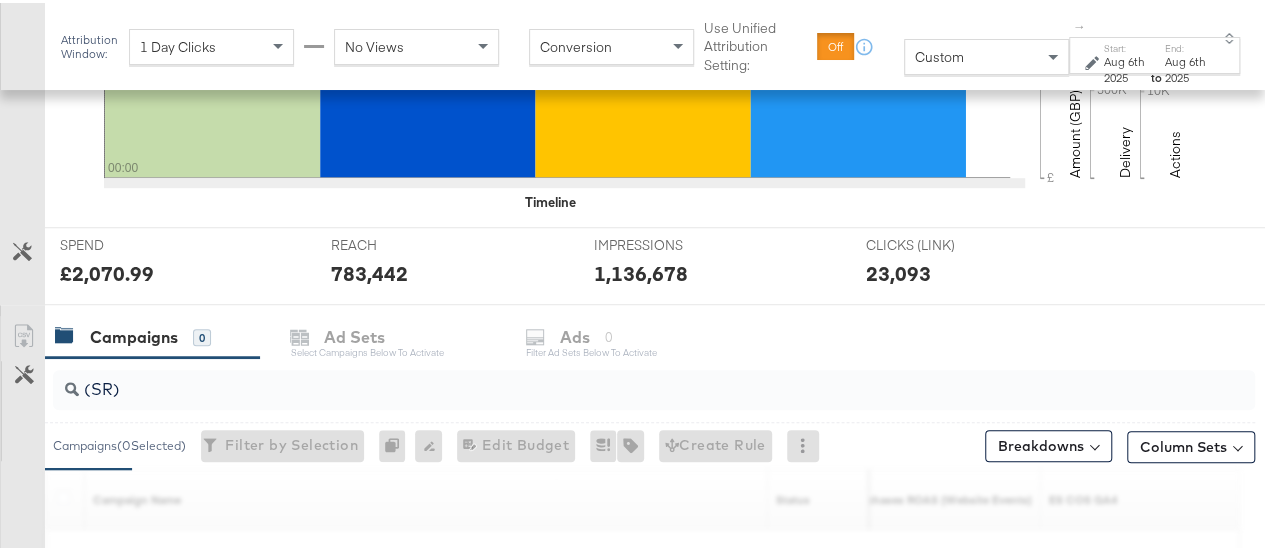scroll, scrollTop: 795, scrollLeft: 0, axis: vertical 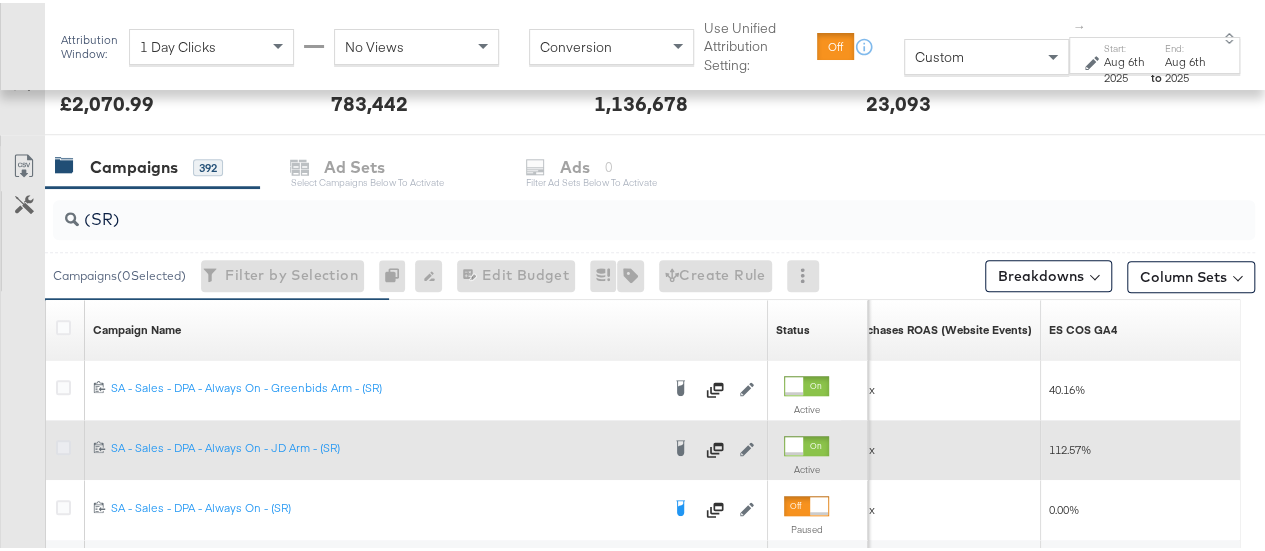 click at bounding box center (63, 444) 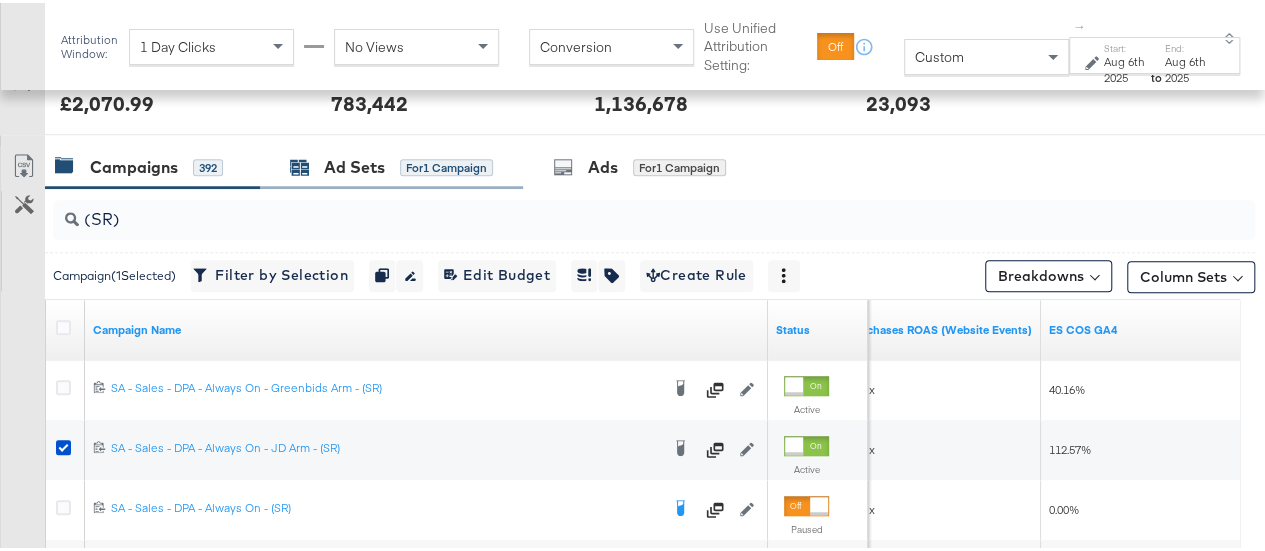 click on "Ad Sets" at bounding box center (354, 164) 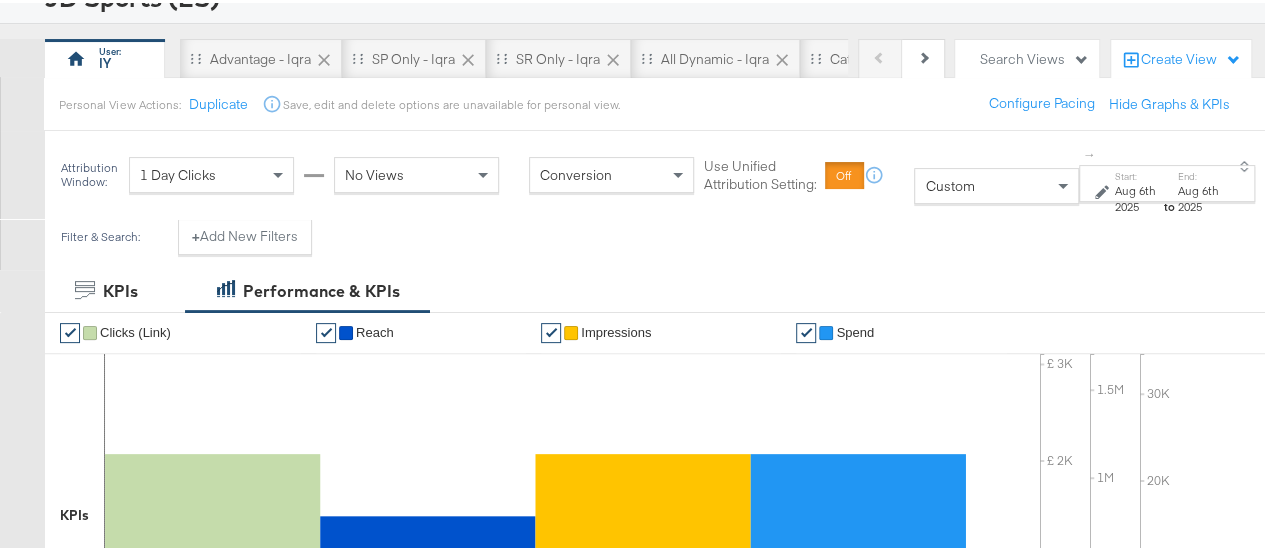 scroll, scrollTop: 0, scrollLeft: 0, axis: both 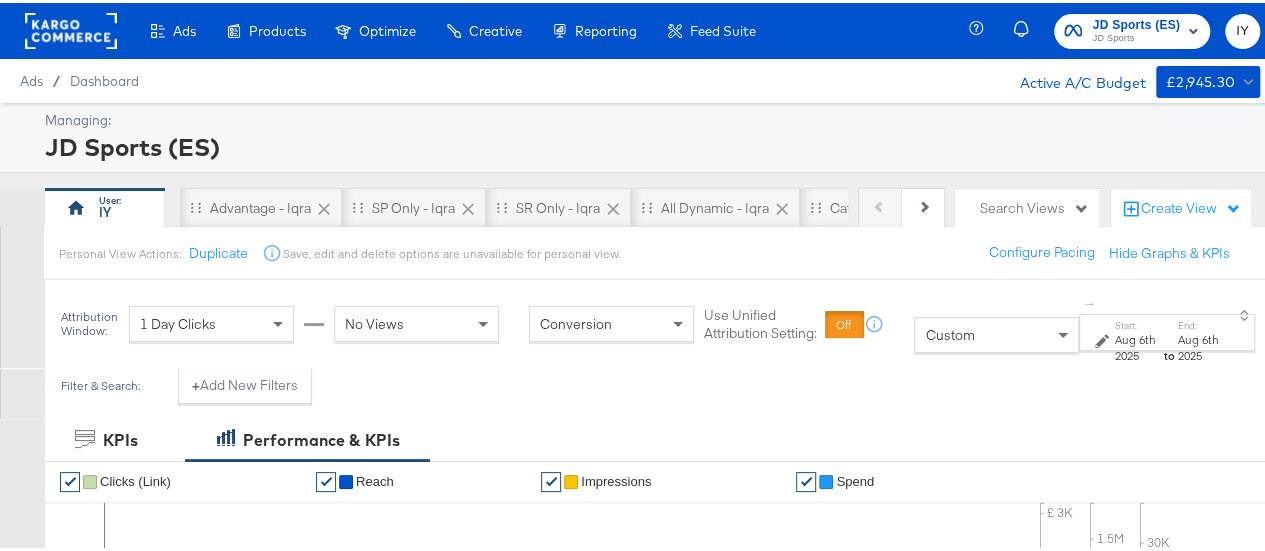 click on "JD Sports (ES)" at bounding box center [1136, 22] 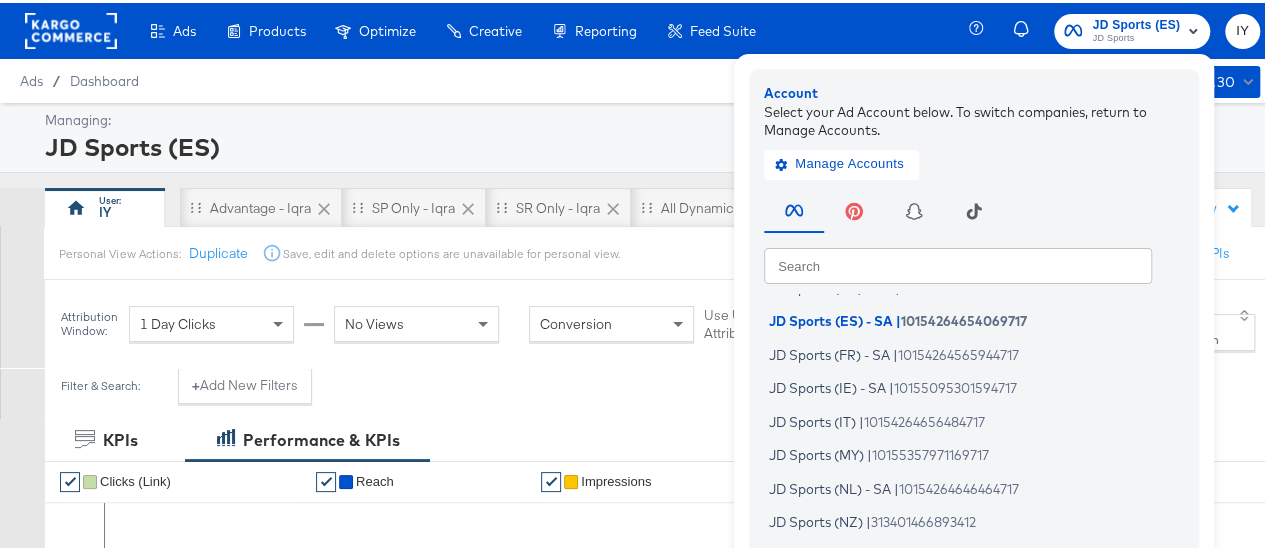 scroll, scrollTop: 235, scrollLeft: 0, axis: vertical 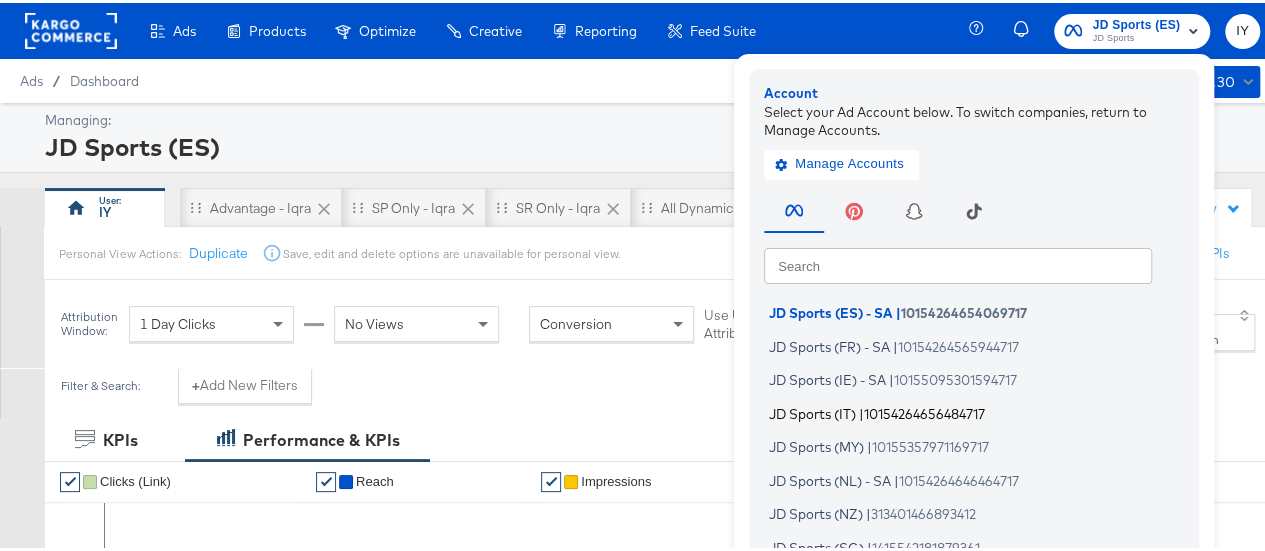 click on "JD Sports (IT)    |  10154264656484717" at bounding box center (979, 410) 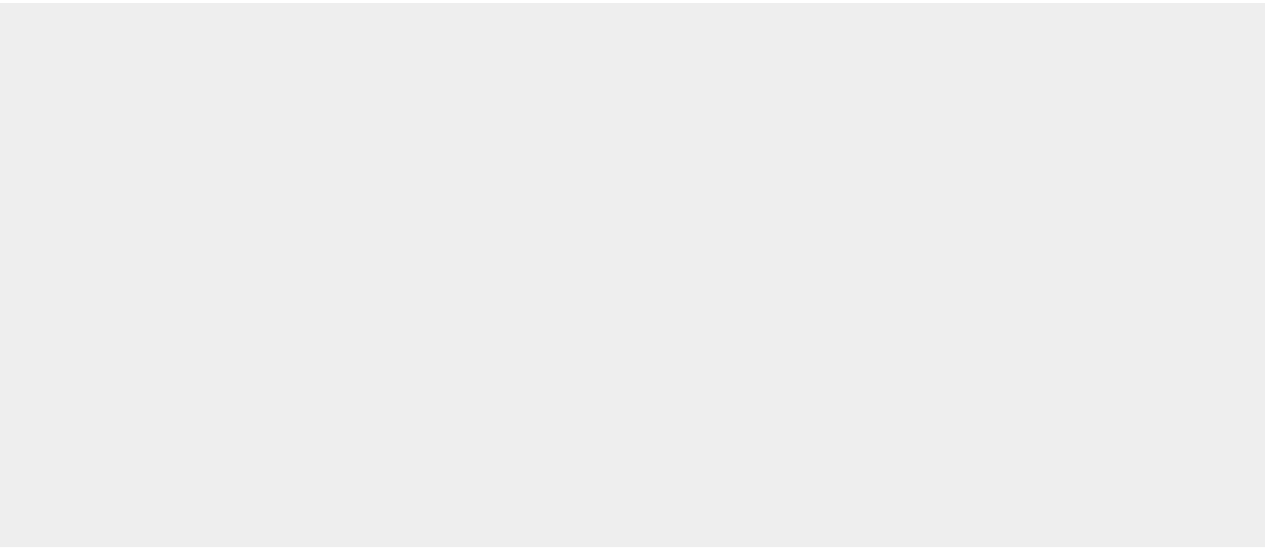 scroll, scrollTop: 0, scrollLeft: 0, axis: both 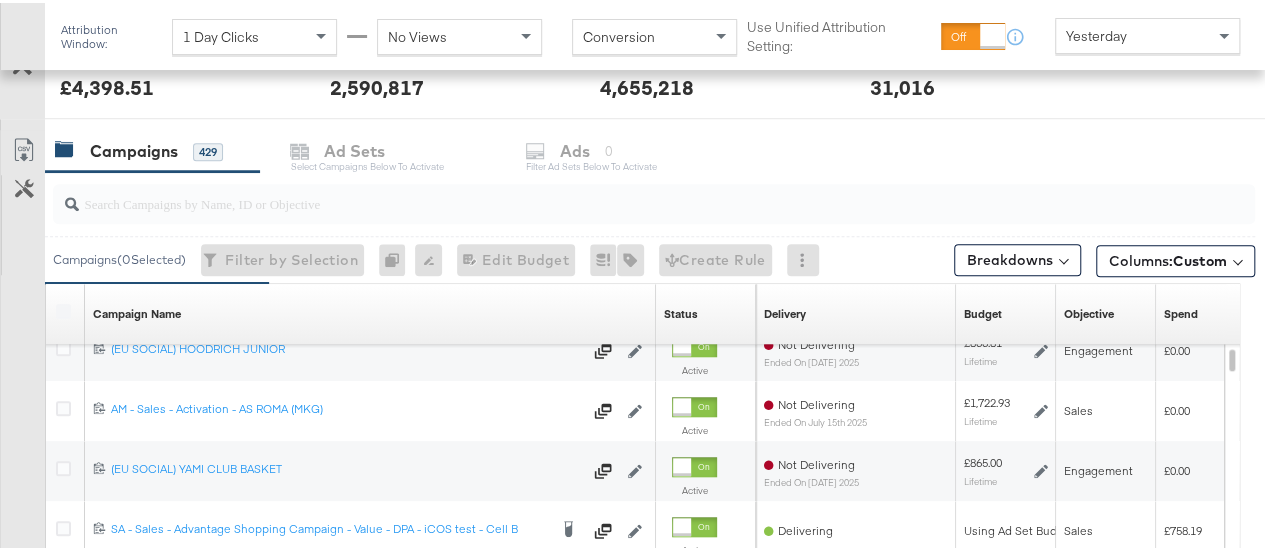 click on "Yesterday" at bounding box center [1147, 33] 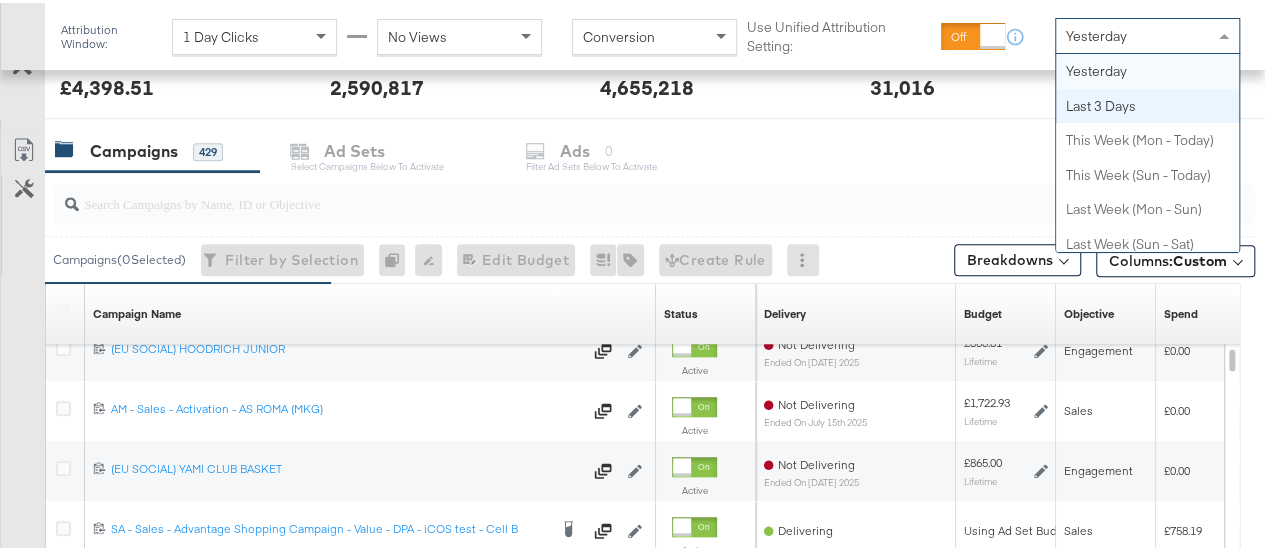 scroll, scrollTop: 0, scrollLeft: 0, axis: both 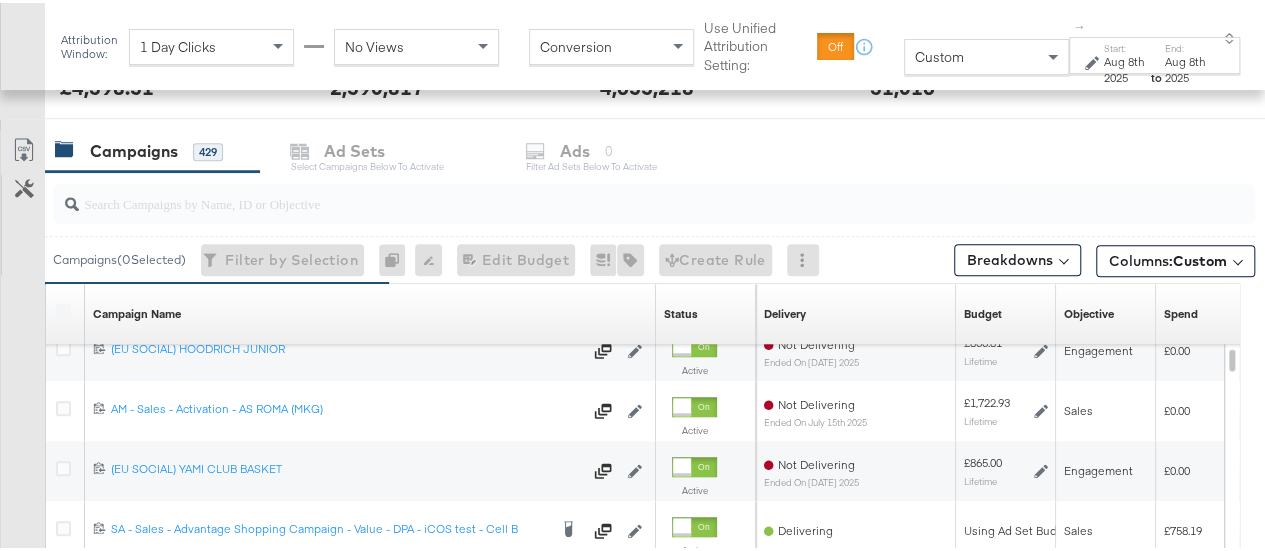 click on "Aug 8th 2025" at bounding box center (1126, 66) 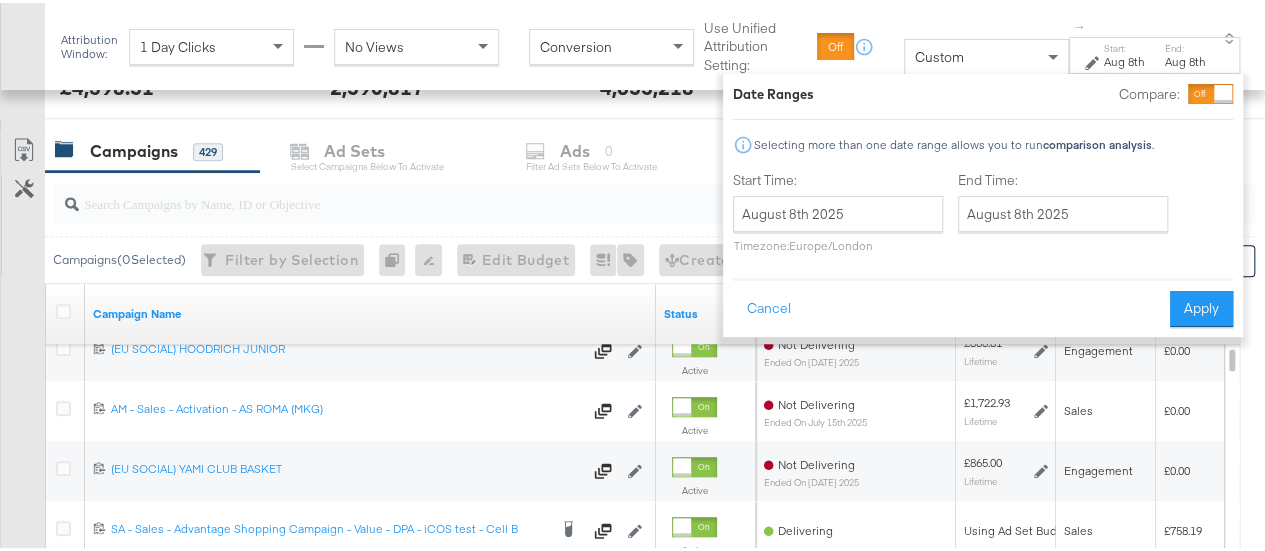 click on "Start Time: [MONTH] [DAY]th 2025 ‹ [MONTH] 2025 › Su Mo Tu We Th Fr Sa 27 28 29 30 31 1 2 3 4 5 6 7 8 9 10 11 12 13 14 15 16 17 18 19 20 21 22 23 24 25 26 27 28 29 30 31 1 2 3 4 5 6 Timezone:  Europe/London" at bounding box center [838, 213] 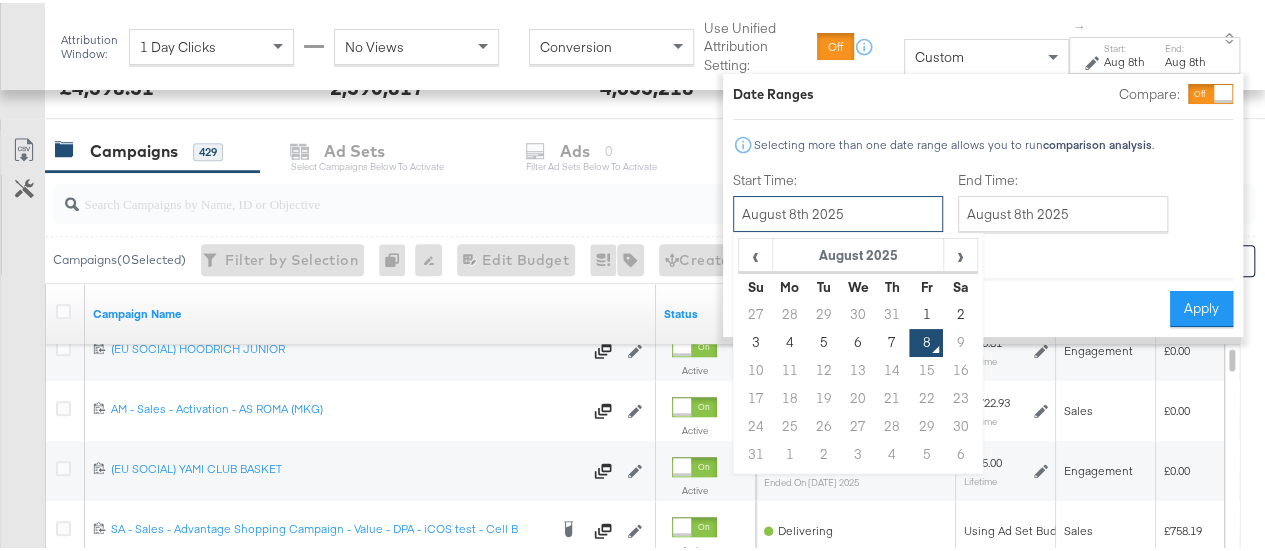 click on "August 8th 2025" at bounding box center (838, 211) 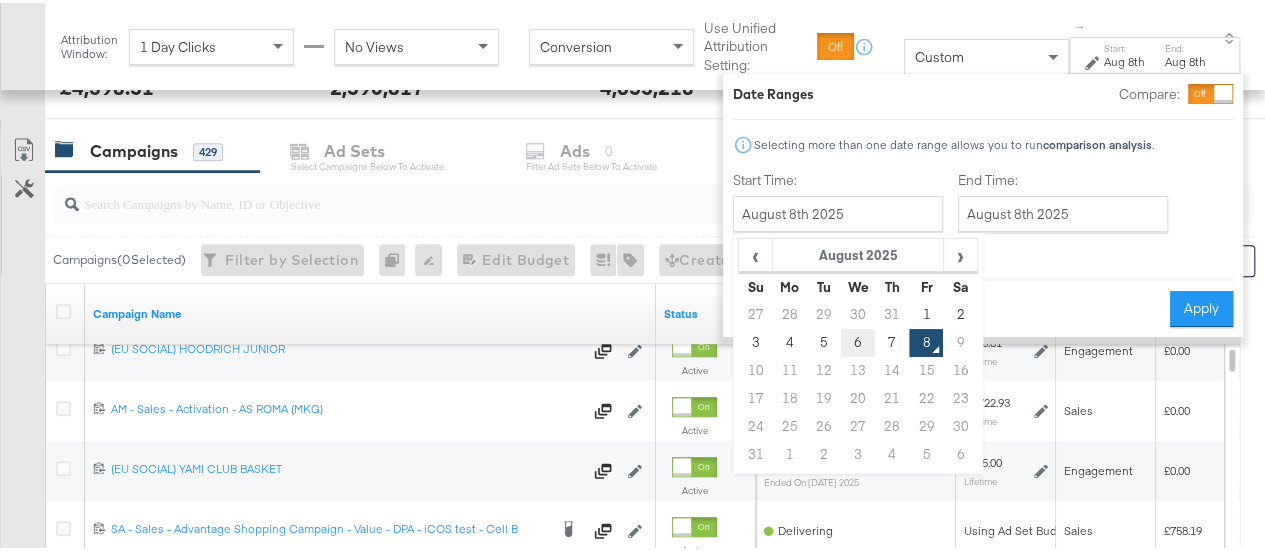 click on "6" at bounding box center (858, 340) 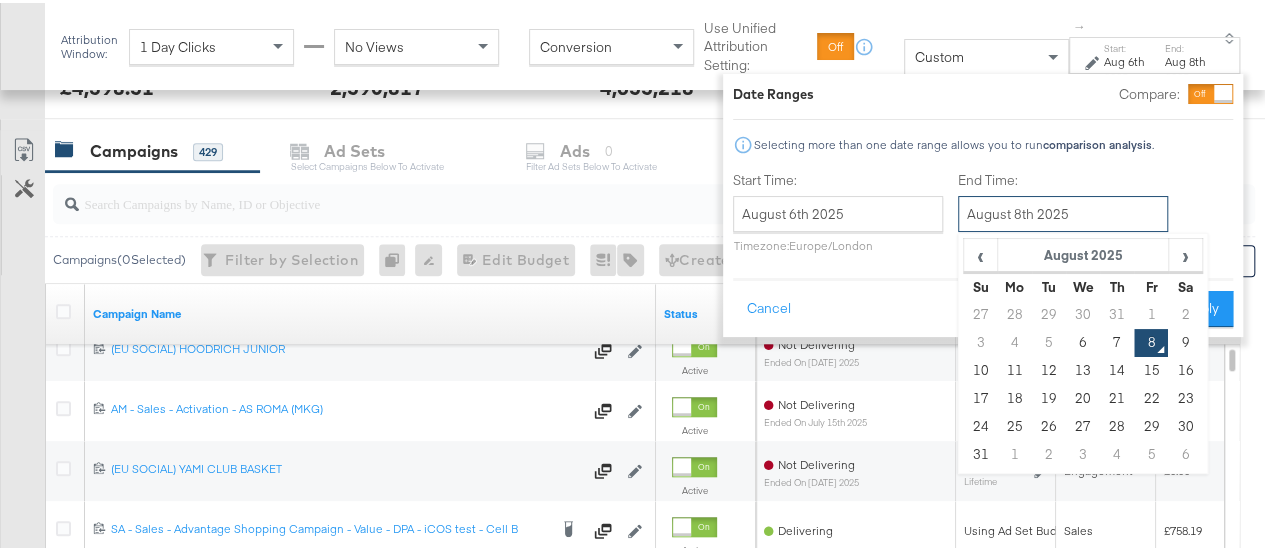 click on "August 8th 2025" at bounding box center (1063, 211) 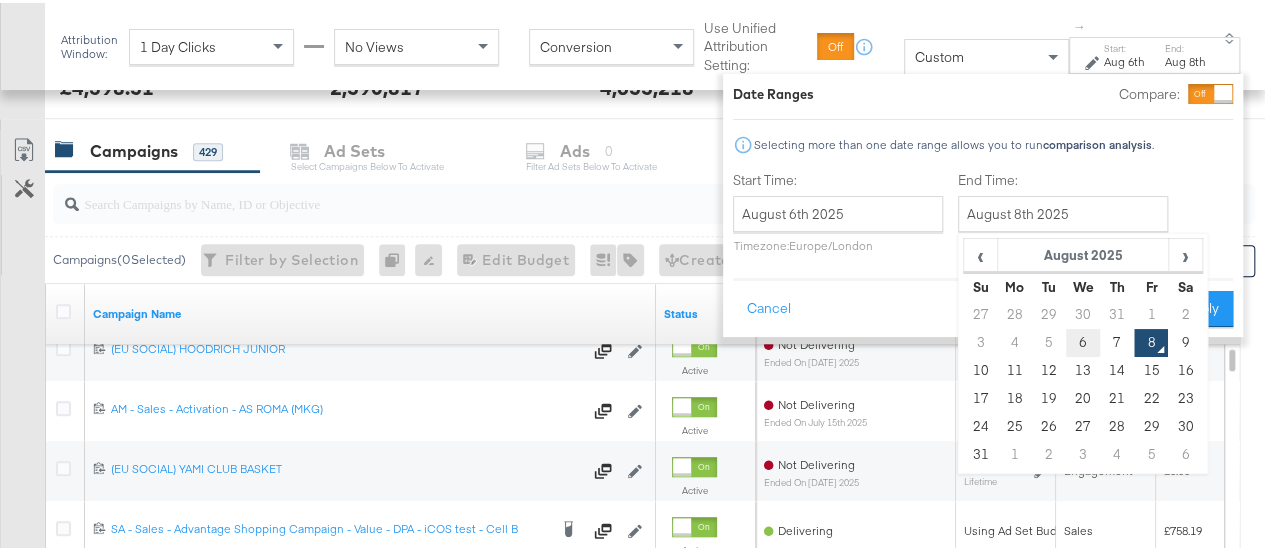 click on "6" at bounding box center [1083, 340] 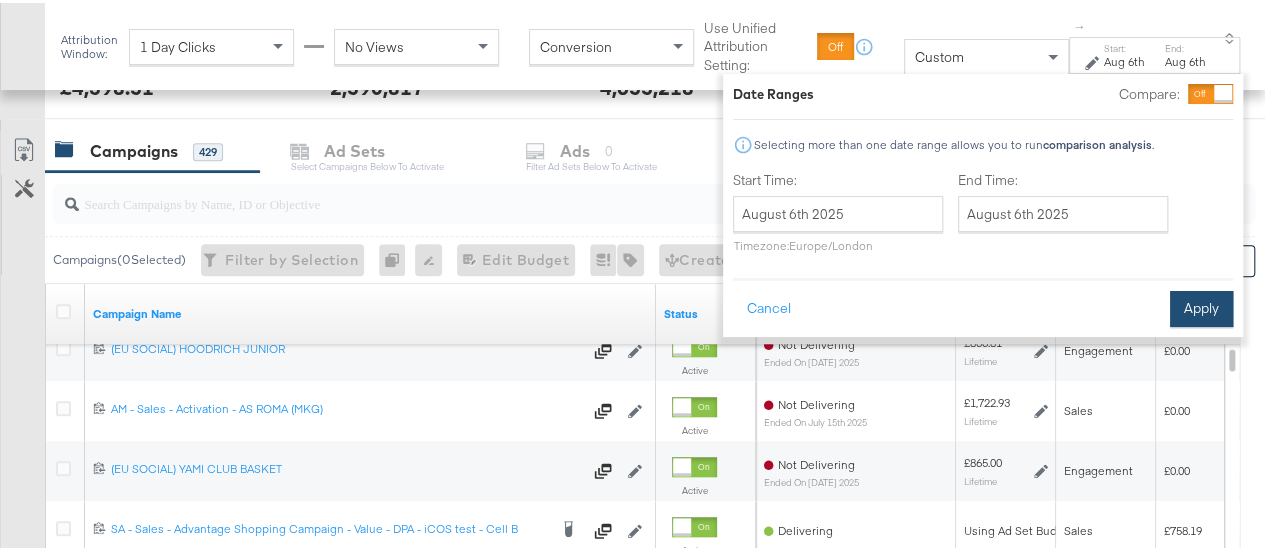 click on "Apply" at bounding box center (1201, 306) 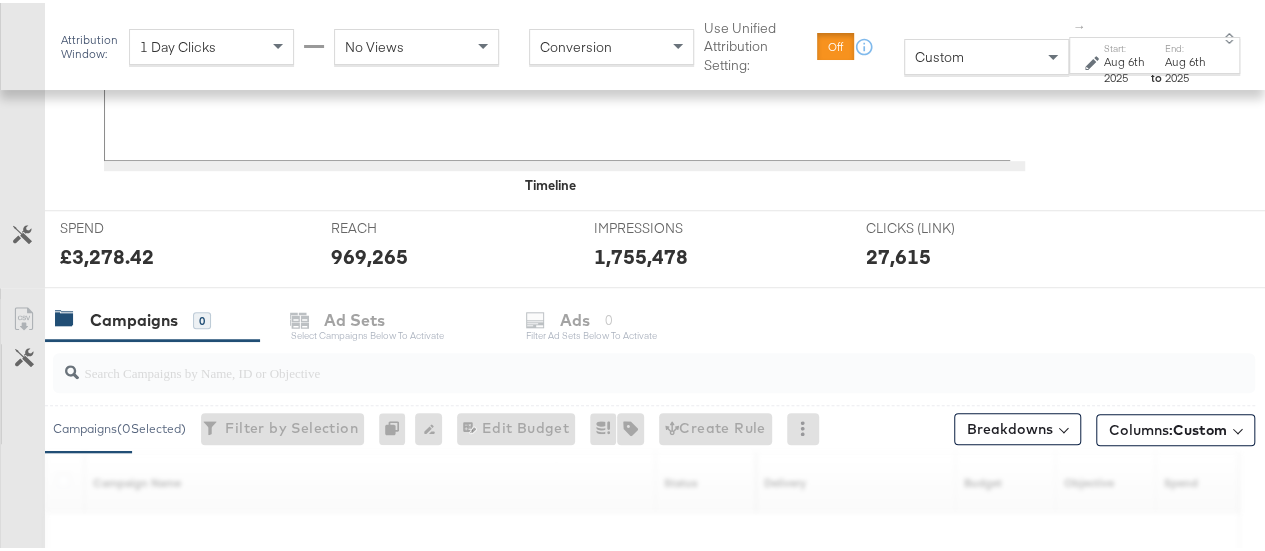 scroll, scrollTop: 812, scrollLeft: 0, axis: vertical 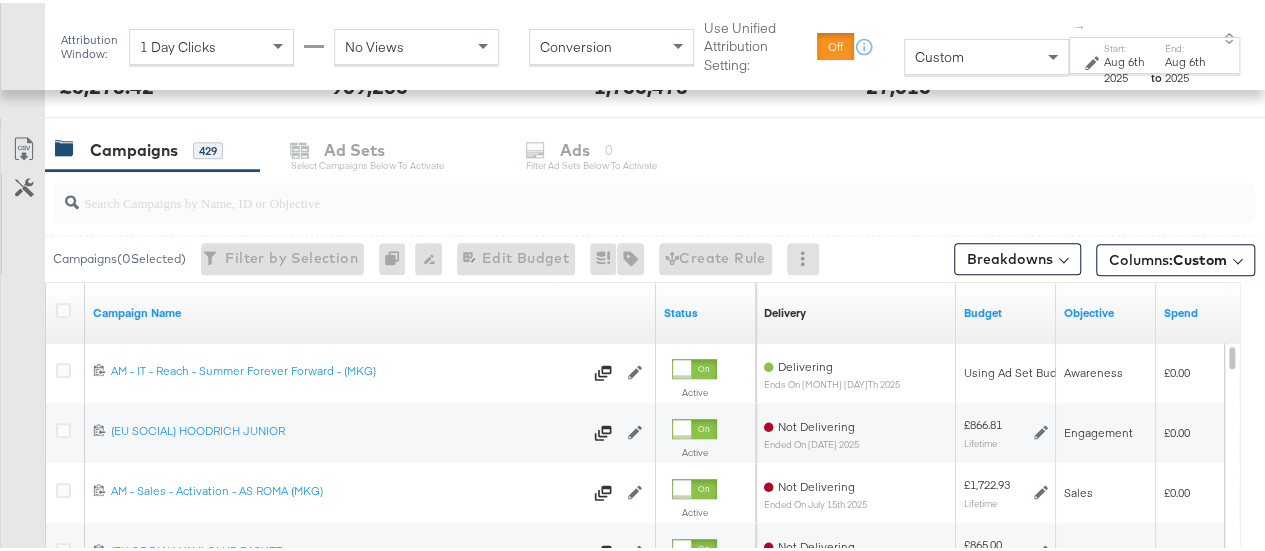 click at bounding box center [614, 191] 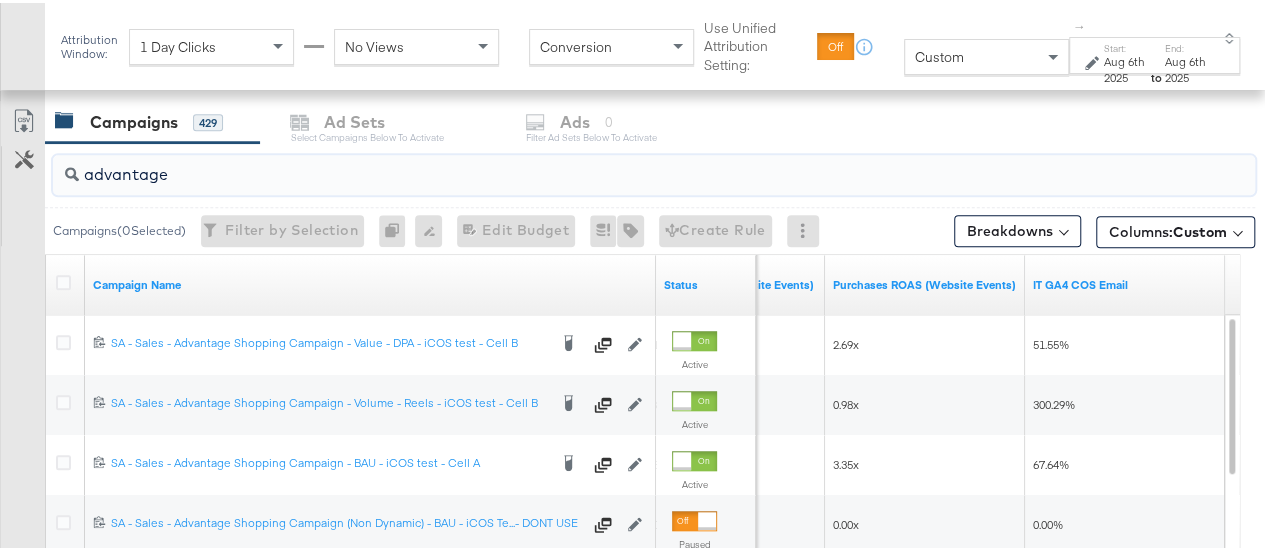 scroll, scrollTop: 840, scrollLeft: 0, axis: vertical 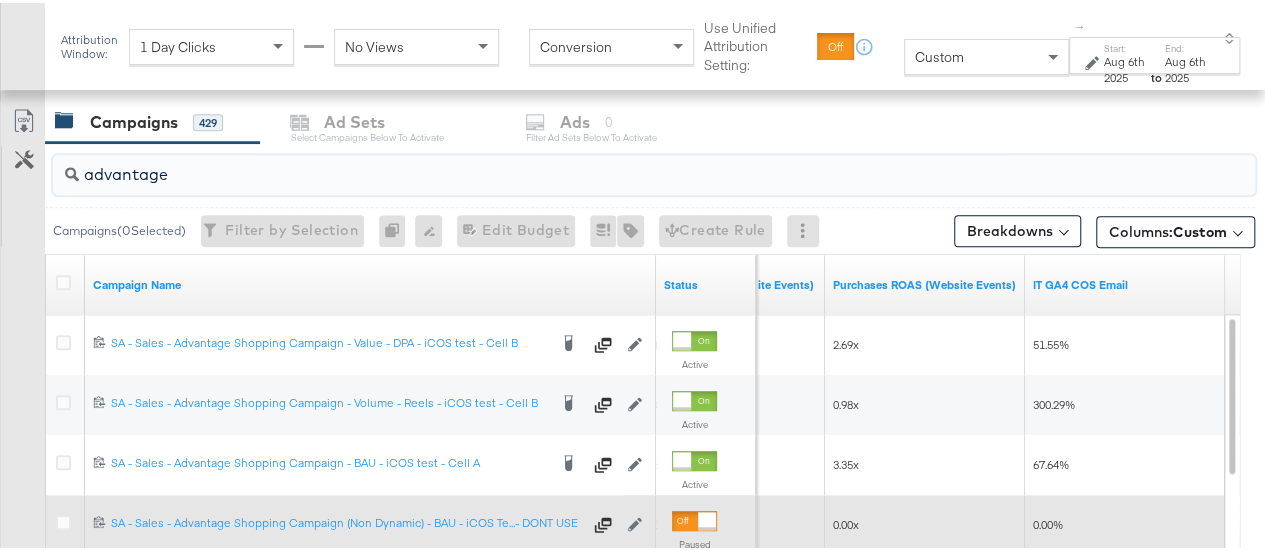 type on "advantage" 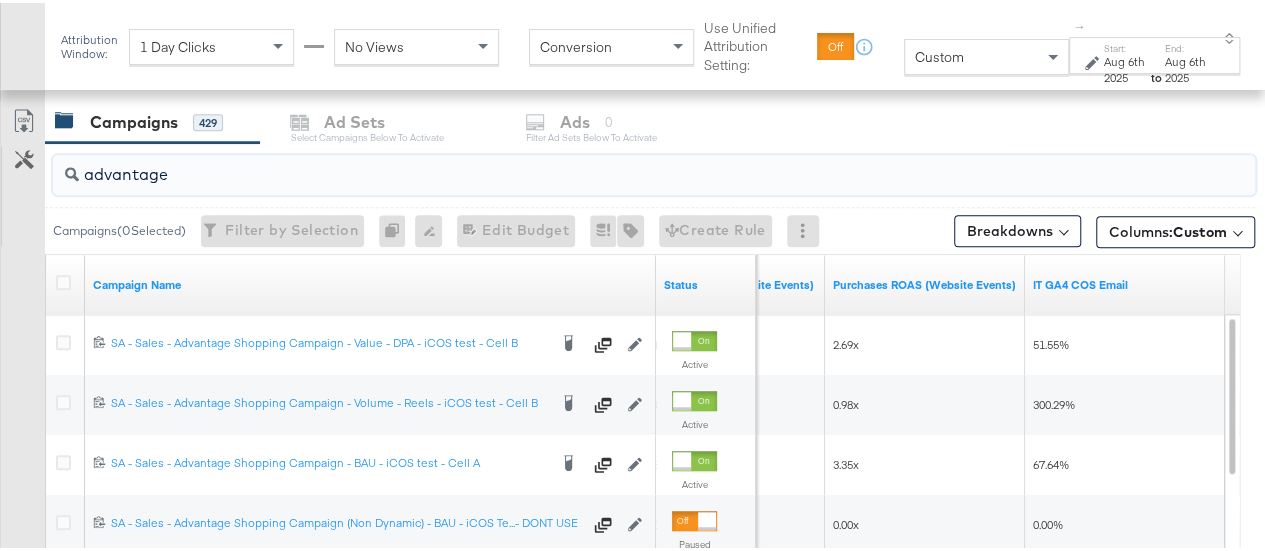 click on "Aug 6th 2025" at bounding box center [1126, 66] 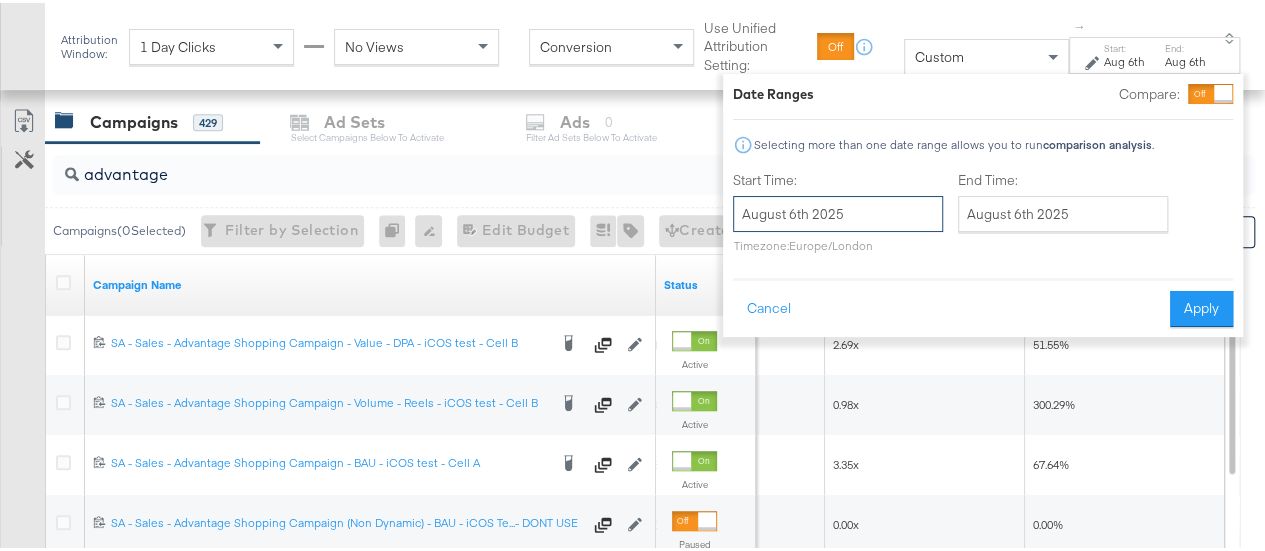 click on "August 6th 2025" at bounding box center (838, 211) 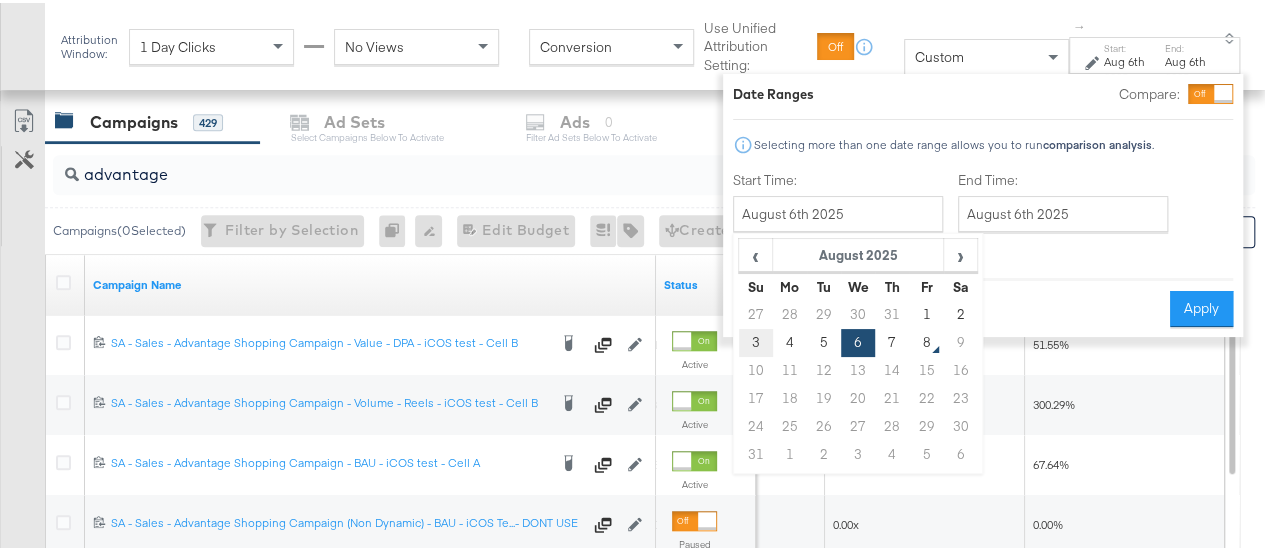 click on "3" at bounding box center [755, 340] 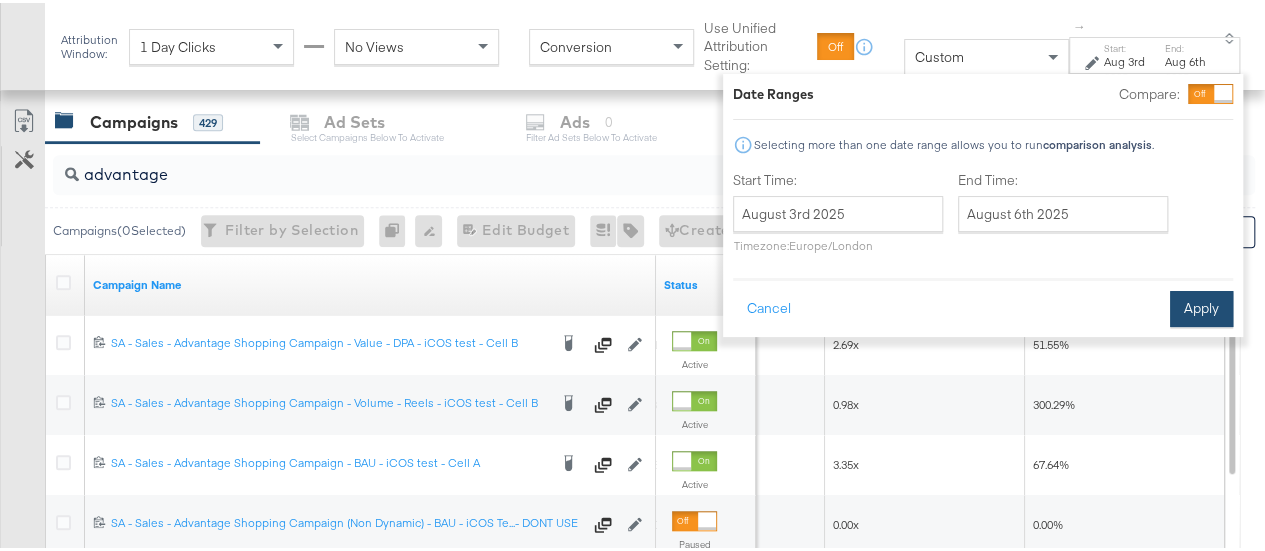 click on "Apply" at bounding box center [1201, 306] 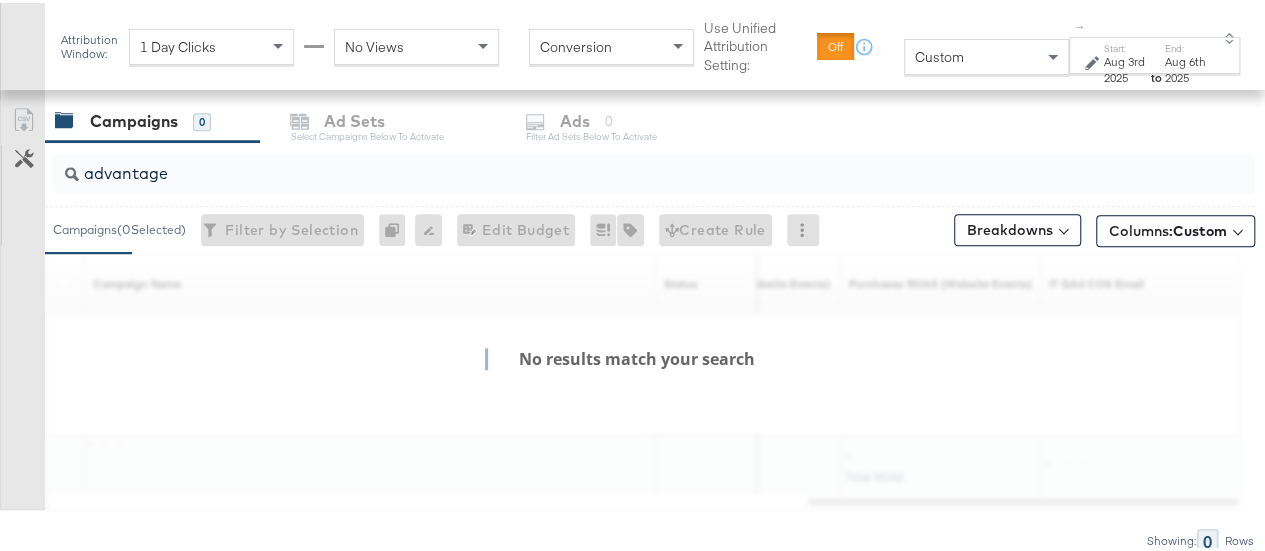 scroll, scrollTop: 840, scrollLeft: 0, axis: vertical 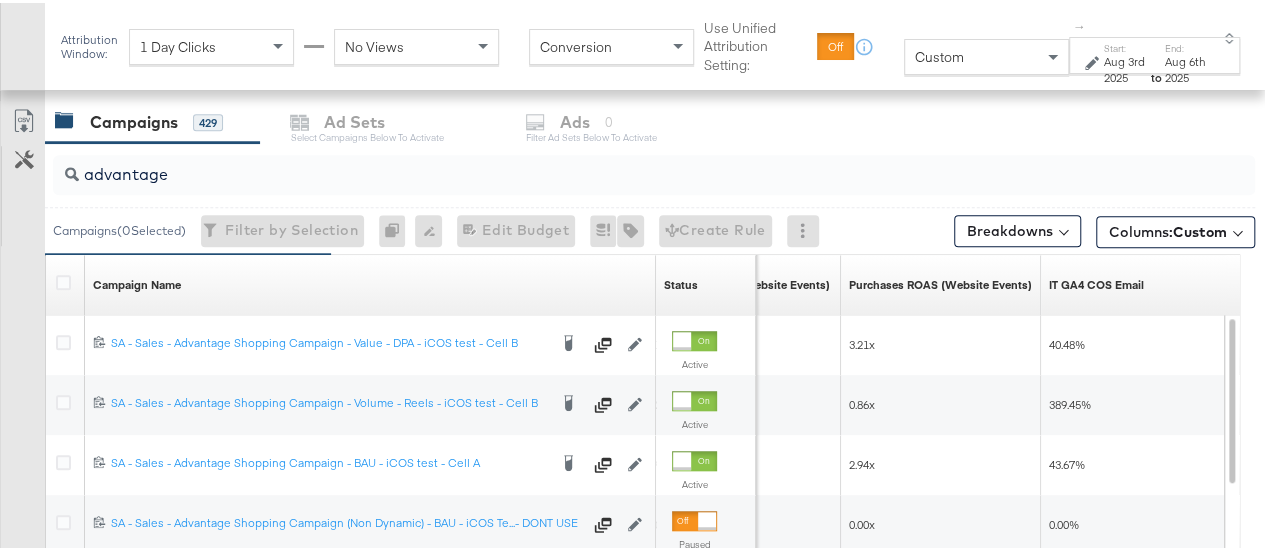 click on "Aug 3rd 2025" at bounding box center (1126, 66) 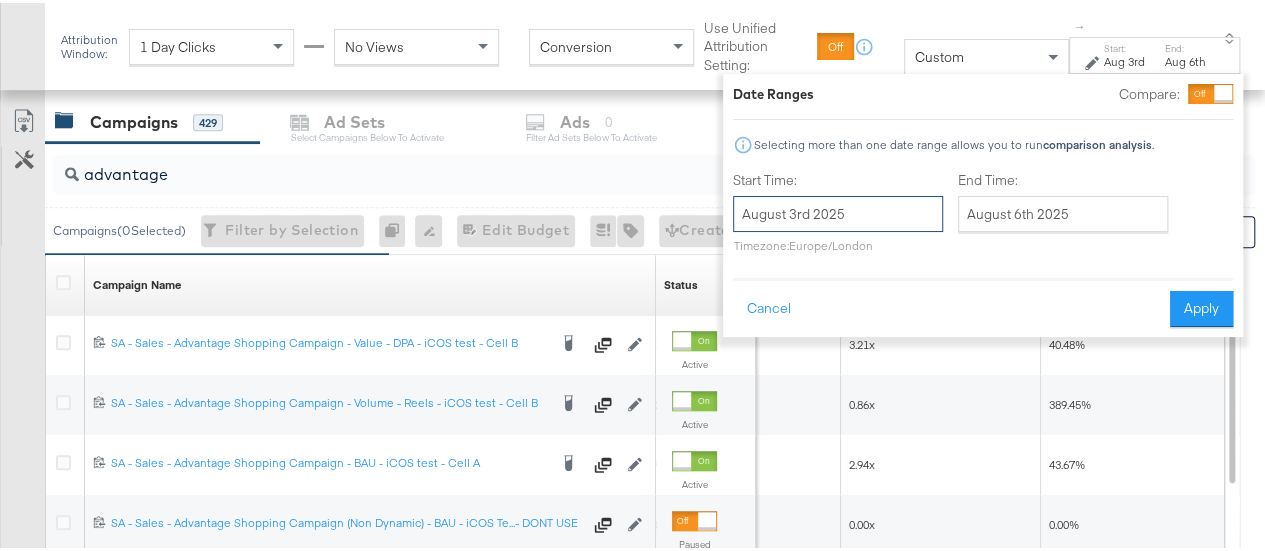 click on "August 3rd 2025" at bounding box center [838, 211] 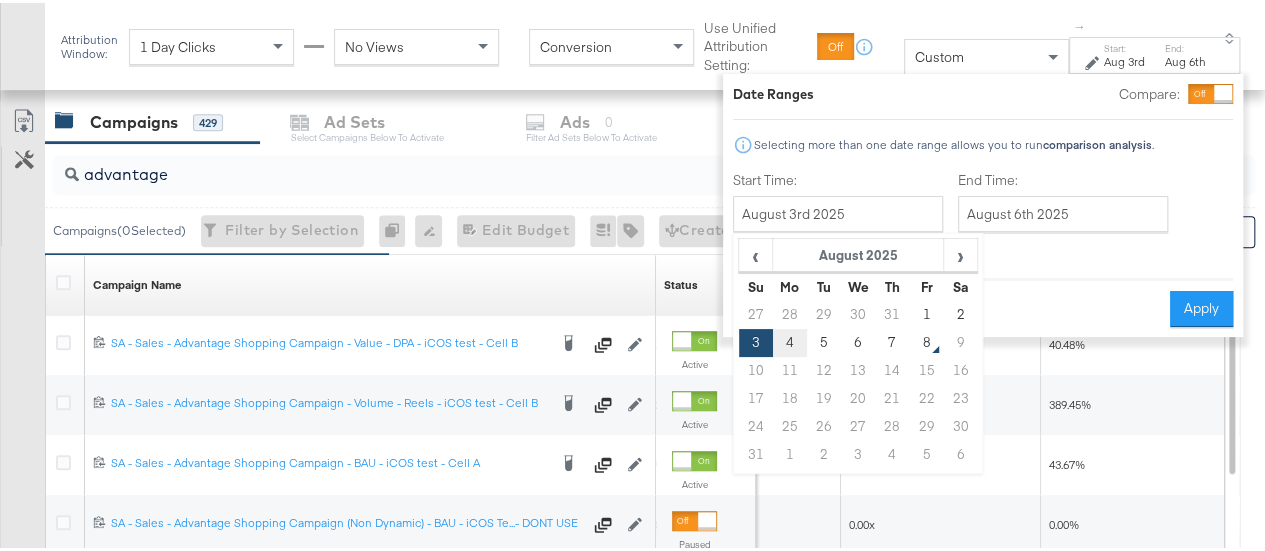 click on "4" at bounding box center (789, 340) 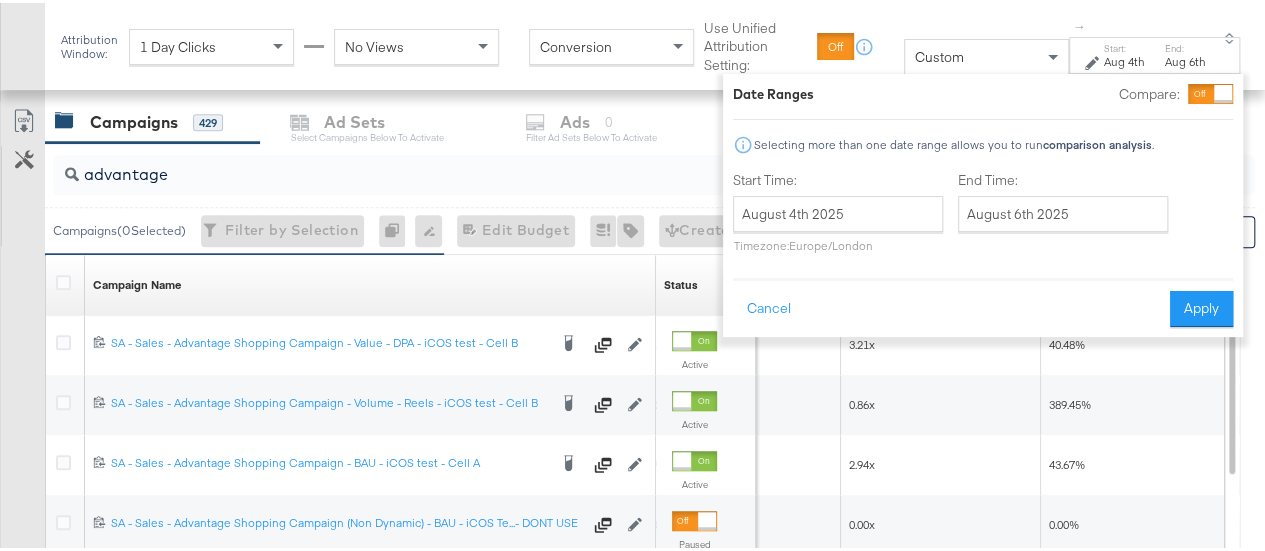 type on "August 4th 2025" 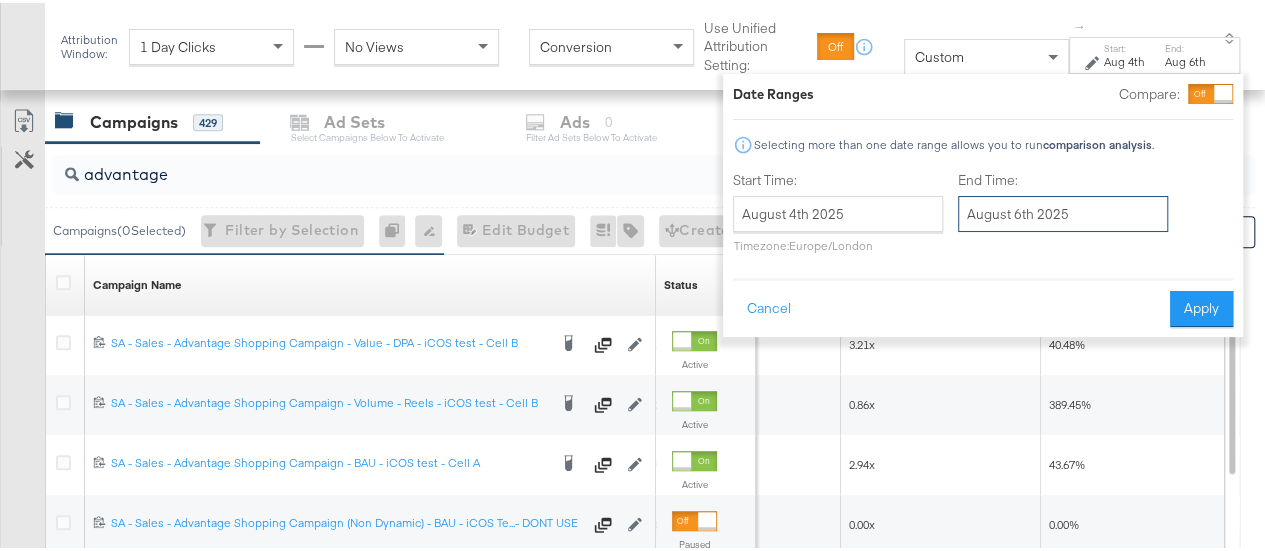 click on "August 6th 2025" at bounding box center [1063, 211] 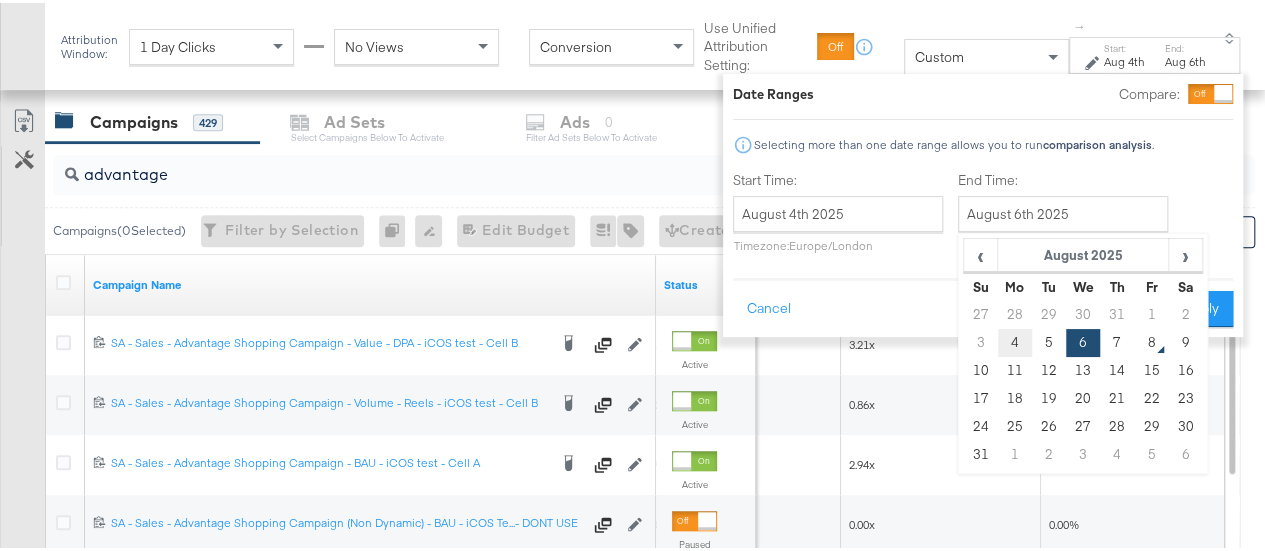 click on "4" at bounding box center (1014, 340) 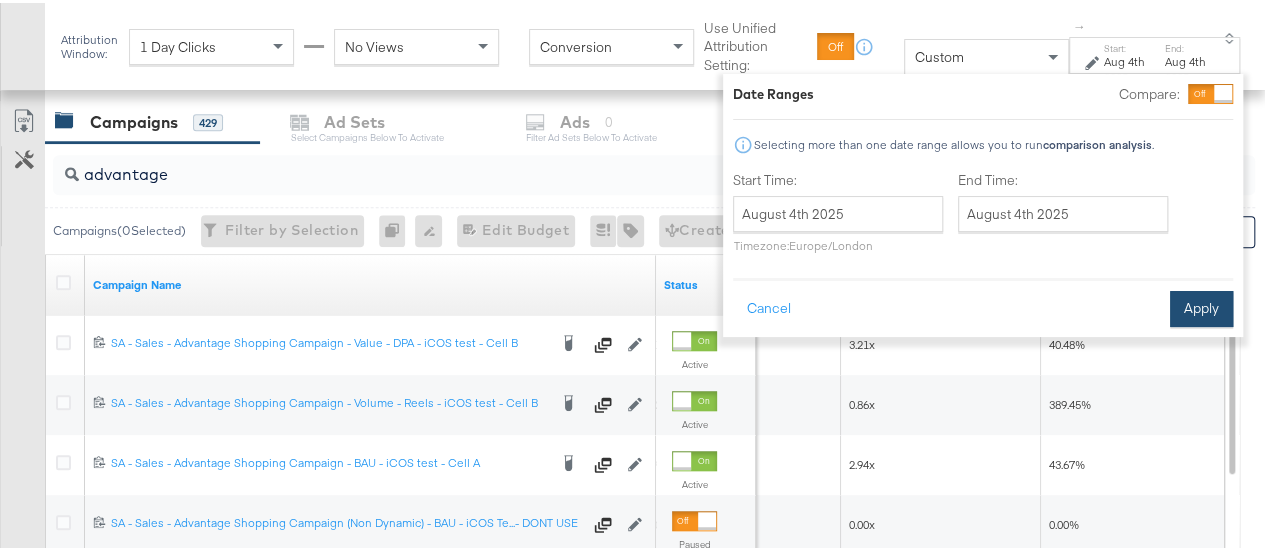 click on "Apply" at bounding box center [1201, 306] 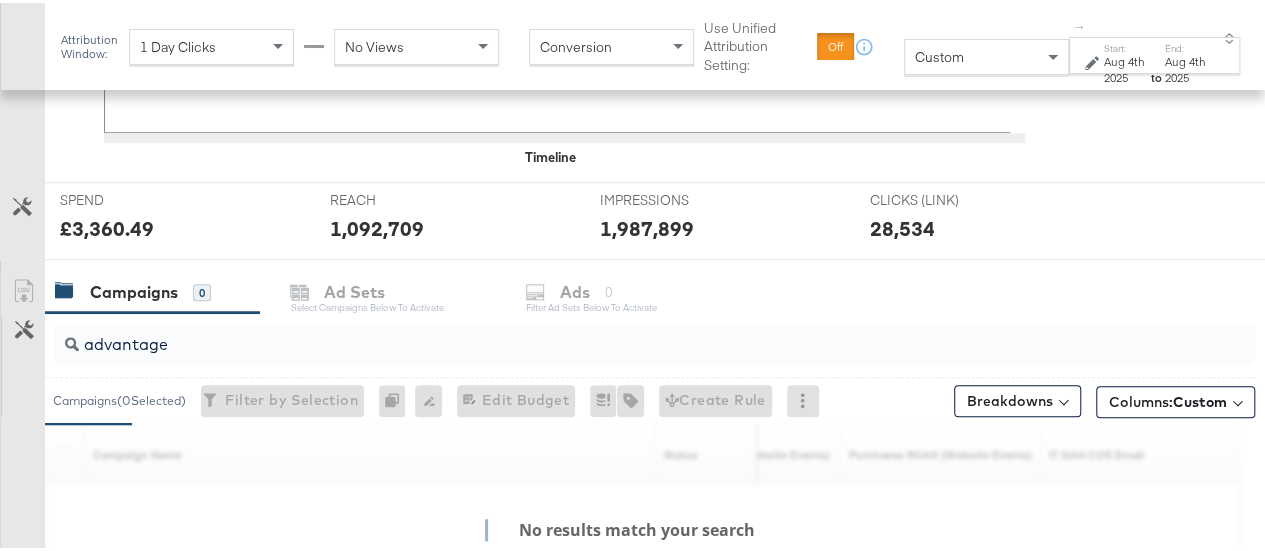 scroll, scrollTop: 840, scrollLeft: 0, axis: vertical 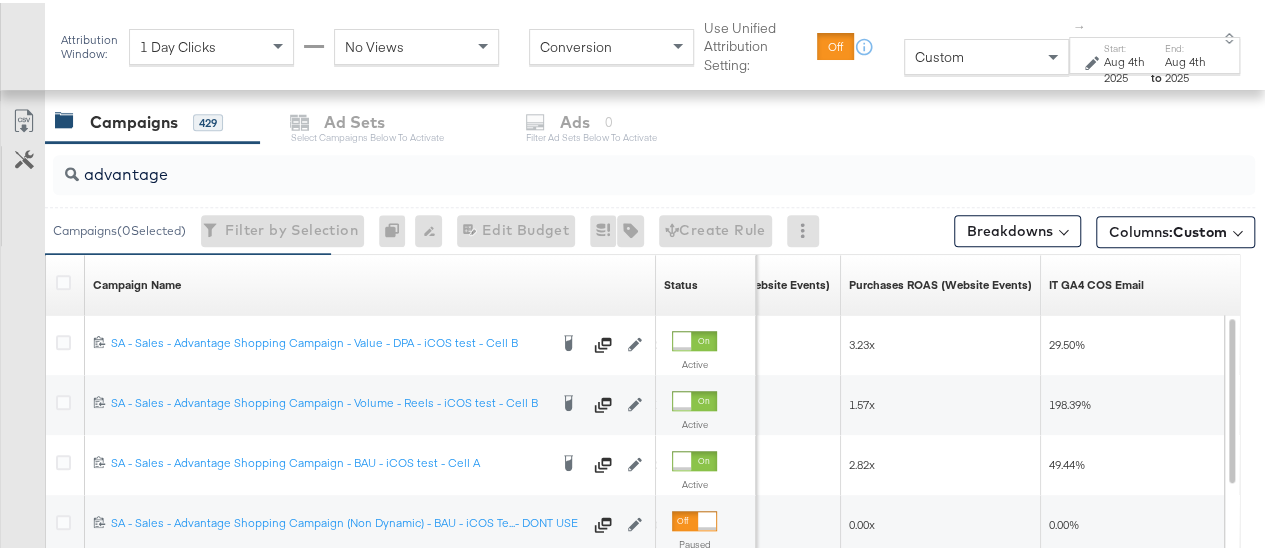 click on "Aug 4th 2025" at bounding box center (1187, 66) 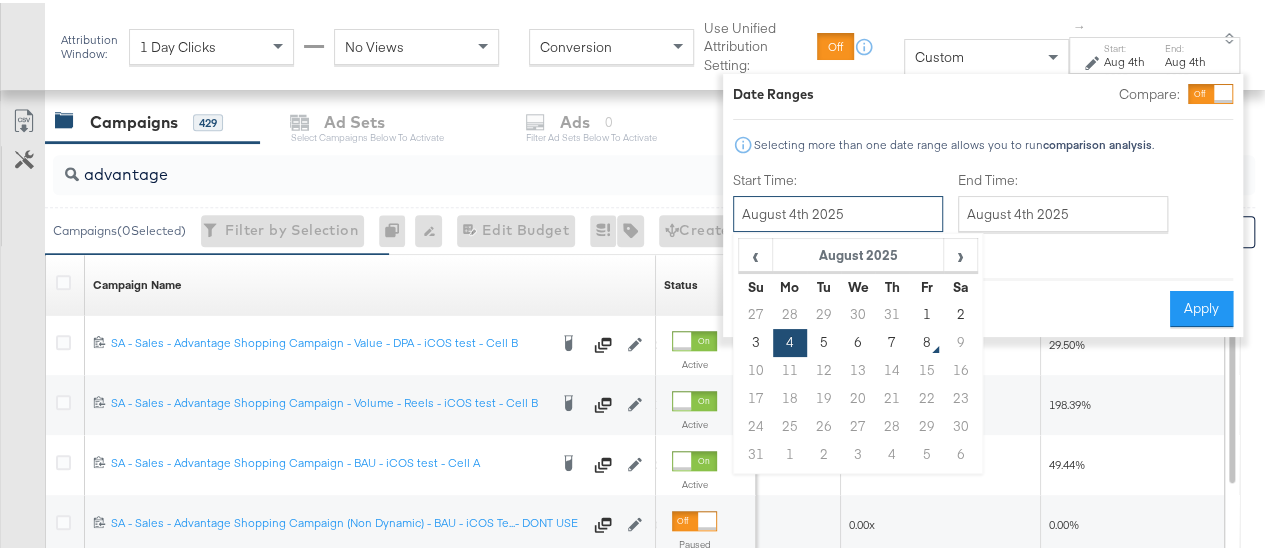 click on "August 4th 2025" at bounding box center (838, 211) 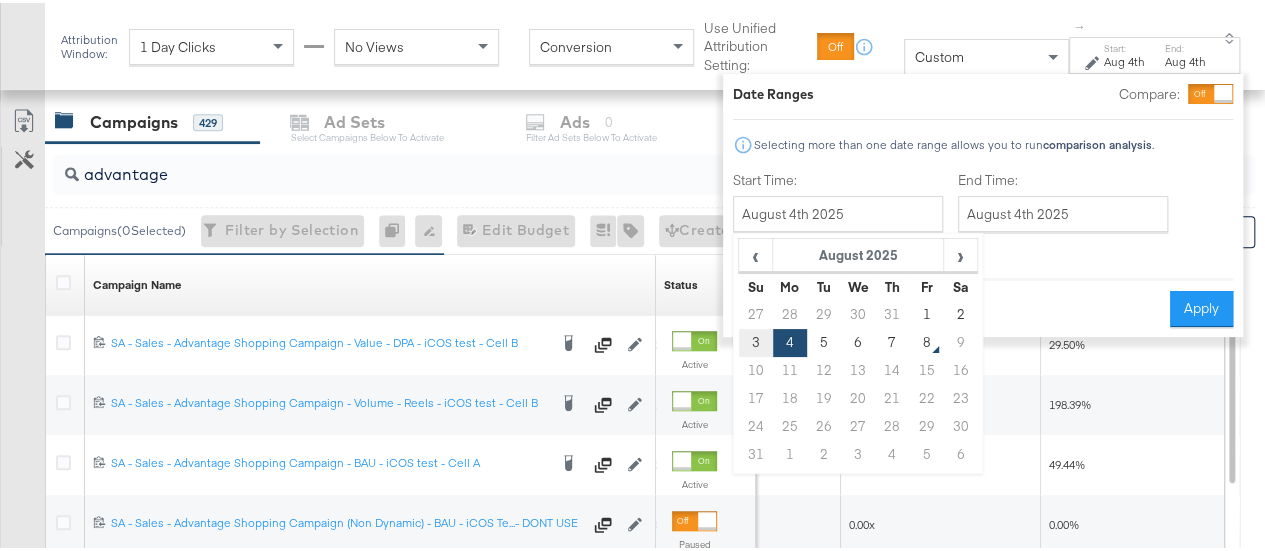 click on "3" at bounding box center [755, 340] 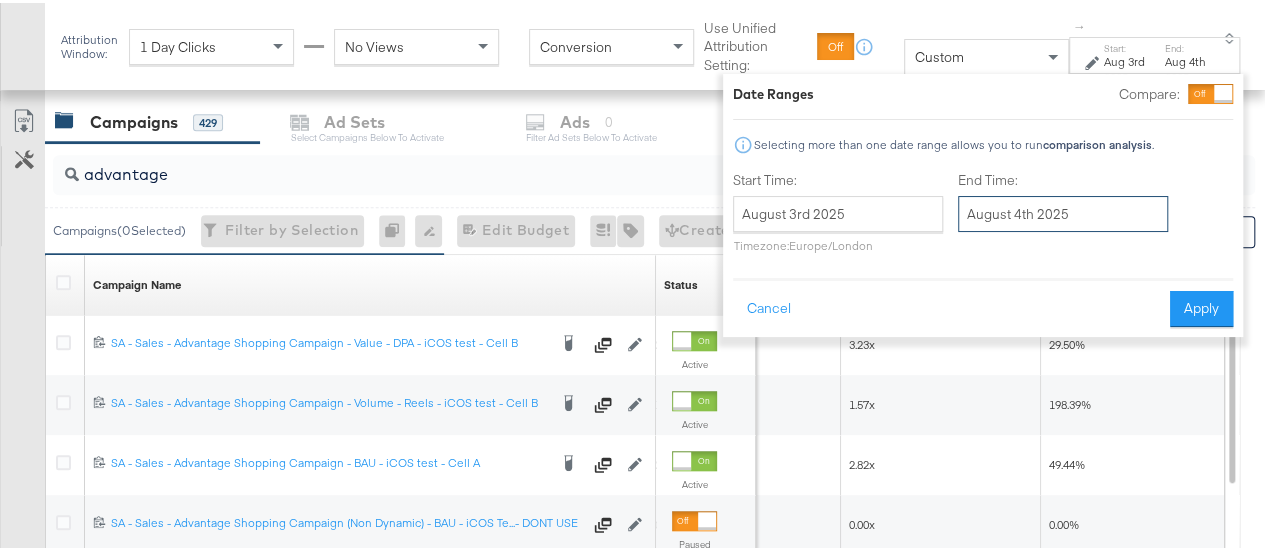 click on "August 4th 2025" at bounding box center (1063, 211) 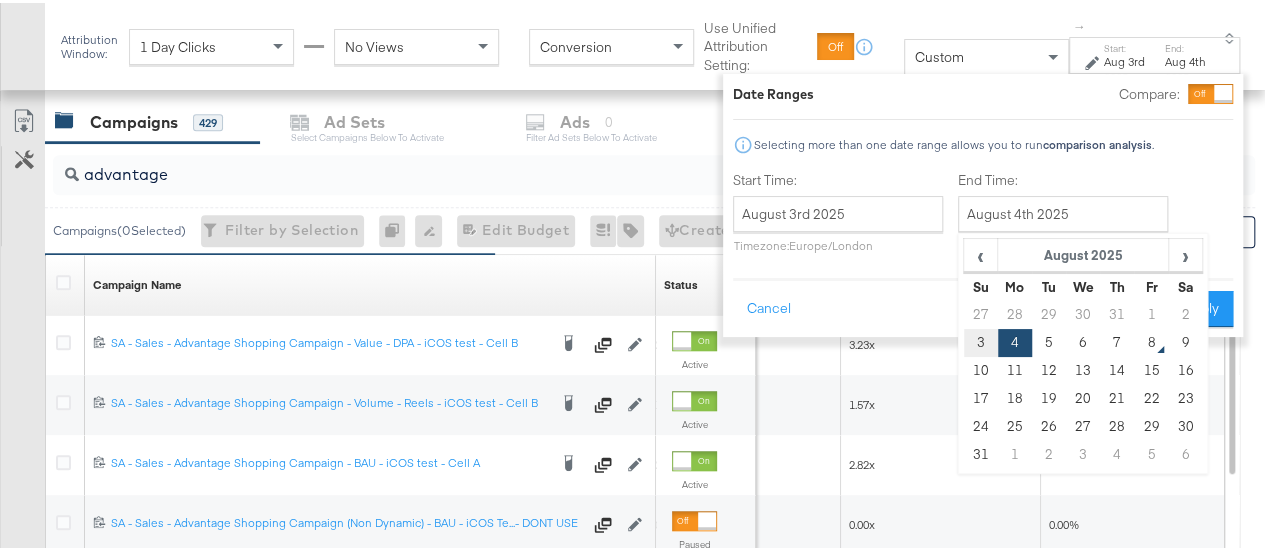 click on "3" at bounding box center (980, 340) 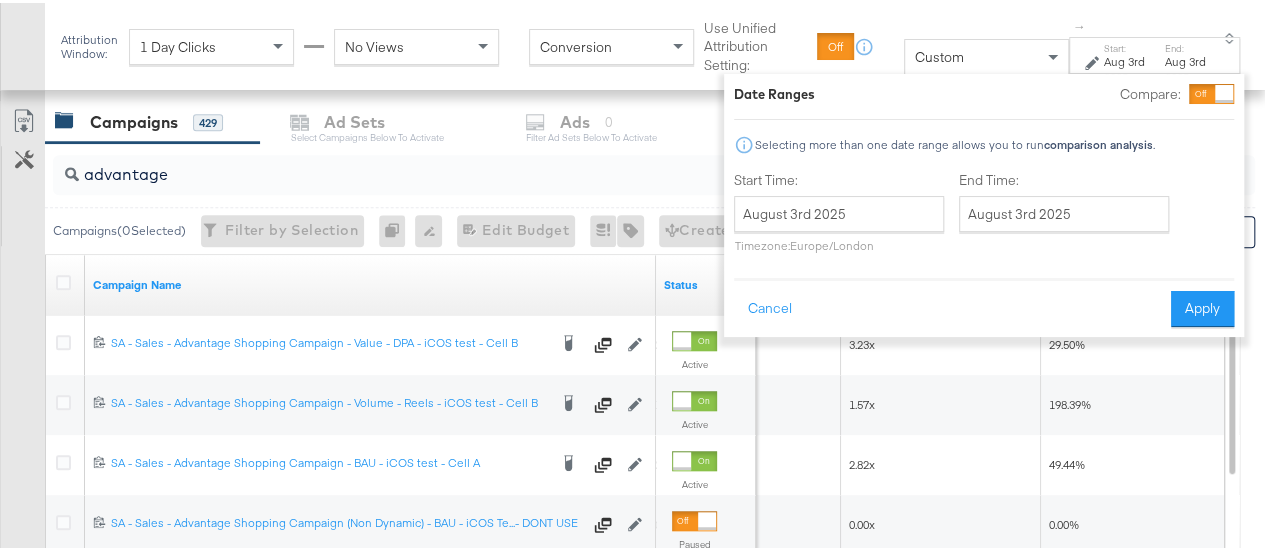 type on "August 3rd 2025" 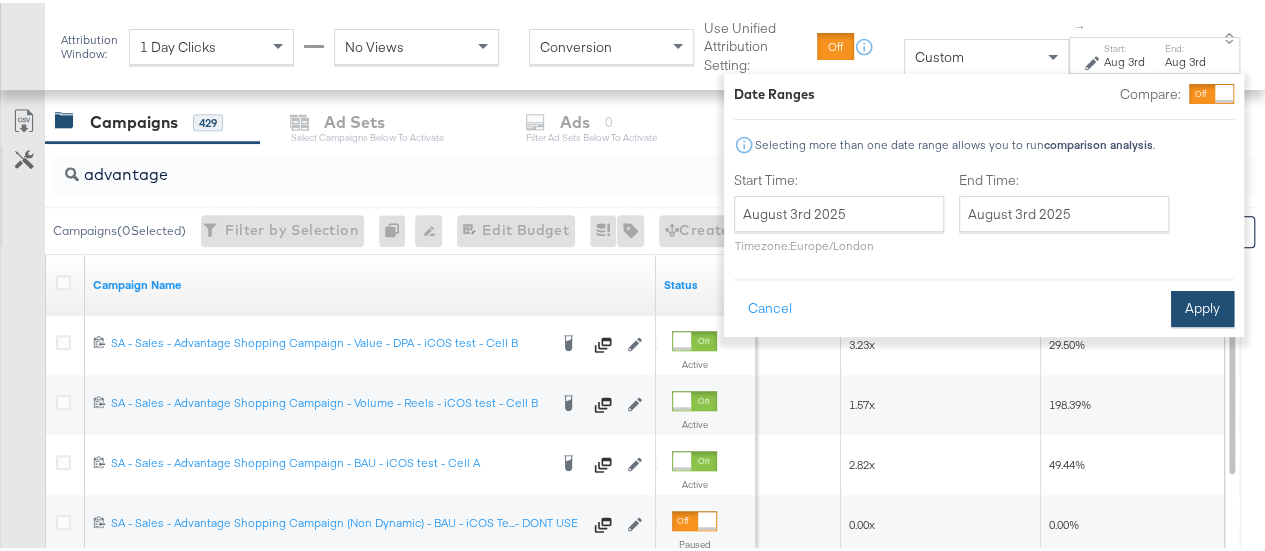 click on "Apply" at bounding box center [1202, 306] 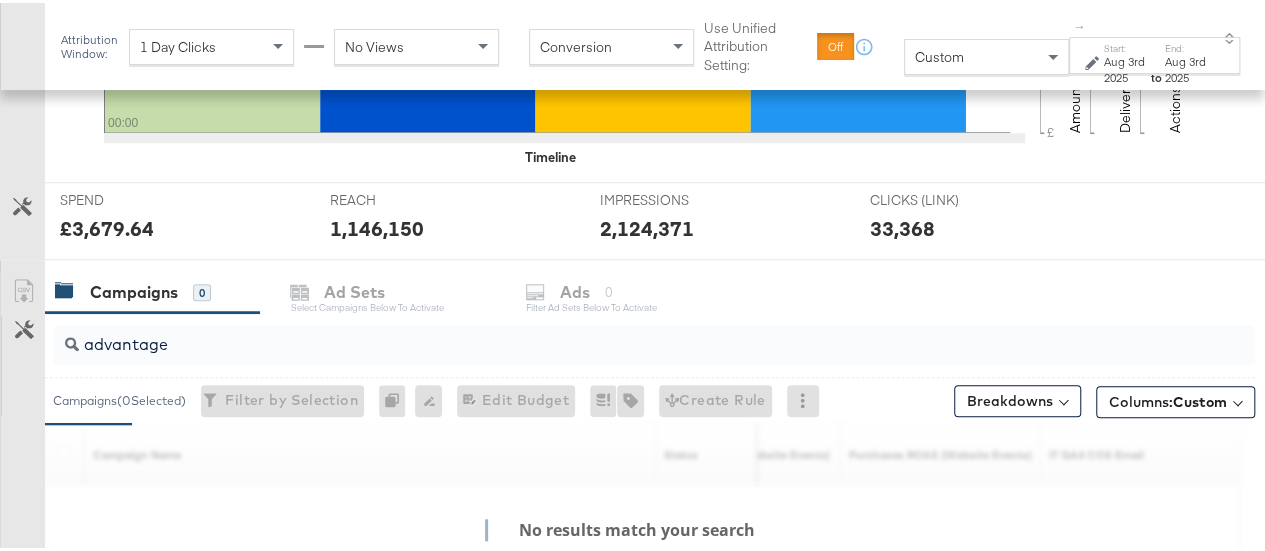 scroll, scrollTop: 840, scrollLeft: 0, axis: vertical 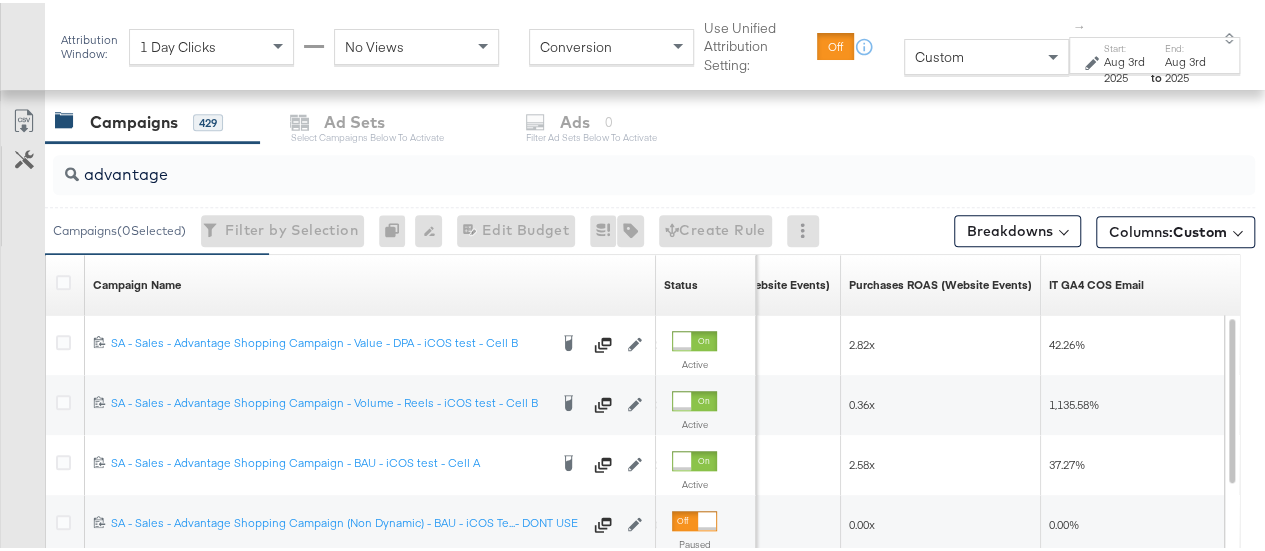 click on "Aug 3rd 2025" at bounding box center [1126, 66] 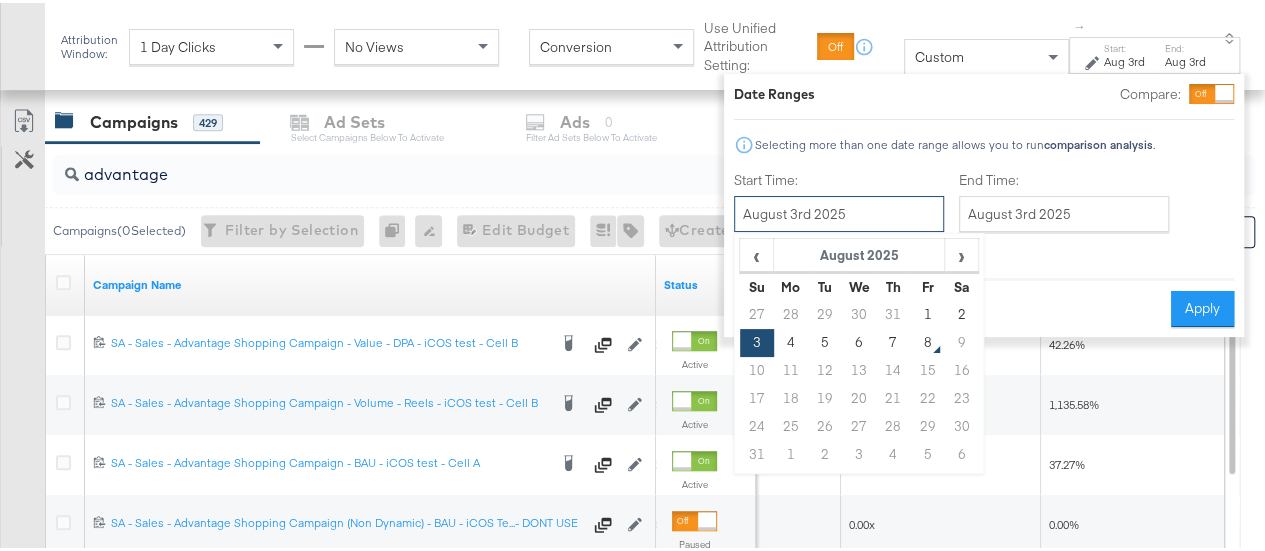 click on "August 3rd 2025" at bounding box center (839, 211) 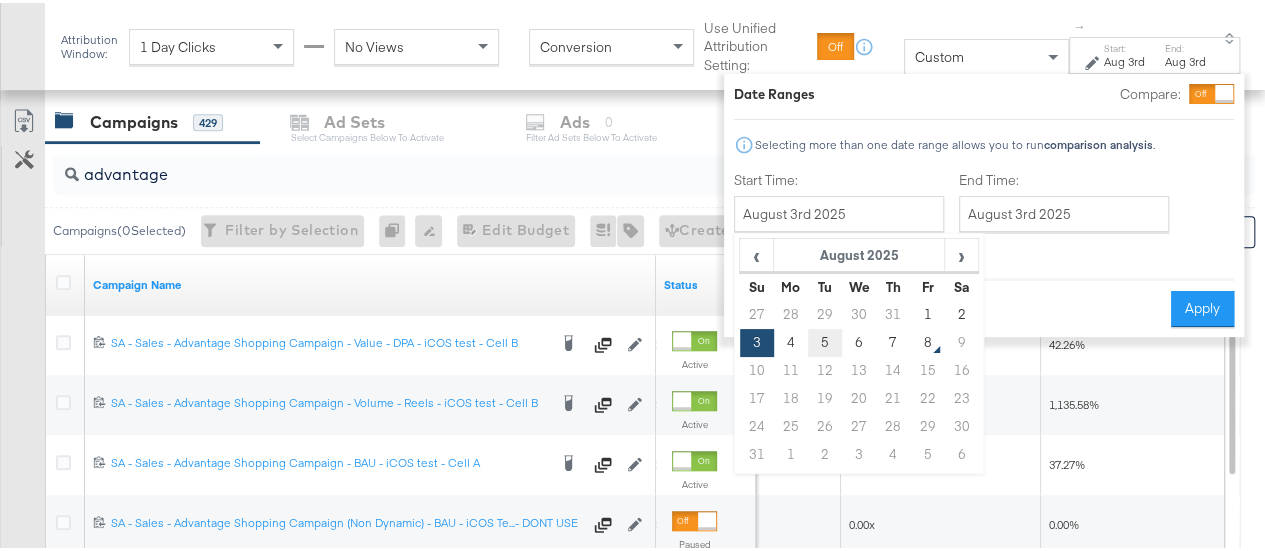 click on "5" at bounding box center (825, 340) 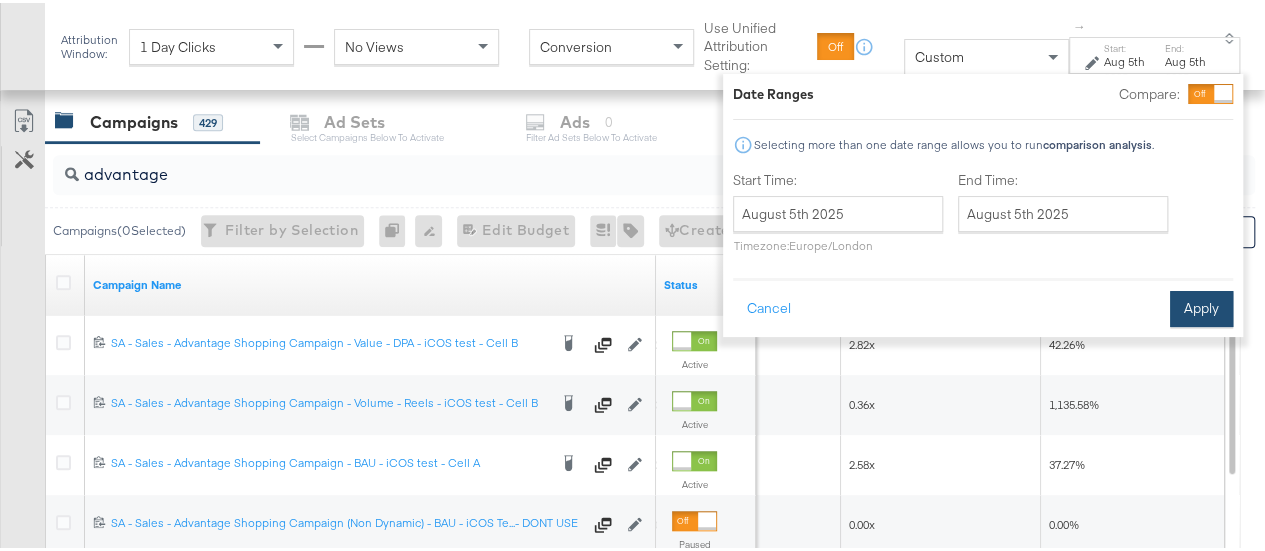 click on "Apply" at bounding box center [1201, 306] 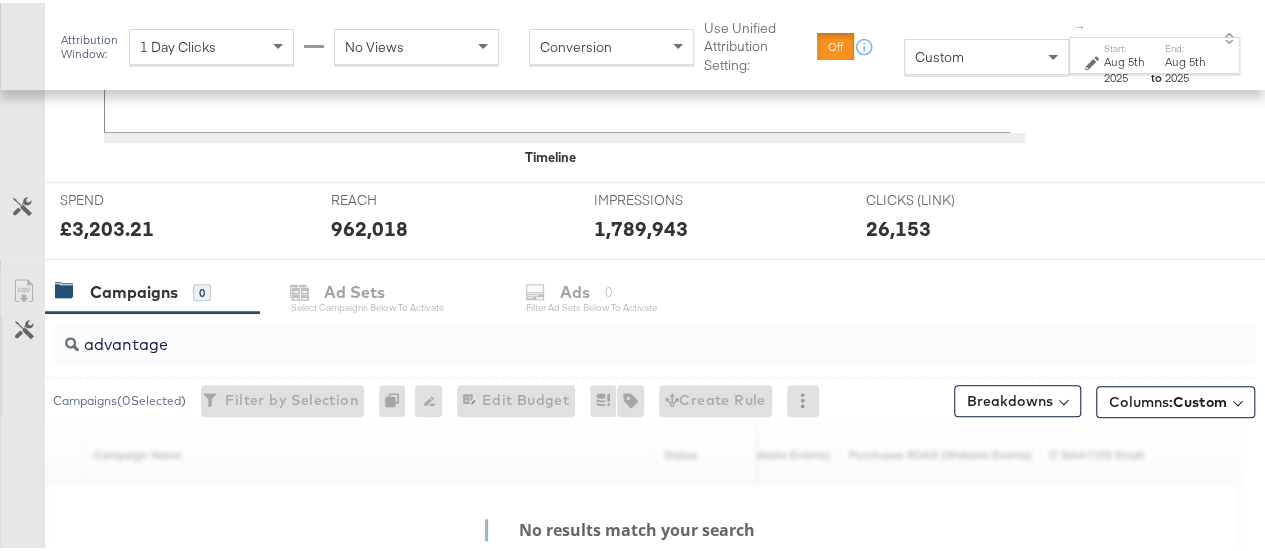 scroll, scrollTop: 840, scrollLeft: 0, axis: vertical 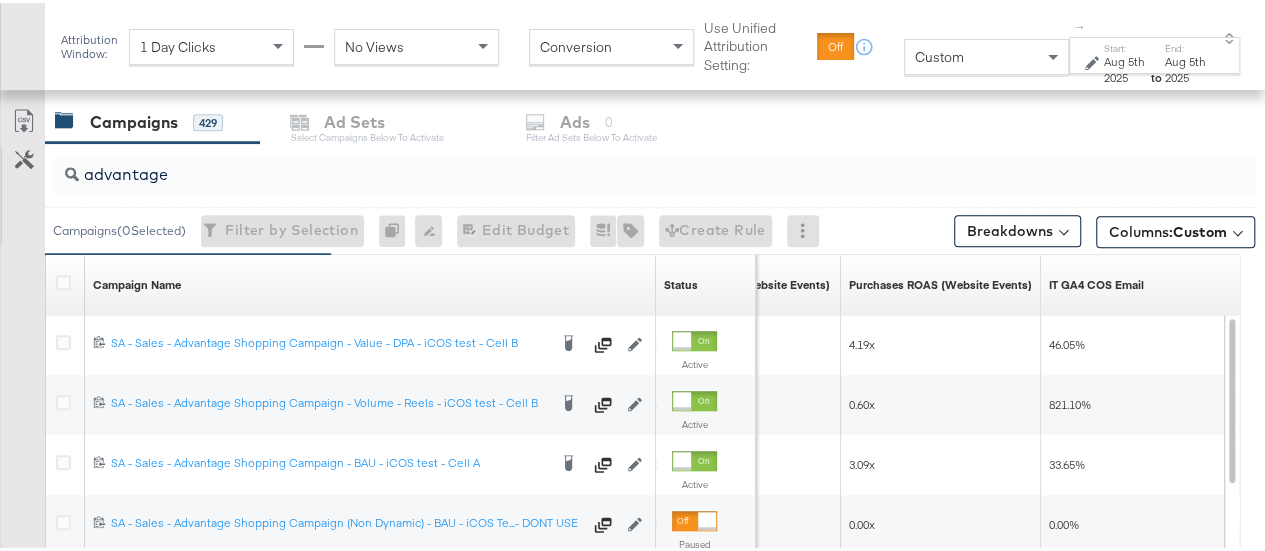 click on "Custom" at bounding box center (986, 54) 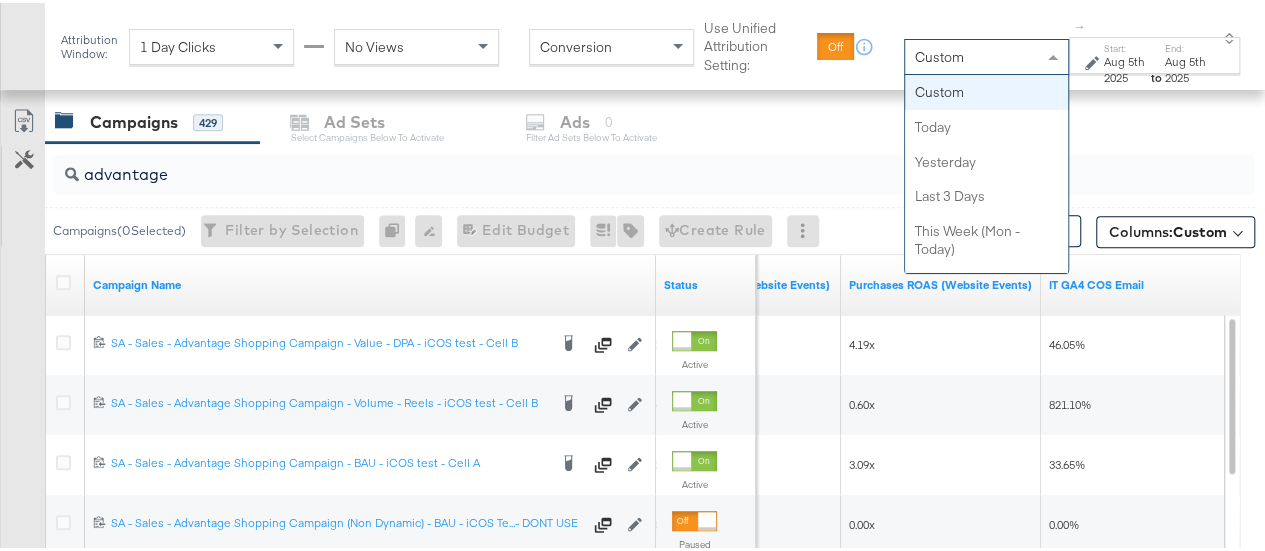 click on "Start:" at bounding box center [1126, 45] 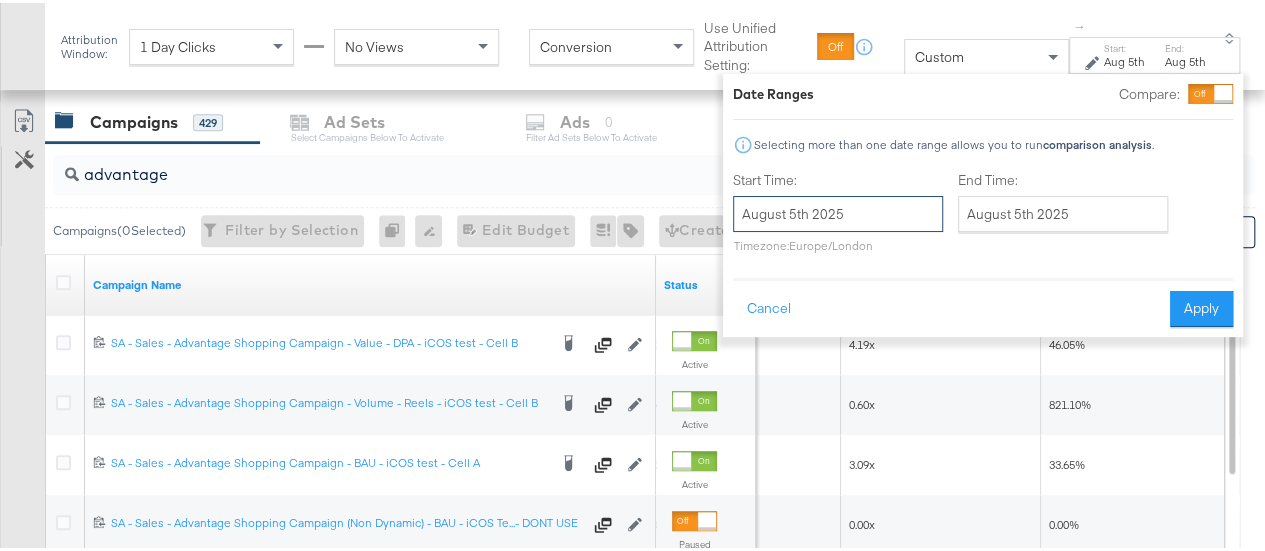 click on "August 5th 2025" at bounding box center [838, 211] 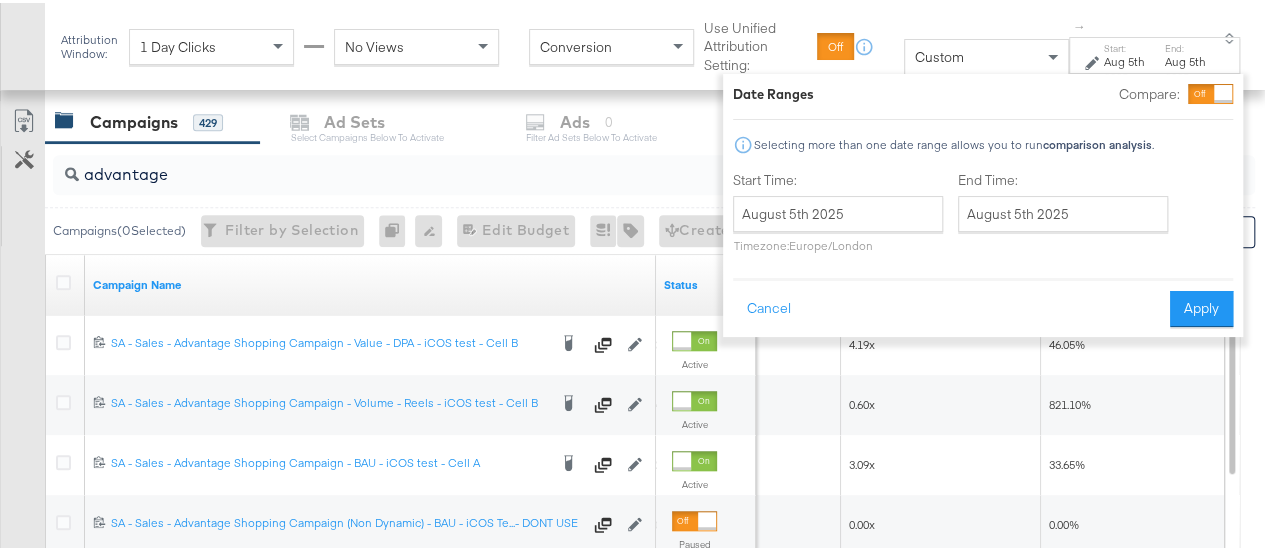 click on "Attribution Window:  1 Day Clicks No Views Conversion Use Unified Attribution Setting: If you set use unified attribution setting, your query's conversion metric attribution and campaign optimization will use the attribution setting of the ad object(s) being queried — a single period of time during which conversions are credited to ads and used to inform campaign optimization. Custom ↑  Start:  [MONTH] [DAY]th 2025    to     End:  [MONTH] [DAY]th 2025 Date Ranges Compare:  Selecting more than one date range allows you to run  comparison analysis . Start Time: [MONTH] [DAY]th 2025 ‹ [MONTH] 2025 › Su Mo Tu We Th Fr Sa 27 28 29 30 31 1 2 3 4 5 6 7 8 9 10 11 12 13 14 15 16 17 18 19 20 21 22 23 24 25 26 27 28 29 30 31 1 2 3 4 5 6 Timezone:  Europe/London End Time: [MONTH] [DAY]th 2025 ‹ [MONTH] 2025 › Su Mo Tu We Th Fr Sa 27 28 29 30 31 1 2 3 4 5 6 7 8 9 10 11 12 13 14 15 16 17 18 19 20 21 22 23 24 25 26 27 28 29 30 31 1 2 3 4 5 6 Cancel Apply" at bounding box center (655, 43) 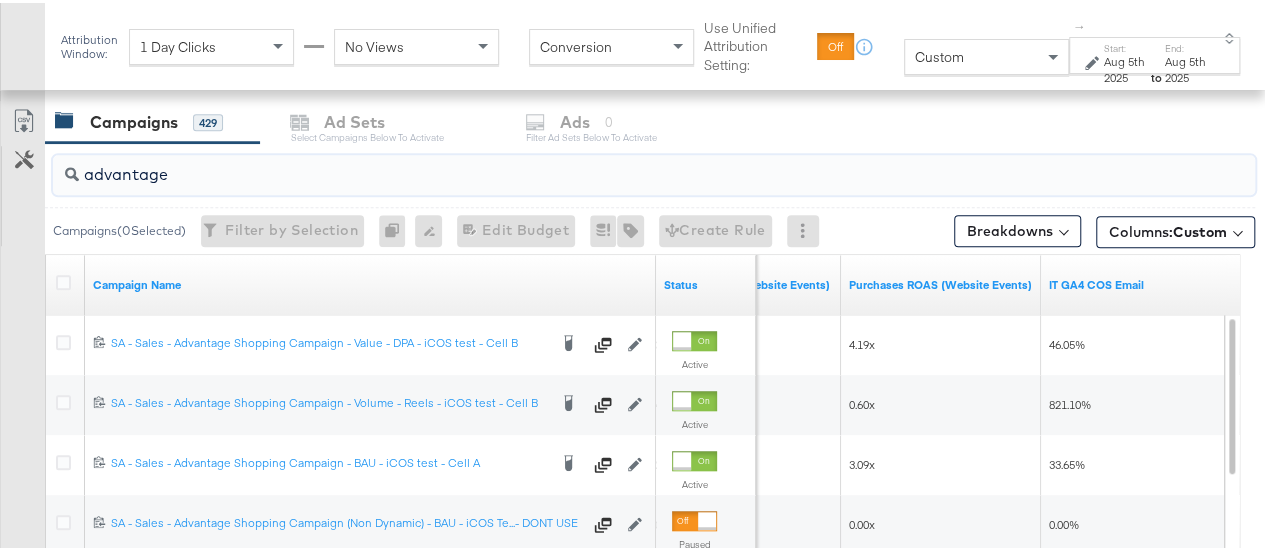 drag, startPoint x: 184, startPoint y: 167, endPoint x: 68, endPoint y: 168, distance: 116.00431 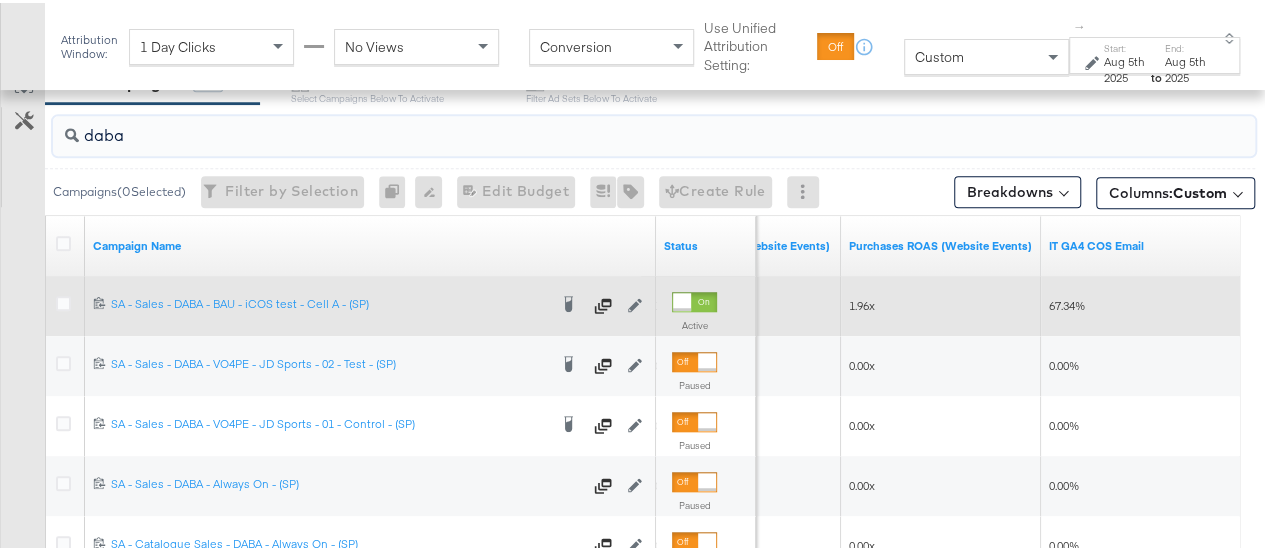 scroll, scrollTop: 858, scrollLeft: 0, axis: vertical 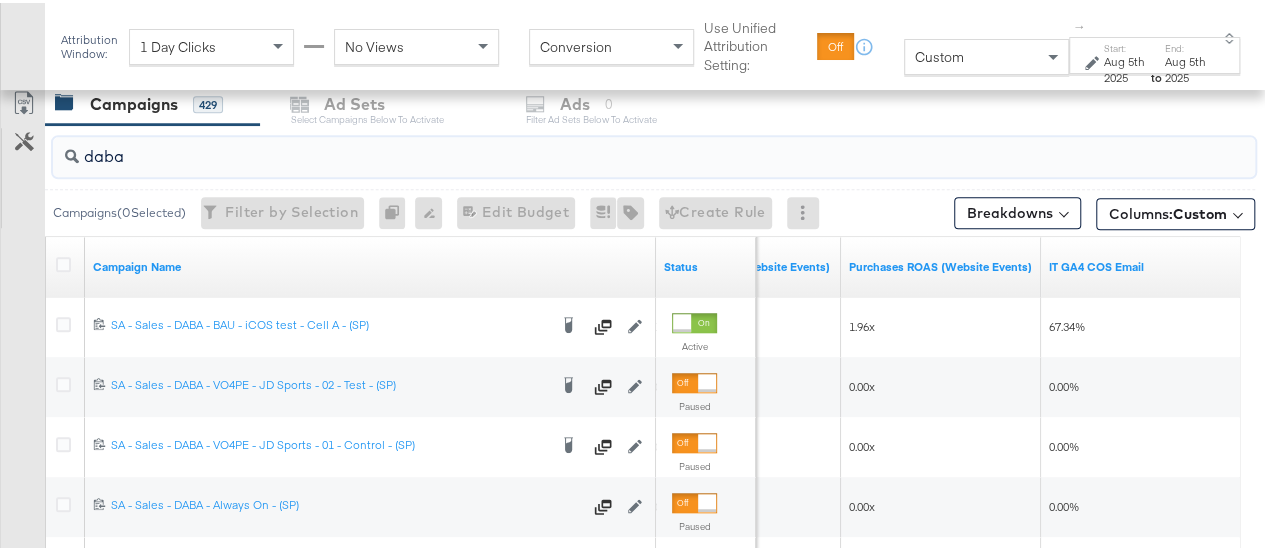 drag, startPoint x: 146, startPoint y: 147, endPoint x: 0, endPoint y: 153, distance: 146.12323 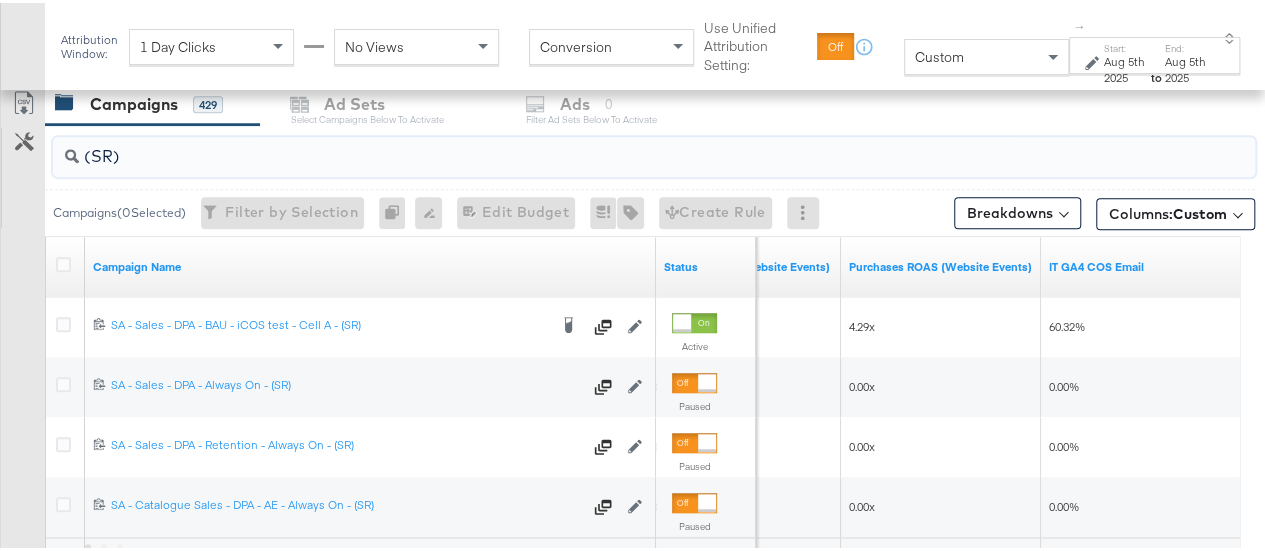 type on "(SR)" 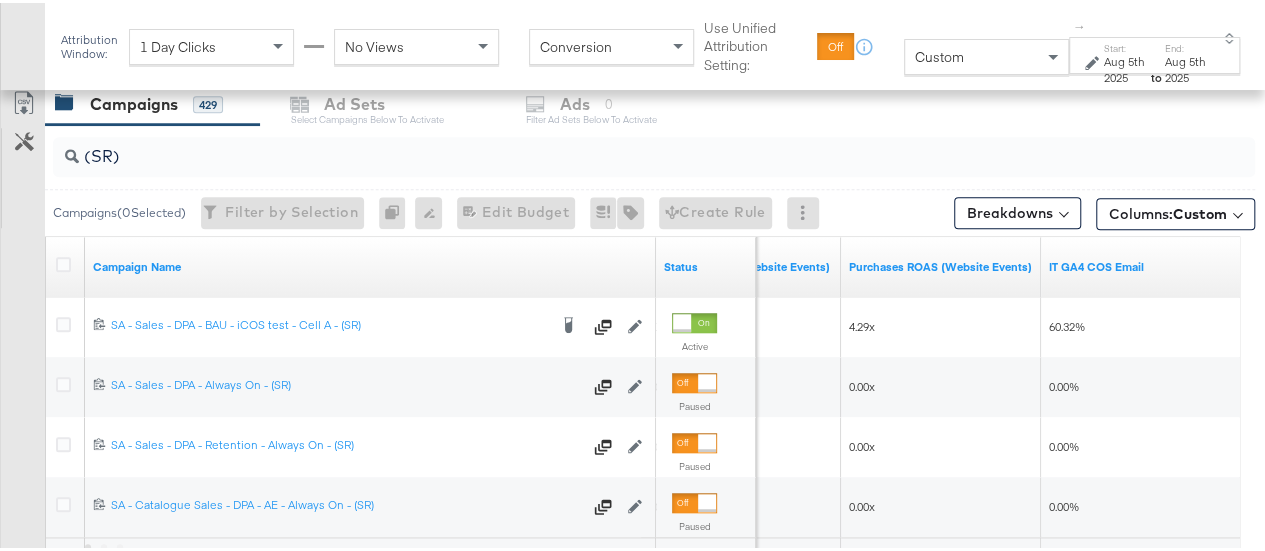 click on "Aug 5th 2025" at bounding box center (1126, 66) 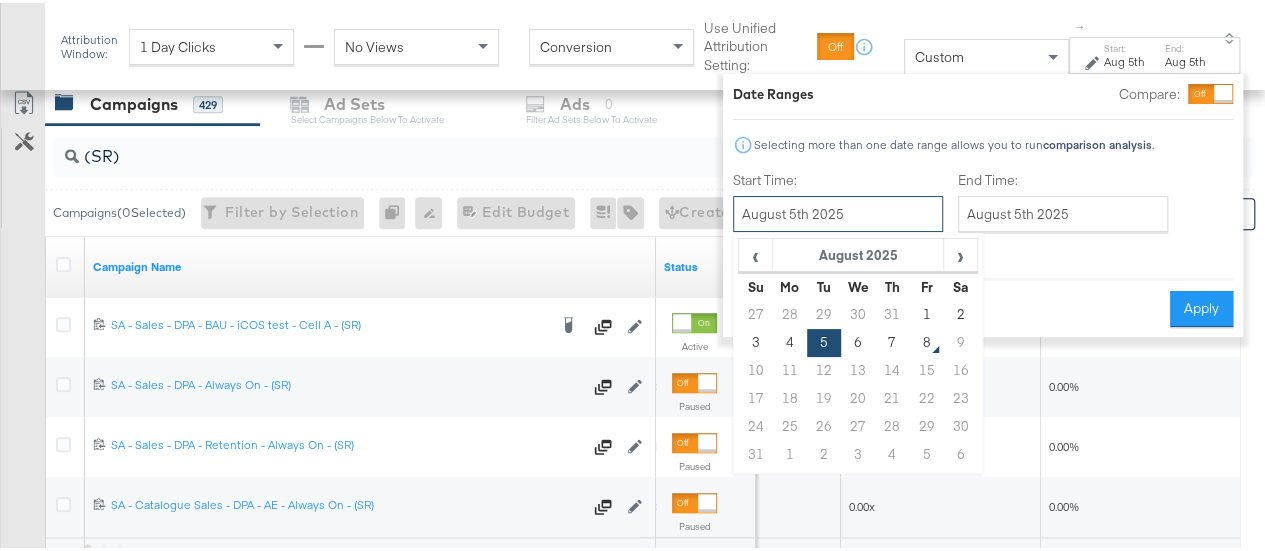 click on "August 5th 2025" at bounding box center [838, 211] 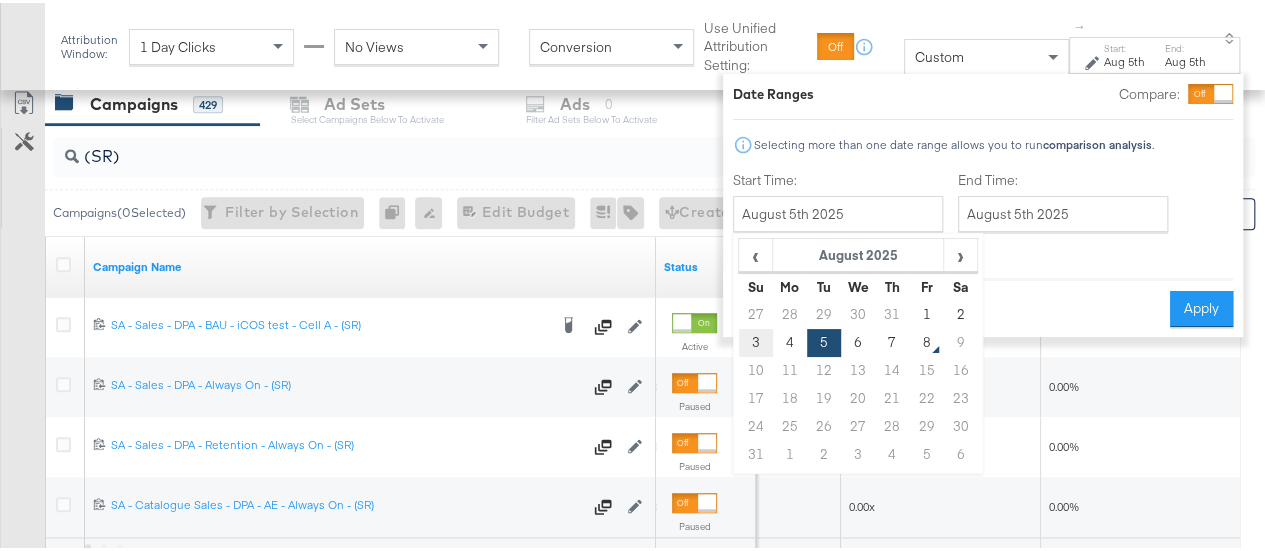 click on "3" at bounding box center [755, 340] 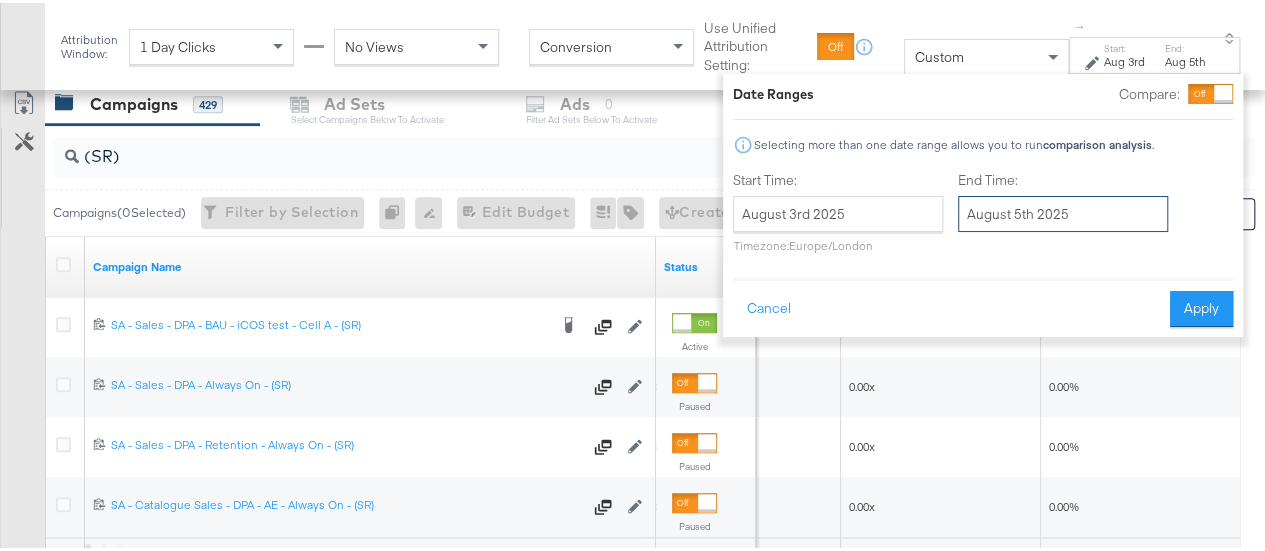 click on "August 5th 2025" at bounding box center (1063, 211) 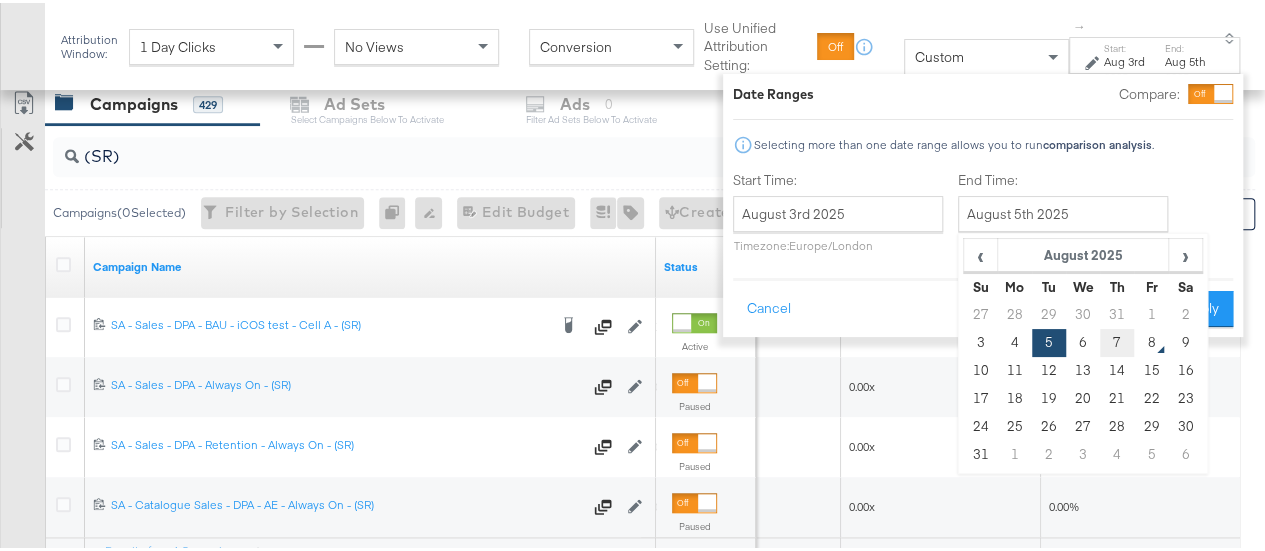 click on "7" at bounding box center [1117, 340] 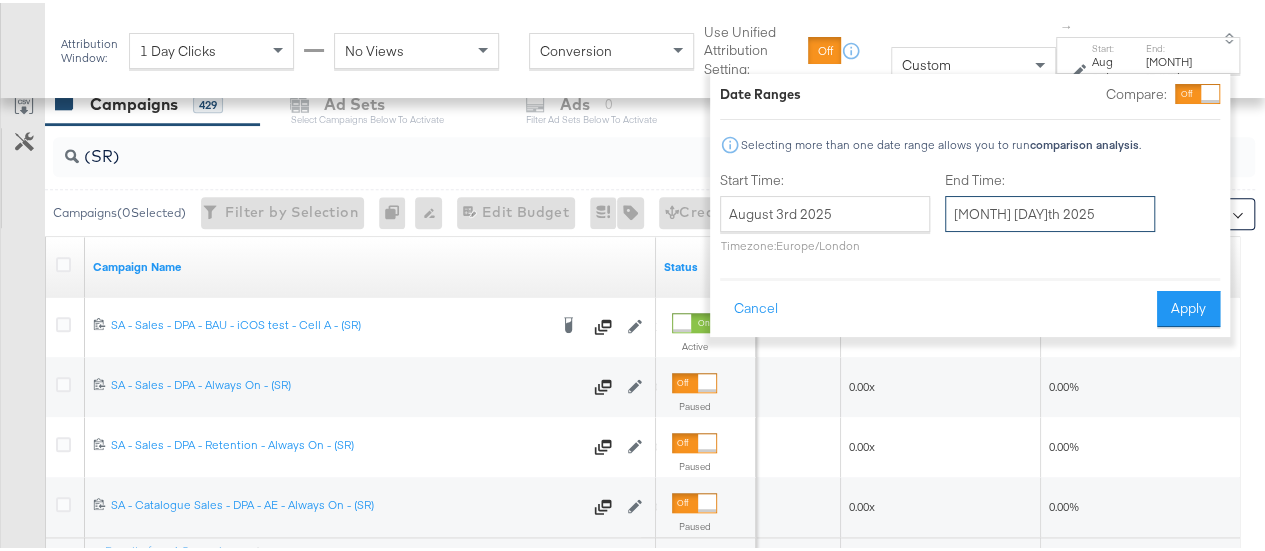 click on "[MONTH] [DAY]th 2025" at bounding box center (1050, 211) 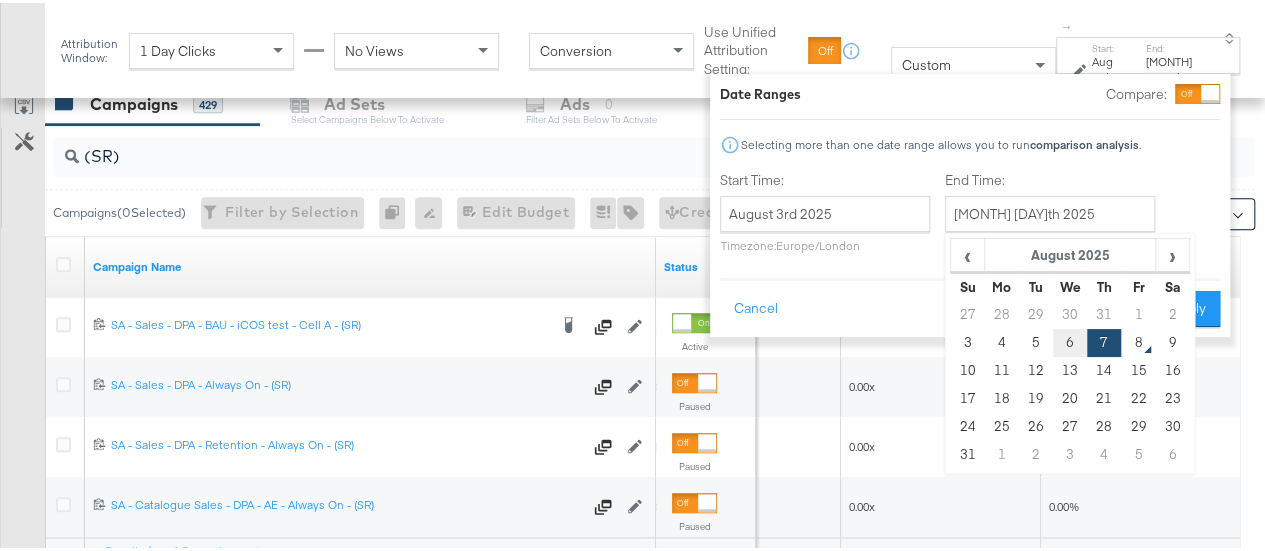 click on "6" at bounding box center [1070, 340] 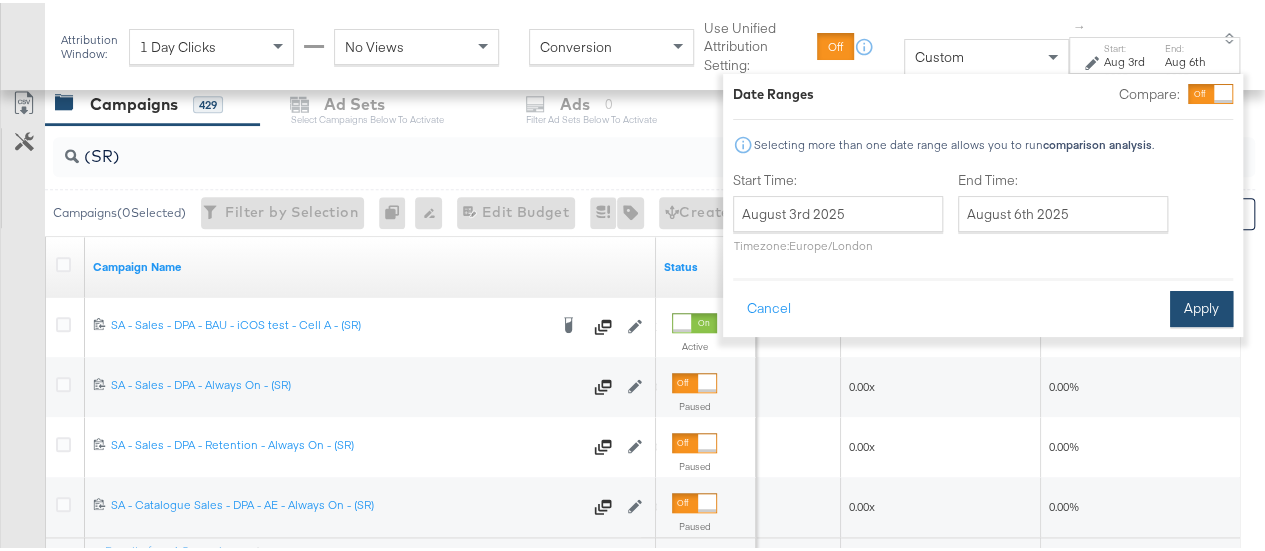click on "Apply" at bounding box center [1201, 306] 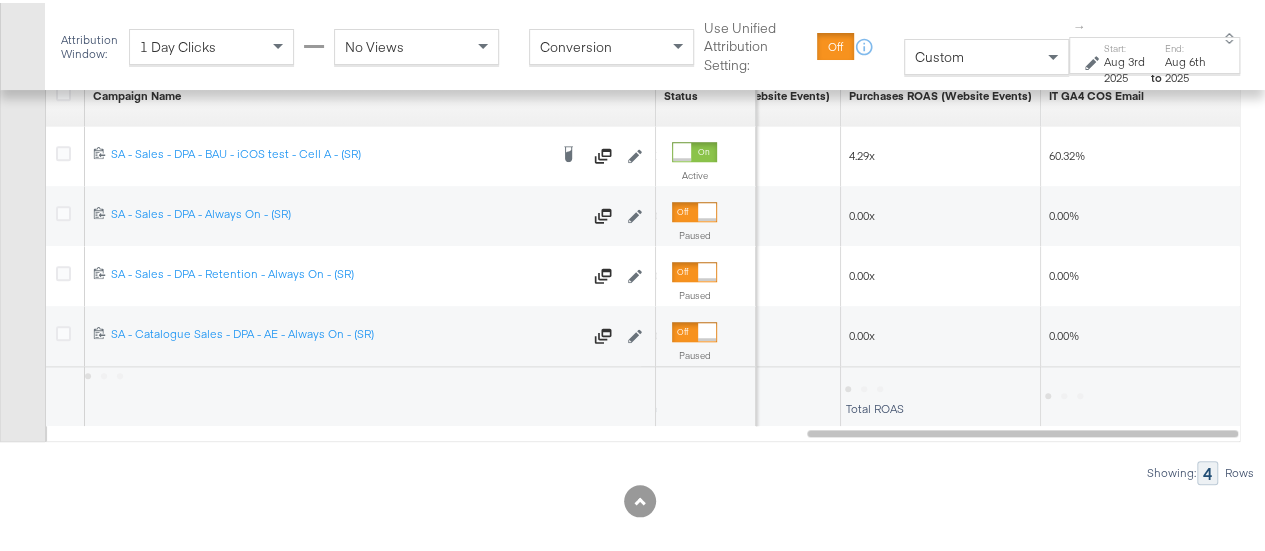 scroll, scrollTop: 688, scrollLeft: 0, axis: vertical 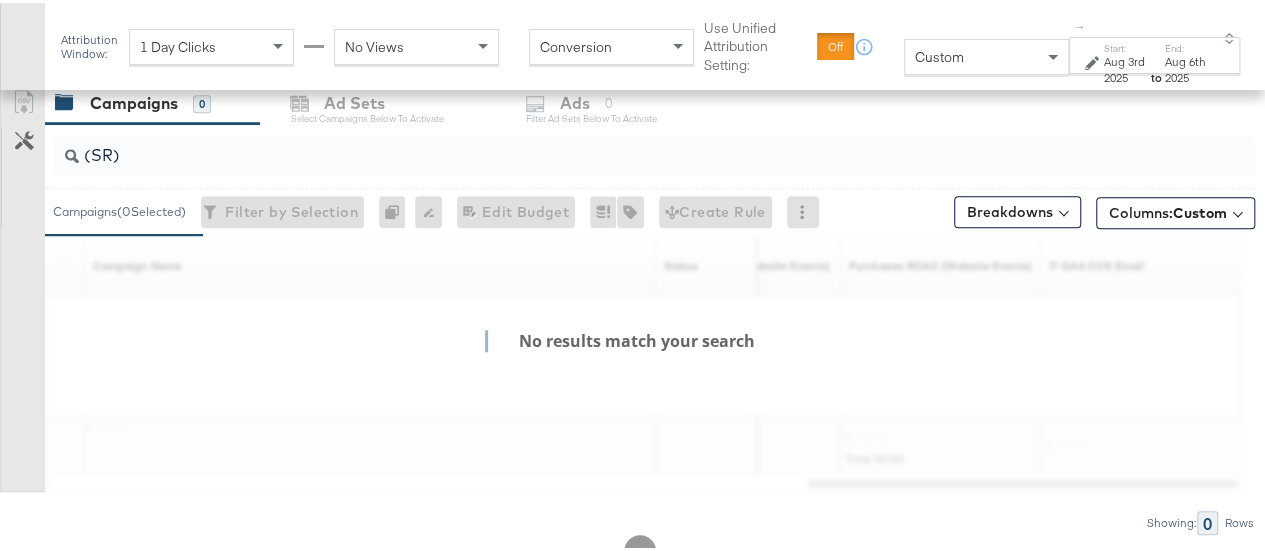 click on "Start:" at bounding box center [1126, 45] 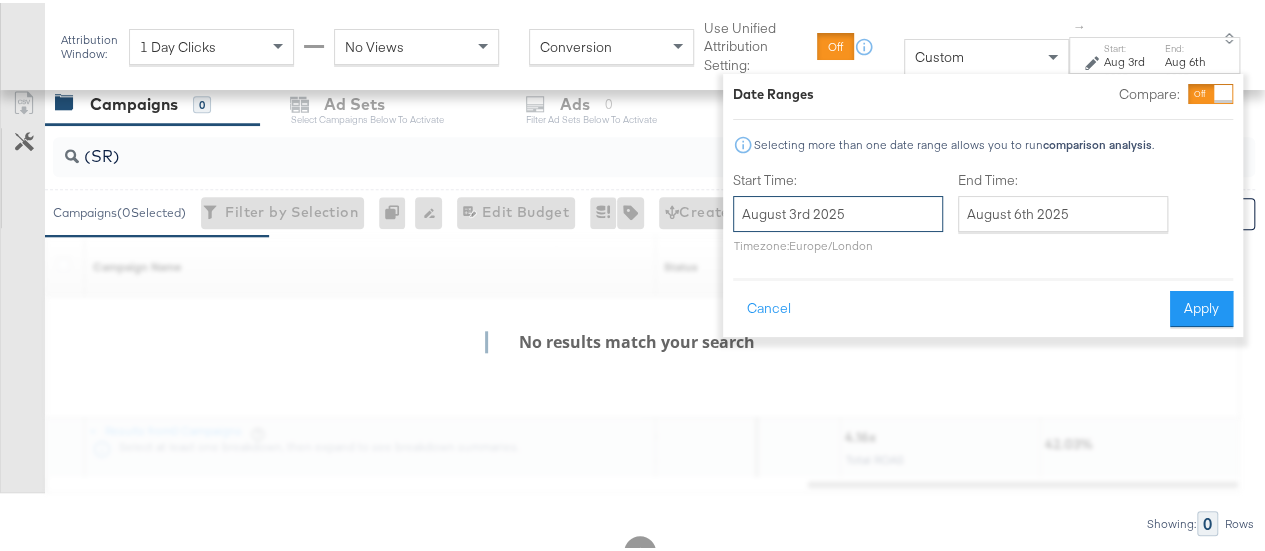 click on "August 3rd 2025" at bounding box center [838, 211] 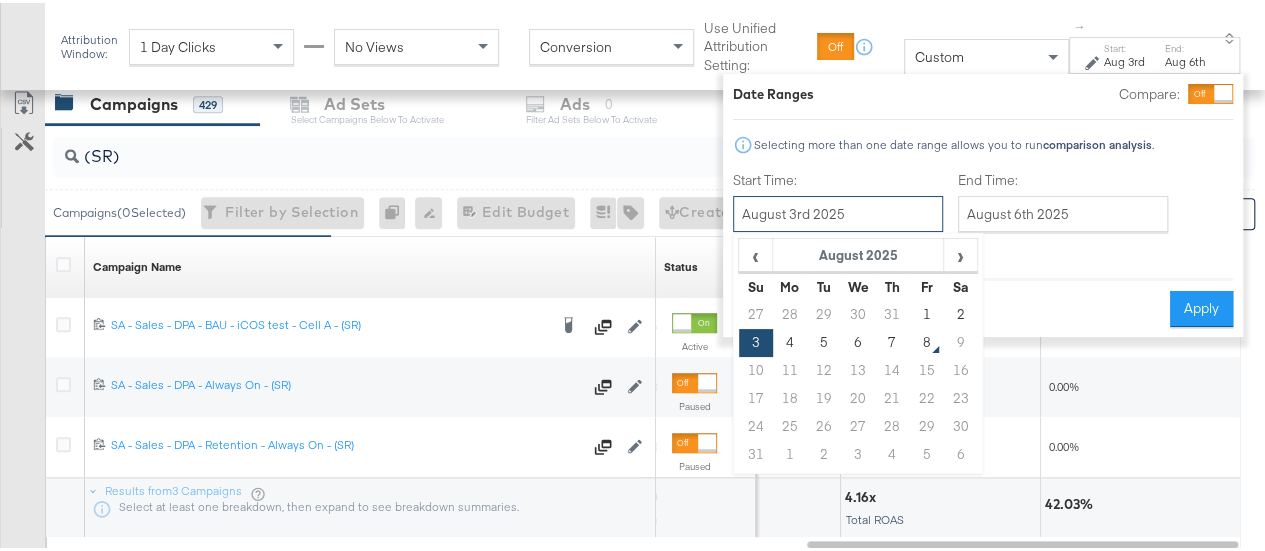 click on "August 3rd 2025" at bounding box center (838, 211) 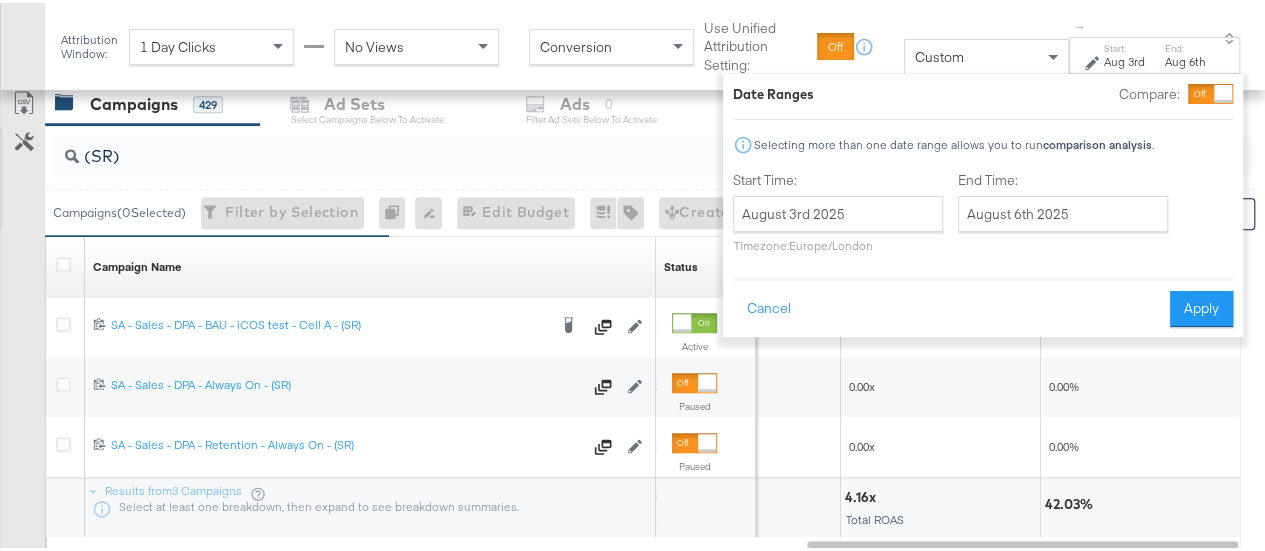 click on "Date Ranges Compare:  Selecting more than one date range allows you to run  comparison analysis . Start Time: [MONTH] [DAY]th 2025 ‹ [MONTH] 2025 › Su Mo Tu We Th Fr Sa 27 28 29 30 31 1 2 3 4 5 6 7 8 9 10 11 12 13 14 15 16 17 18 19 20 21 22 23 24 25 26 27 28 29 30 31 1 2 3 4 5 6 Timezone:  Europe/London End Time: [MONTH] [DAY]th 2025 ‹ [MONTH] 2025 › Su Mo Tu We Th Fr Sa 27 28 29 30 31 1 2 3 4 5 6 7 8 9 10 11 12 13 14 15 16 17 18 19 20 21 22 23 24 25 26 27 28 29 30 31 1 2 3 4 5 6 Cancel Apply" at bounding box center (983, 202) 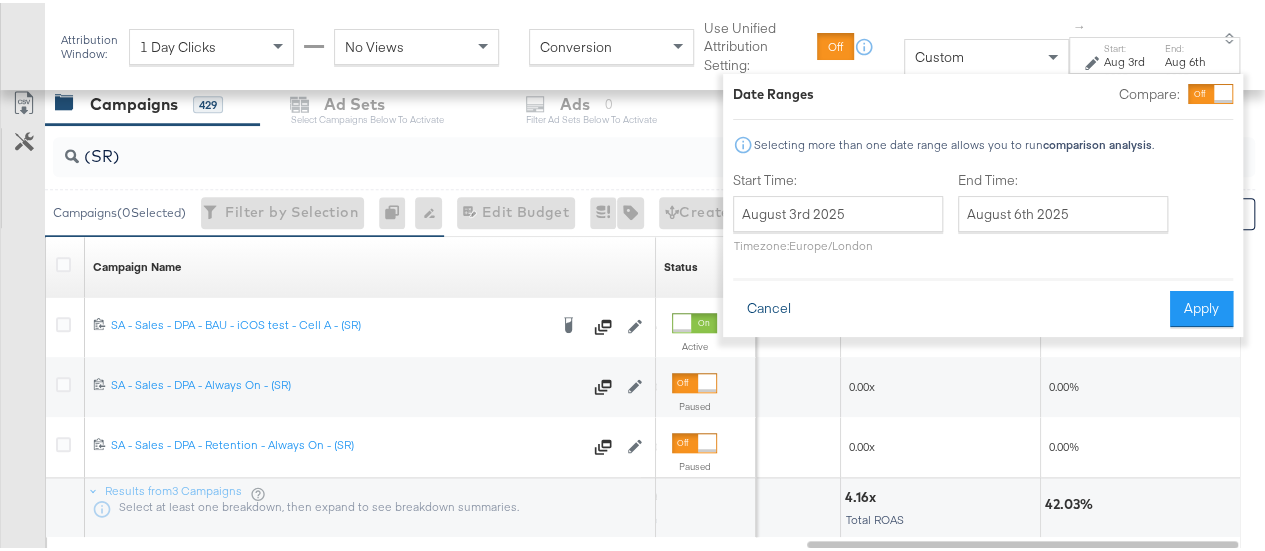 click on "Cancel" at bounding box center [769, 306] 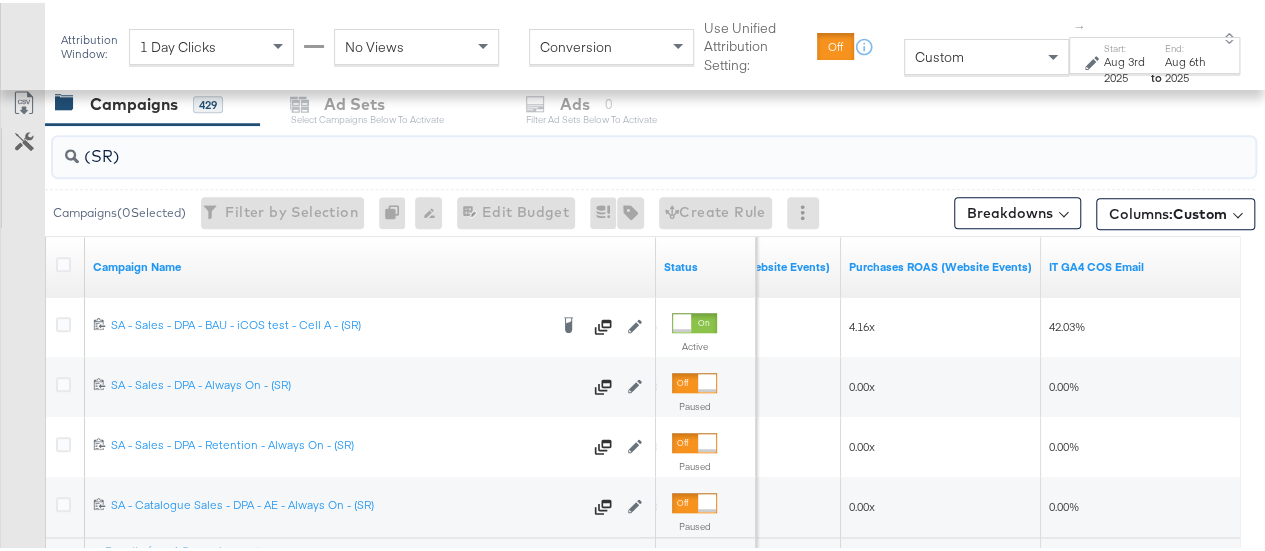 drag, startPoint x: 176, startPoint y: 160, endPoint x: 72, endPoint y: 148, distance: 104.69002 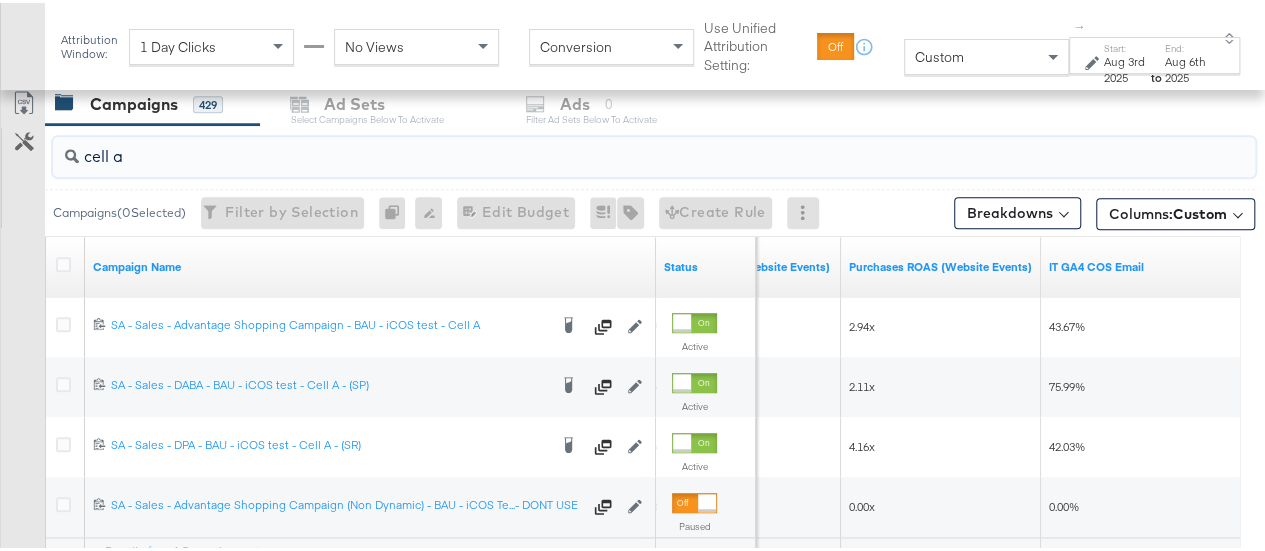 type on "cell a" 